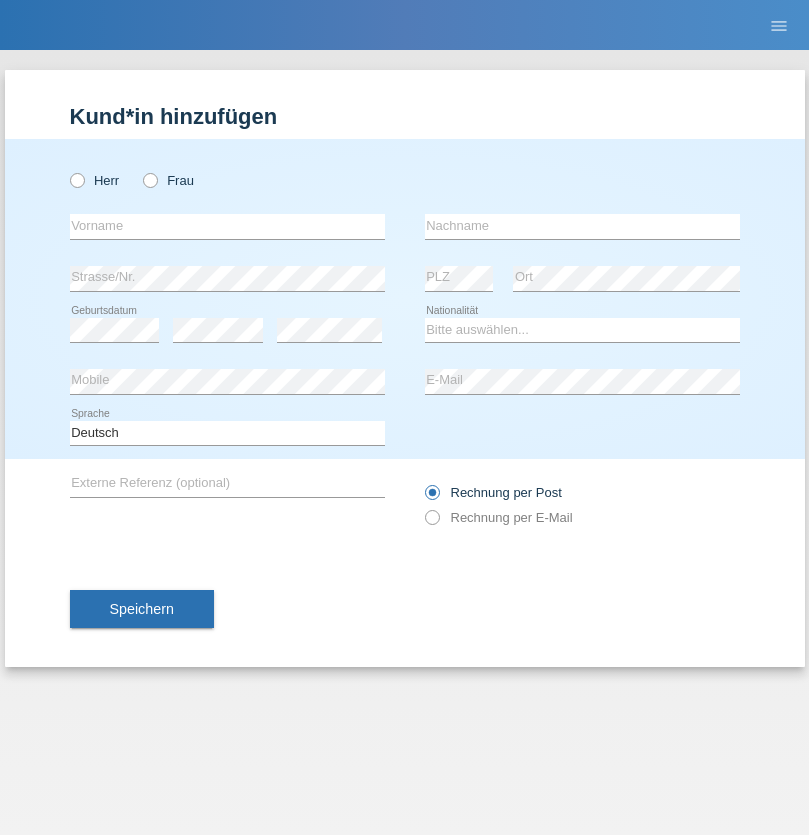 scroll, scrollTop: 0, scrollLeft: 0, axis: both 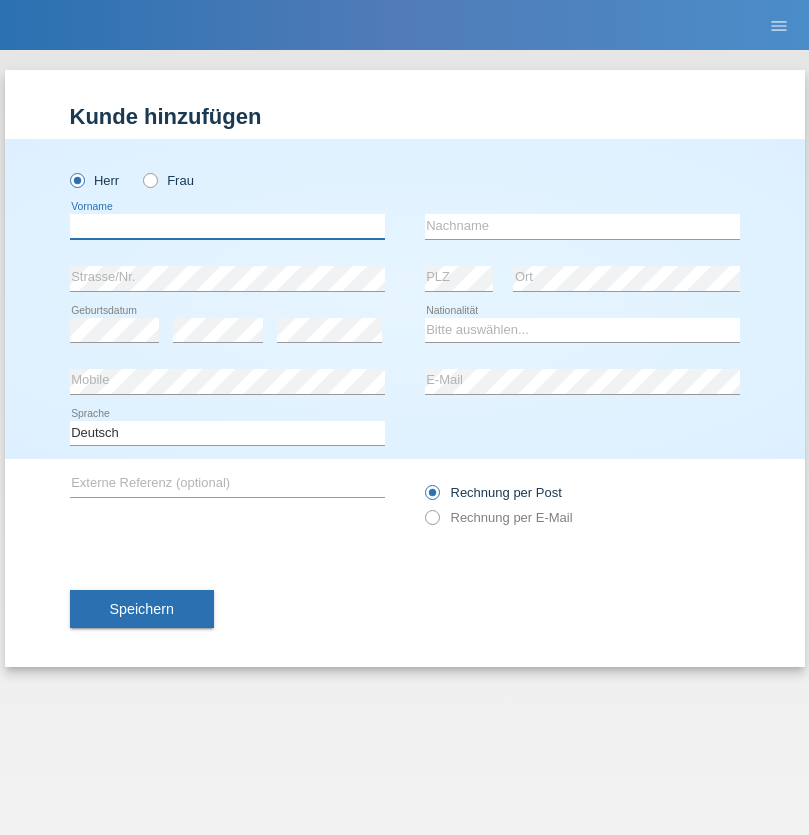 click at bounding box center [227, 226] 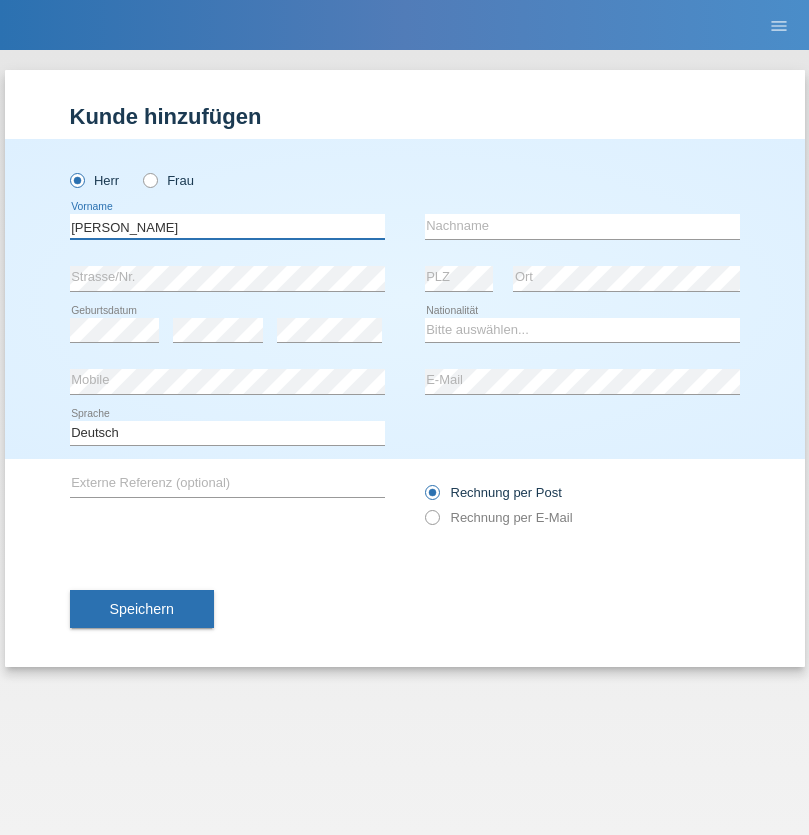 type on "[PERSON_NAME]" 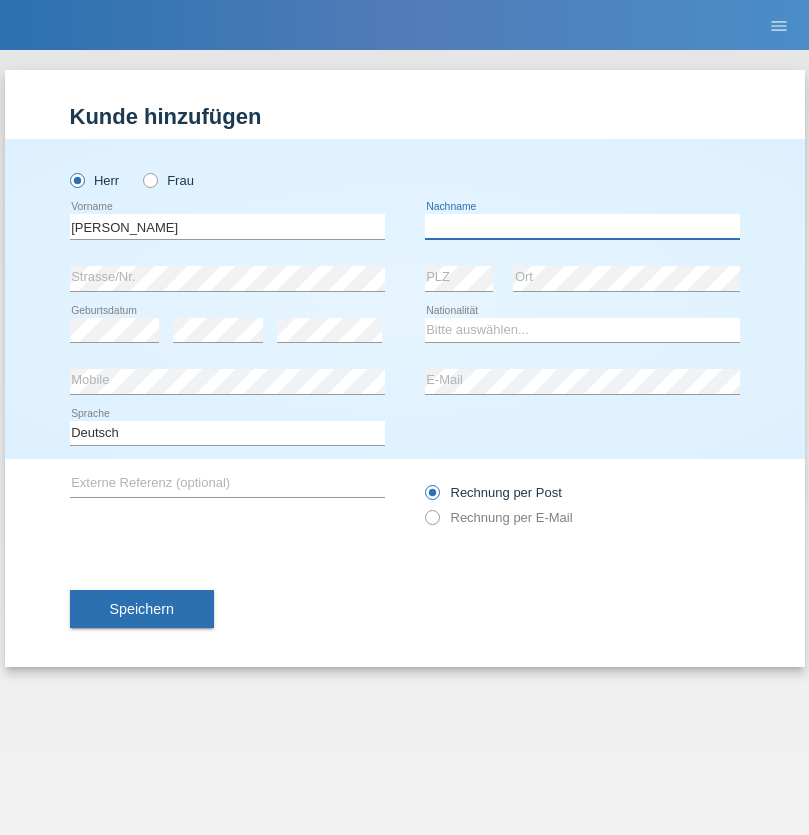 click at bounding box center (582, 226) 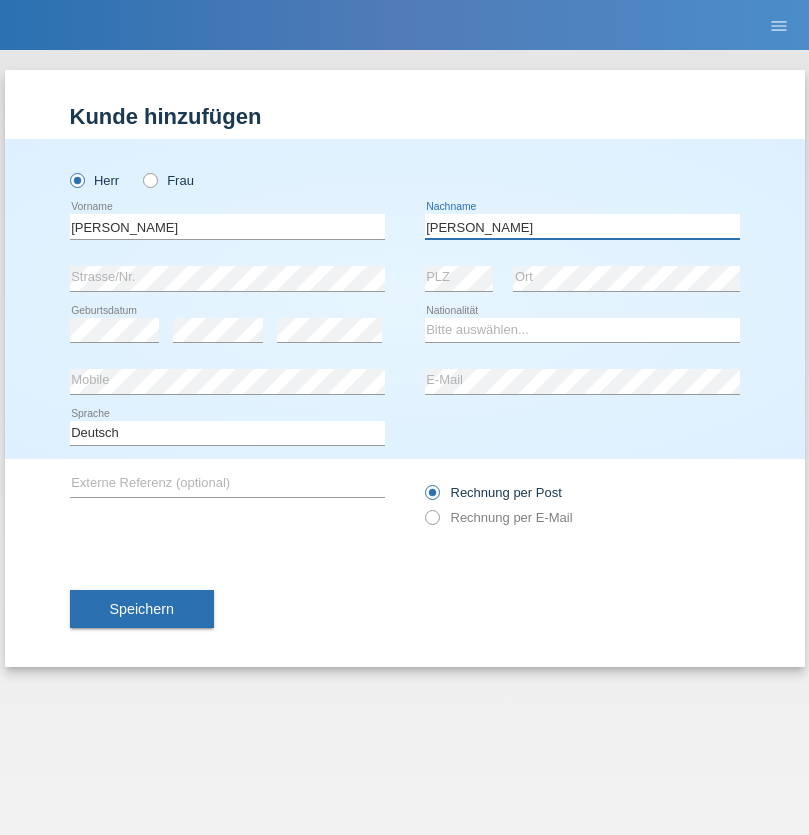 type on "[PERSON_NAME]" 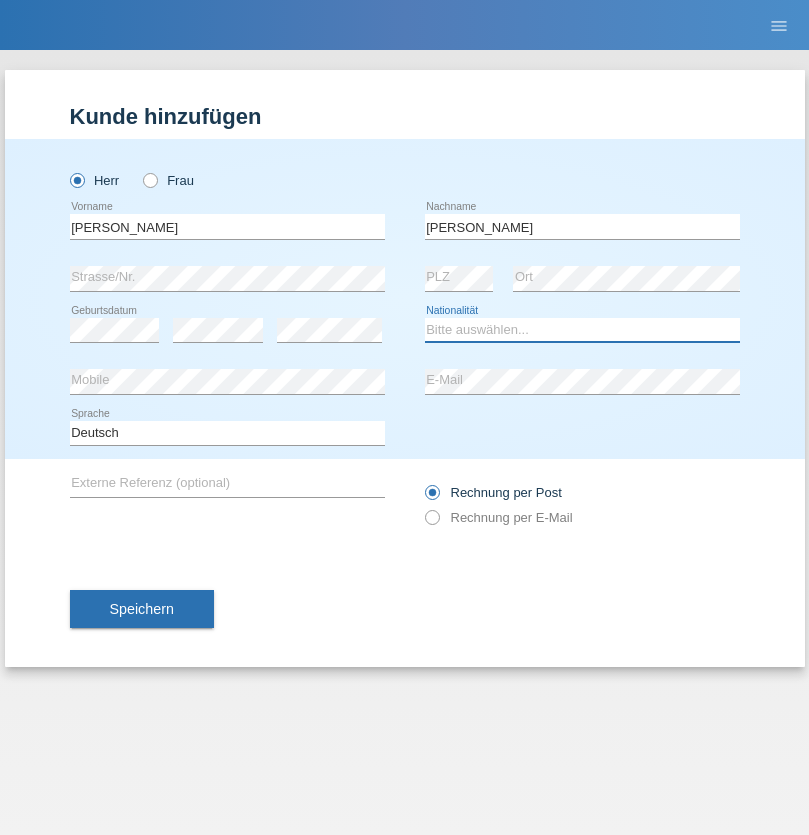 select on "CH" 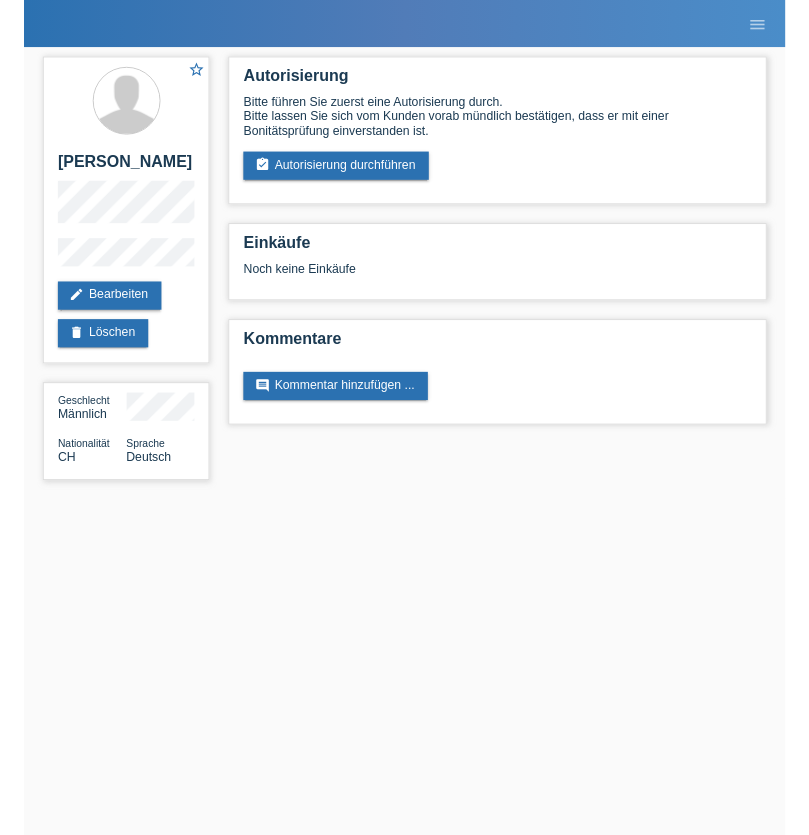 scroll, scrollTop: 0, scrollLeft: 0, axis: both 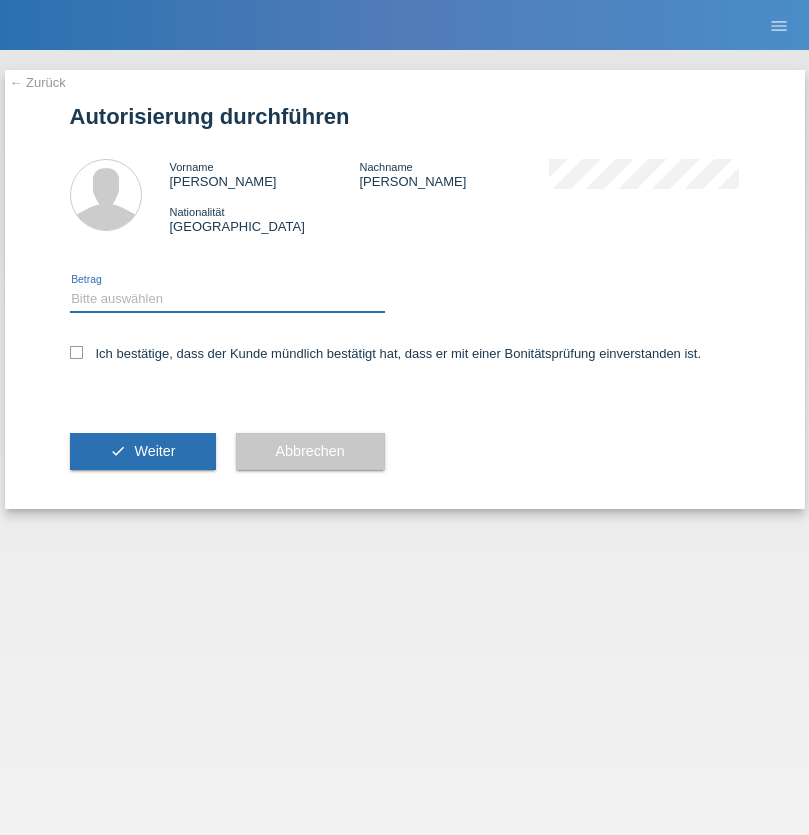select on "1" 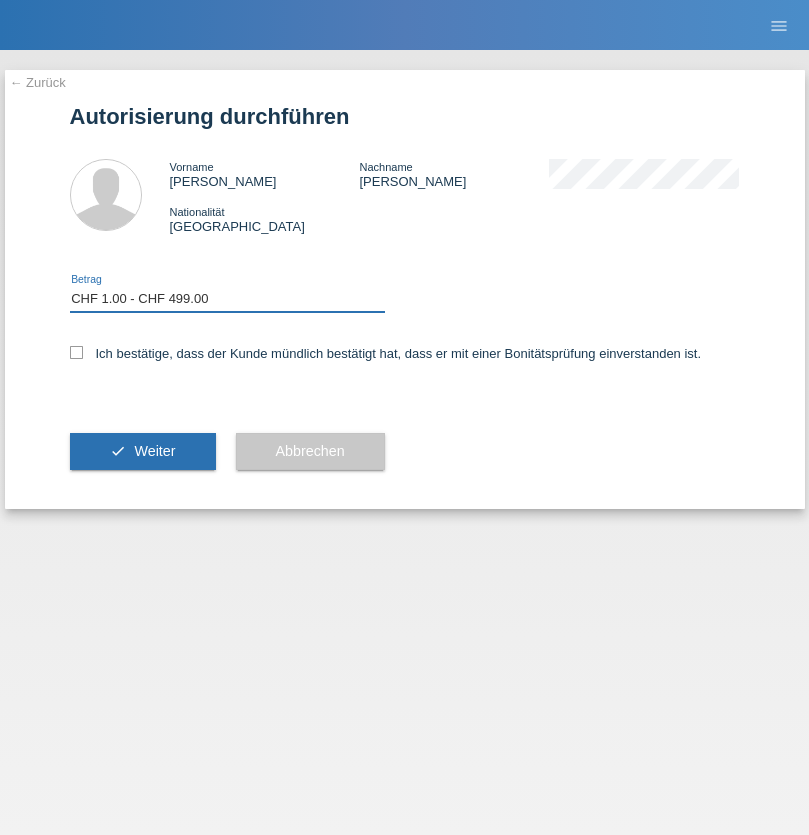 checkbox on "true" 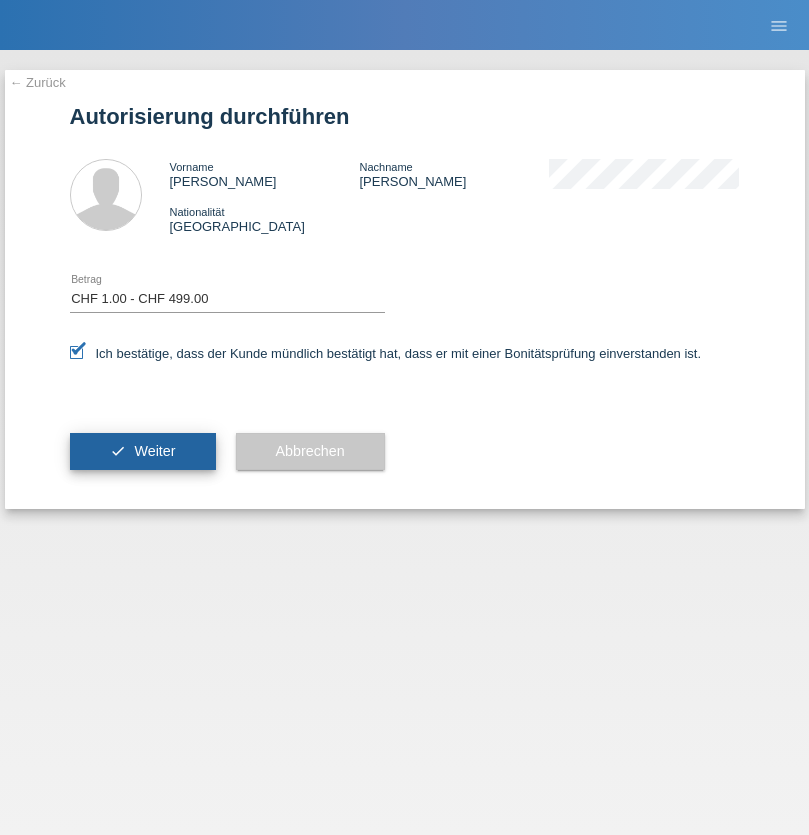 click on "Weiter" at bounding box center (154, 451) 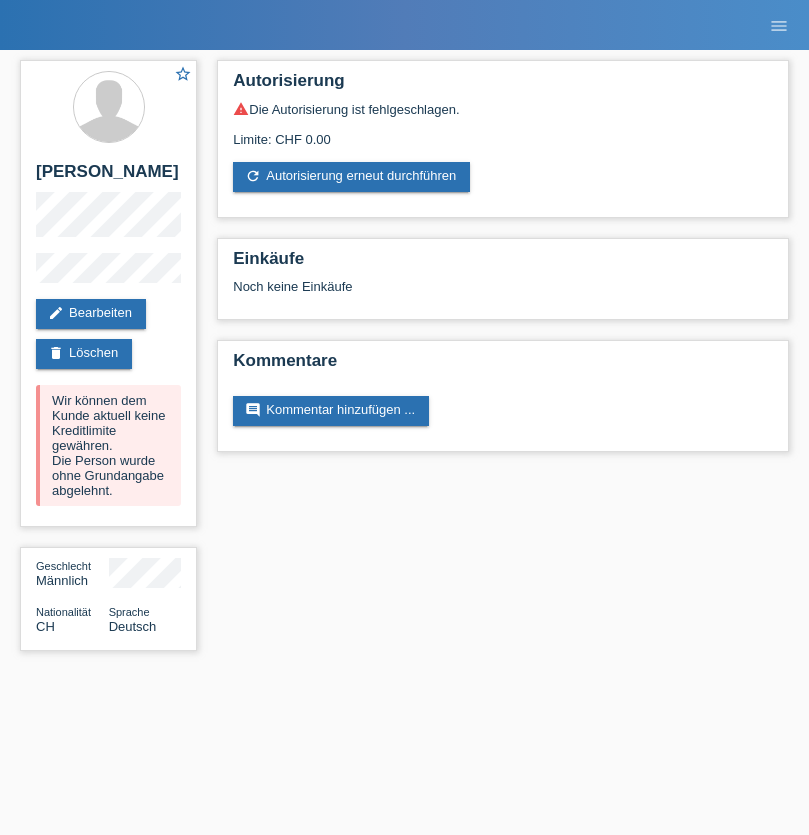 scroll, scrollTop: 0, scrollLeft: 0, axis: both 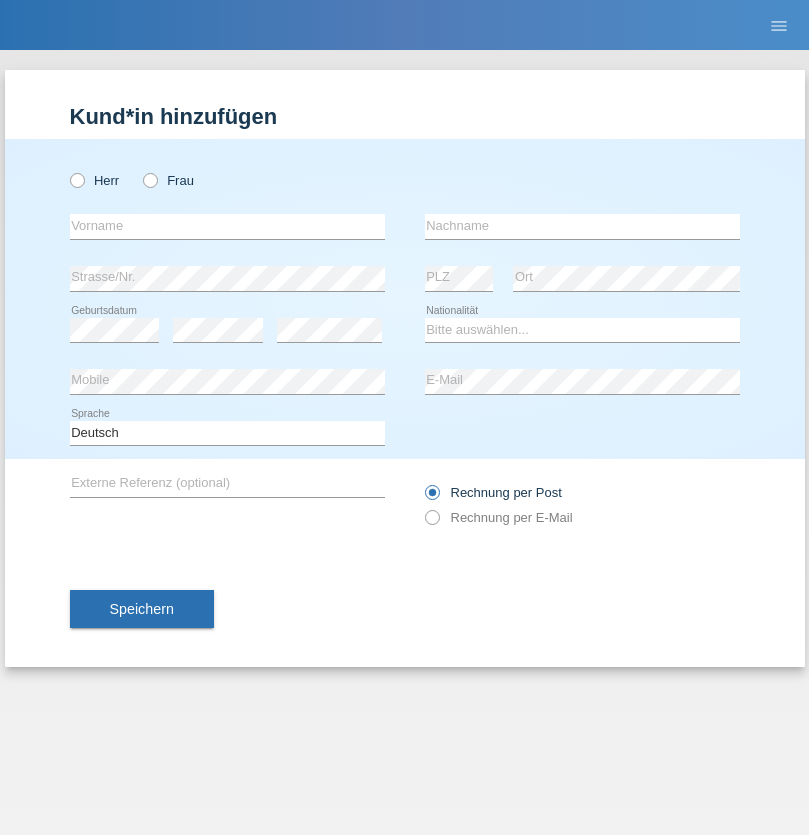 radio on "true" 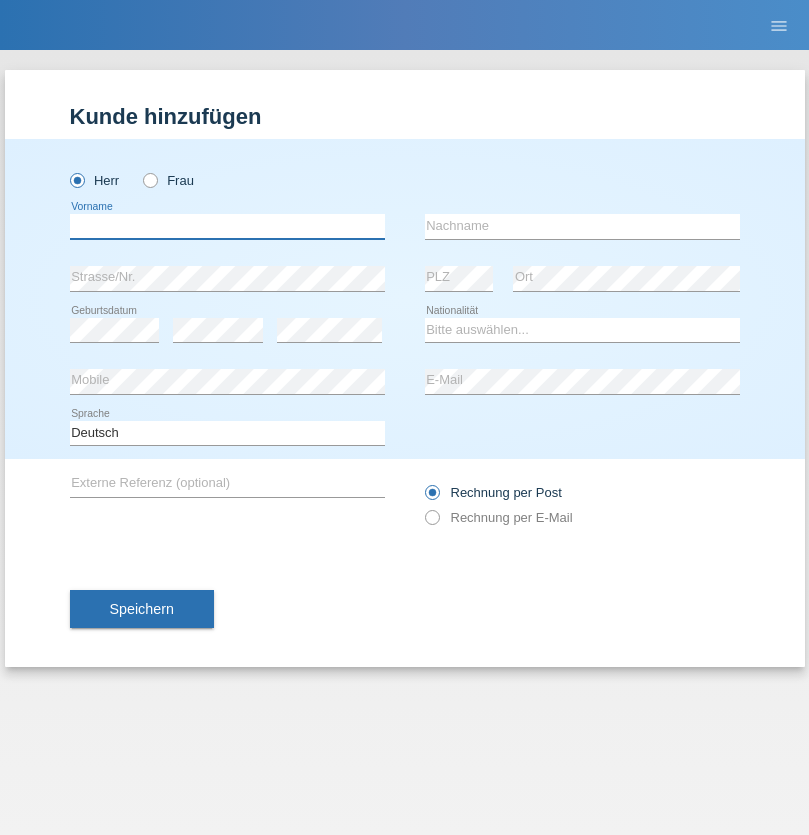 click at bounding box center [227, 226] 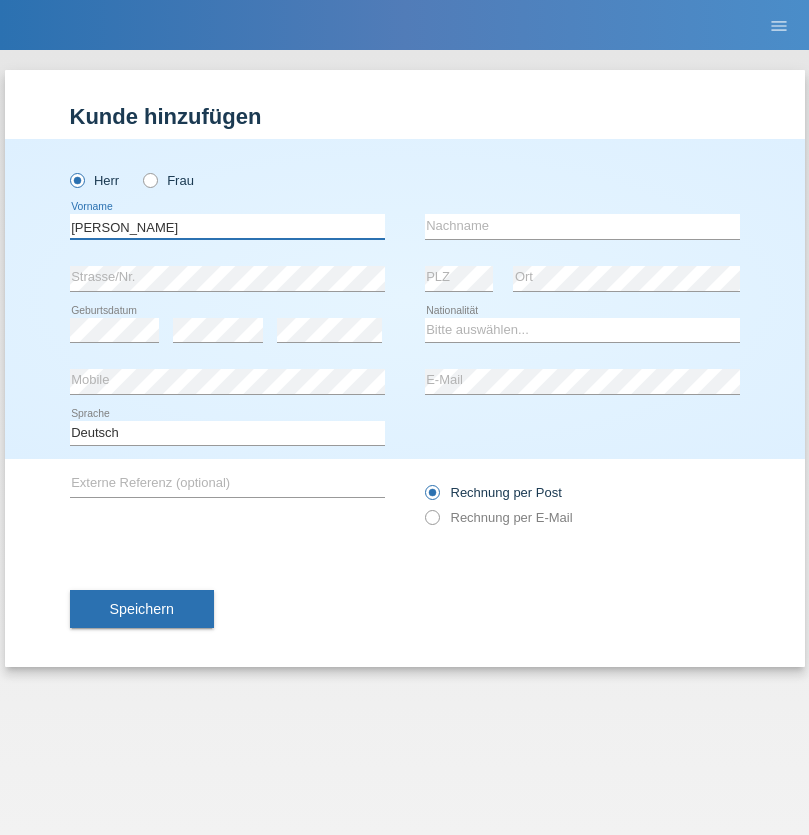 type on "[PERSON_NAME]" 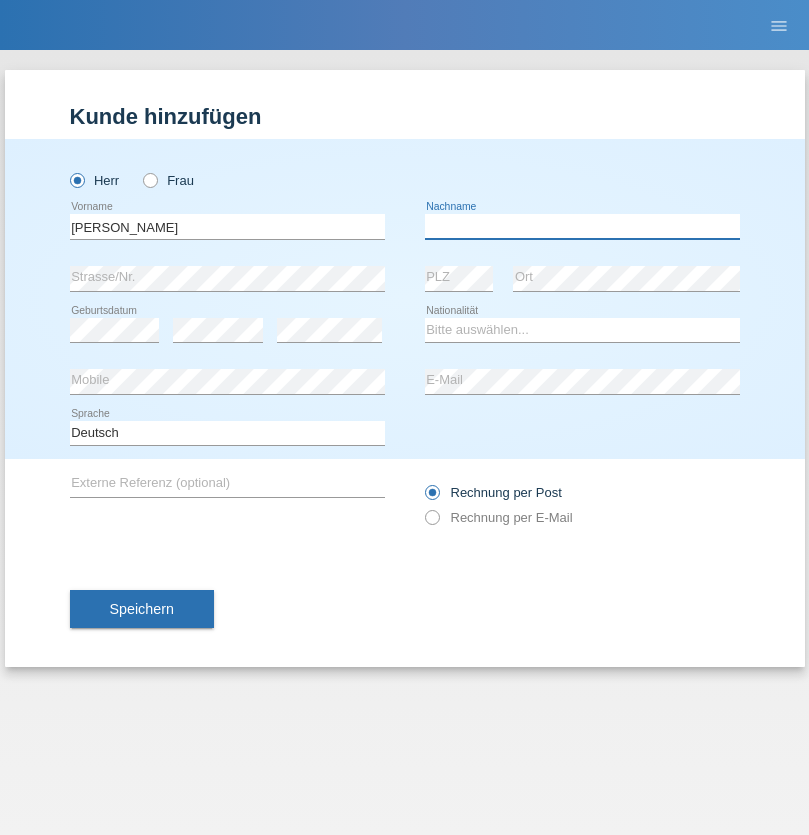 click at bounding box center (582, 226) 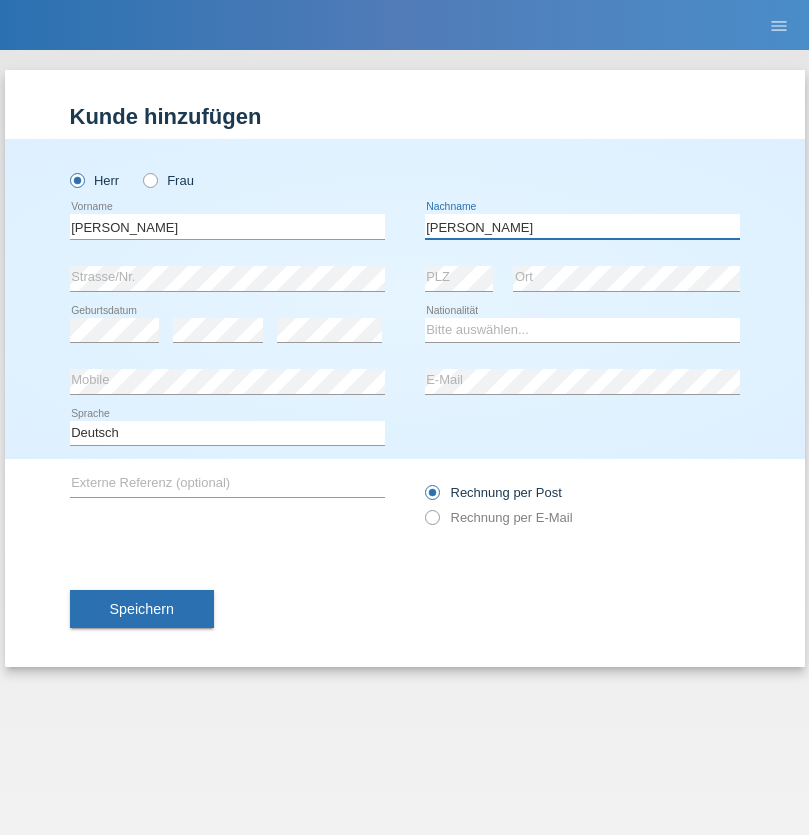 type on "[PERSON_NAME]" 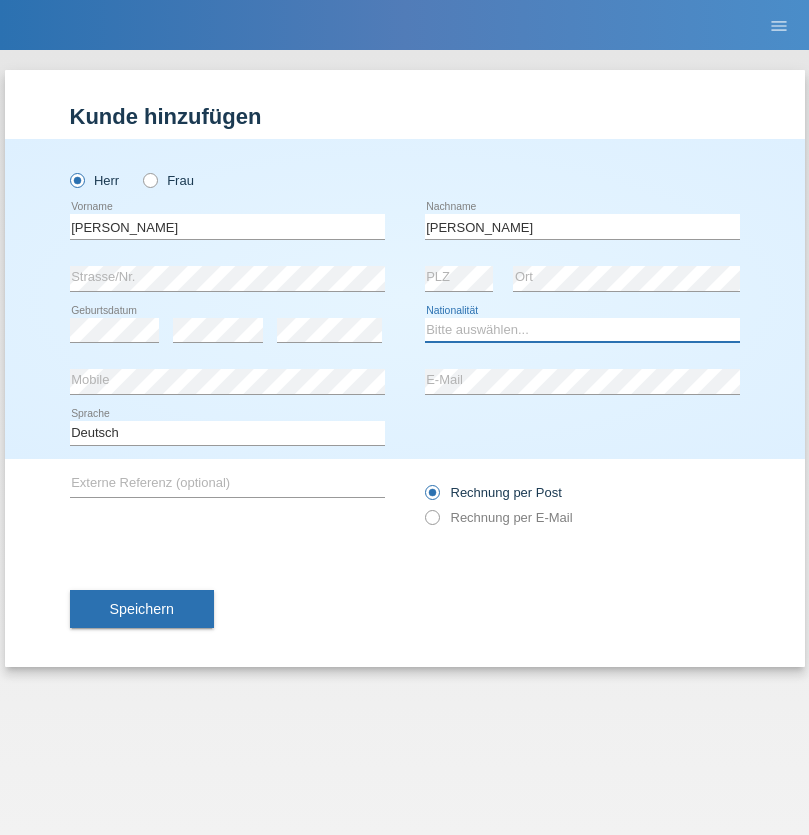 select on "PT" 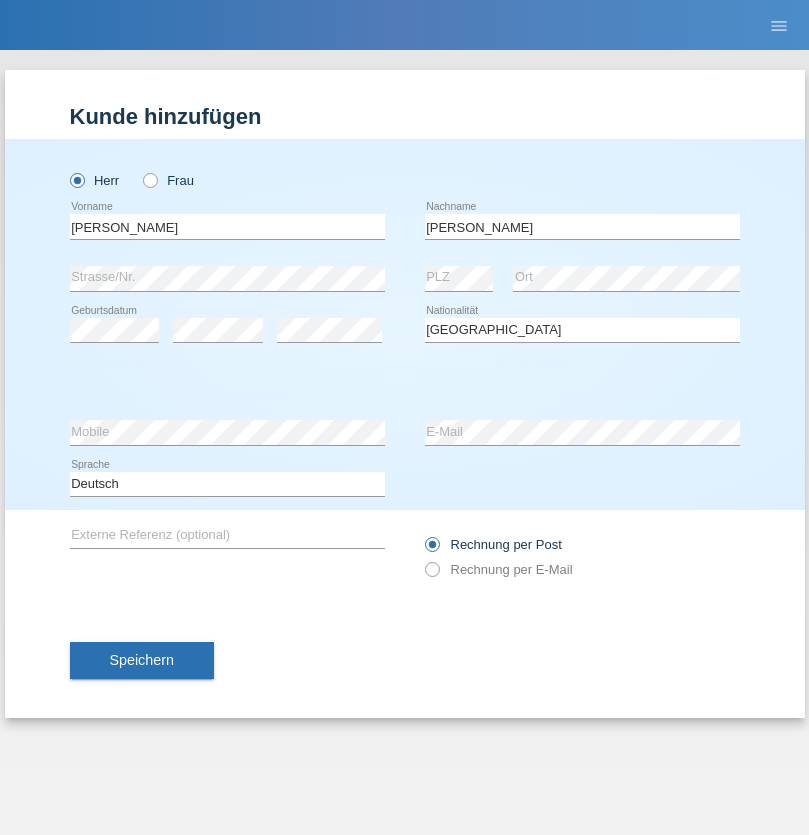 select on "C" 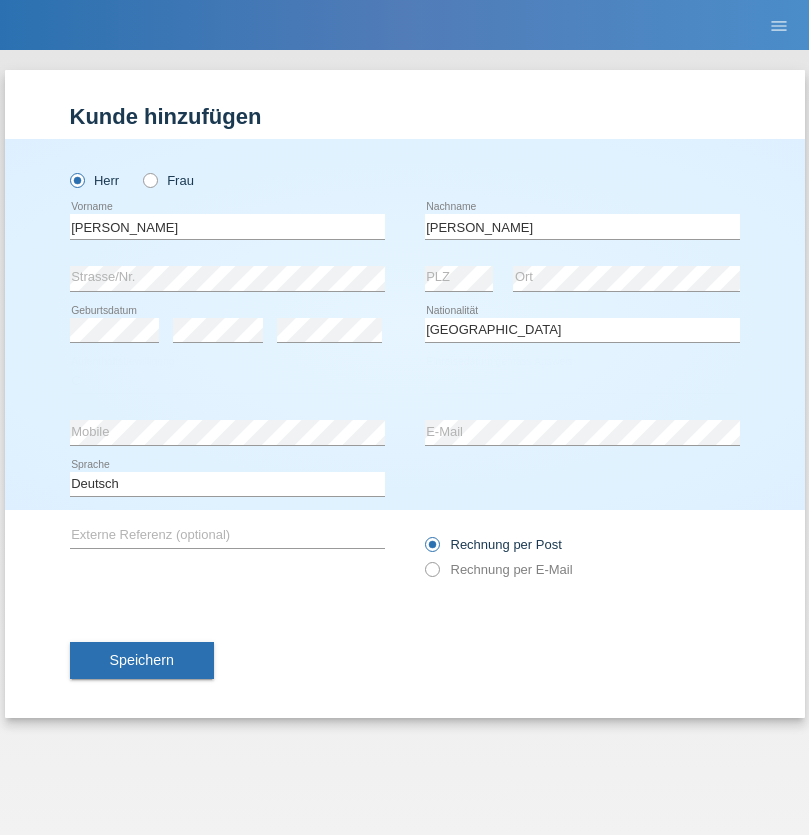 select on "01" 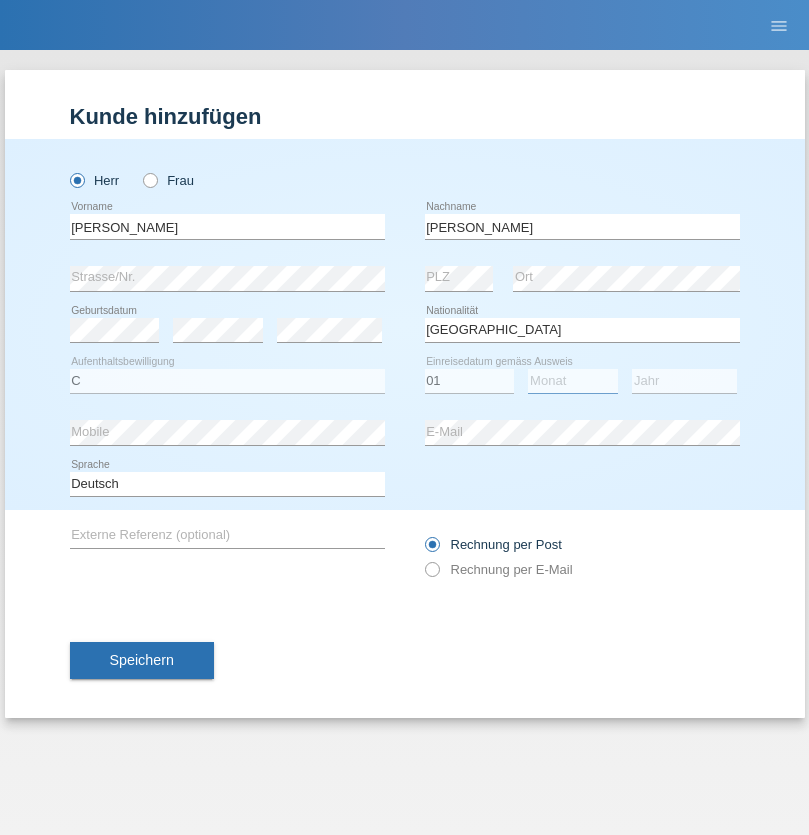 select on "08" 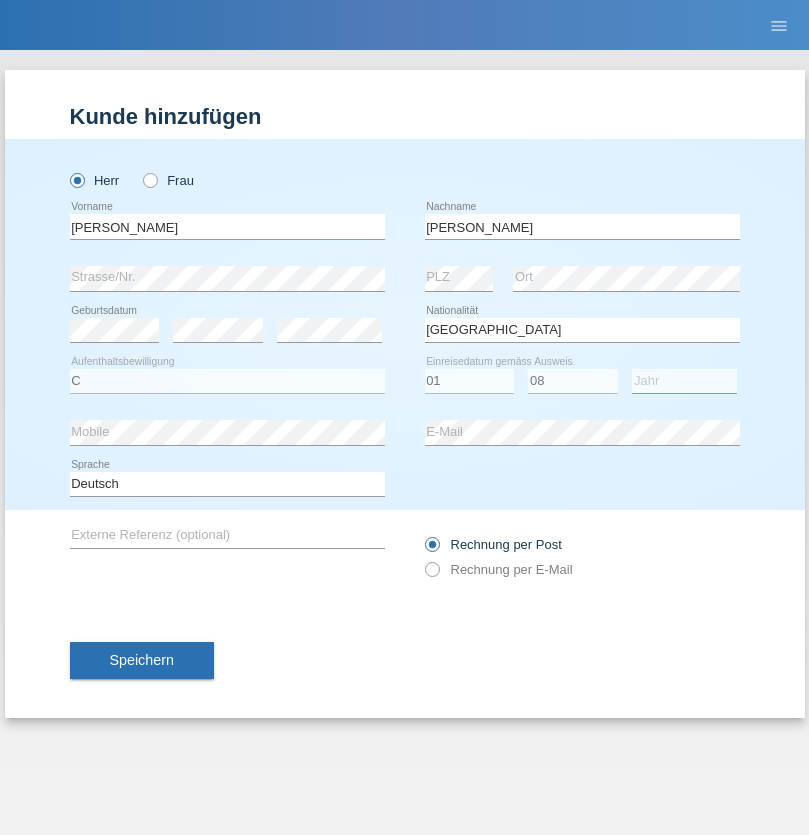 select on "2018" 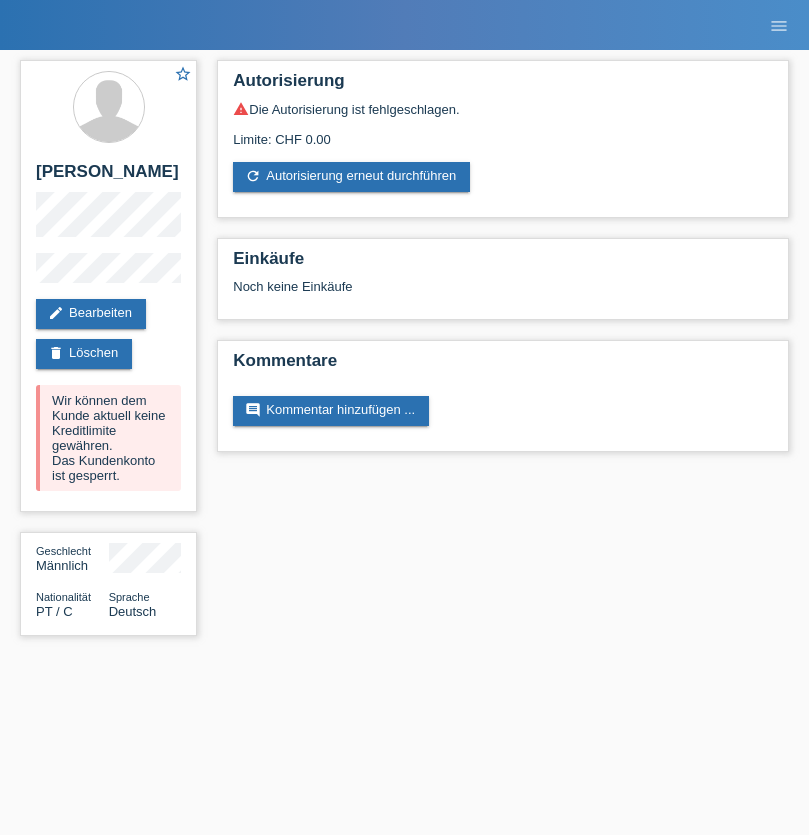scroll, scrollTop: 0, scrollLeft: 0, axis: both 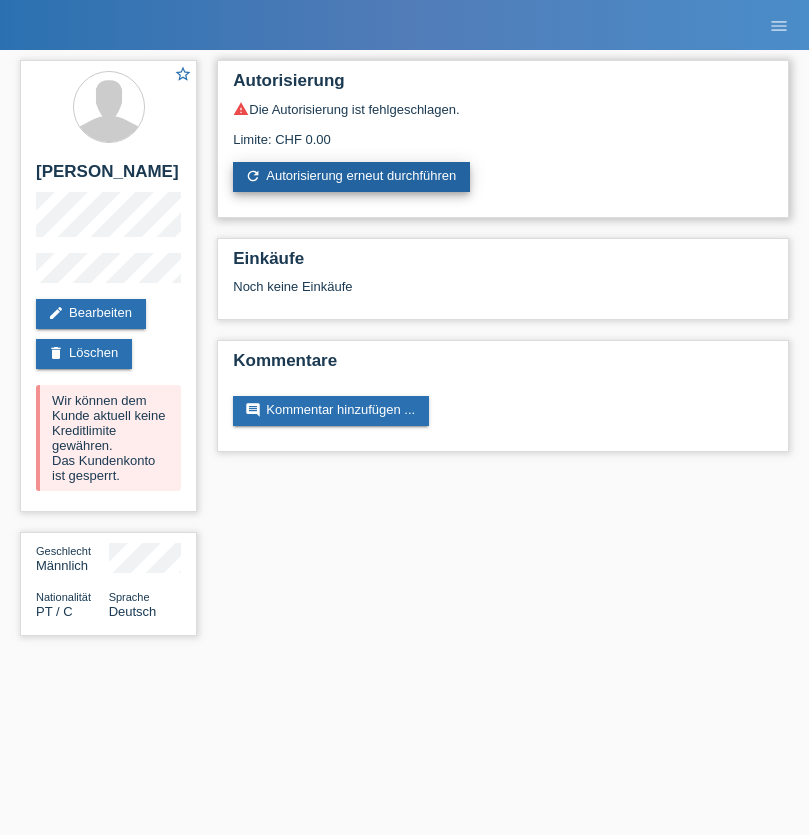 click on "refresh  Autorisierung erneut durchführen" at bounding box center (351, 177) 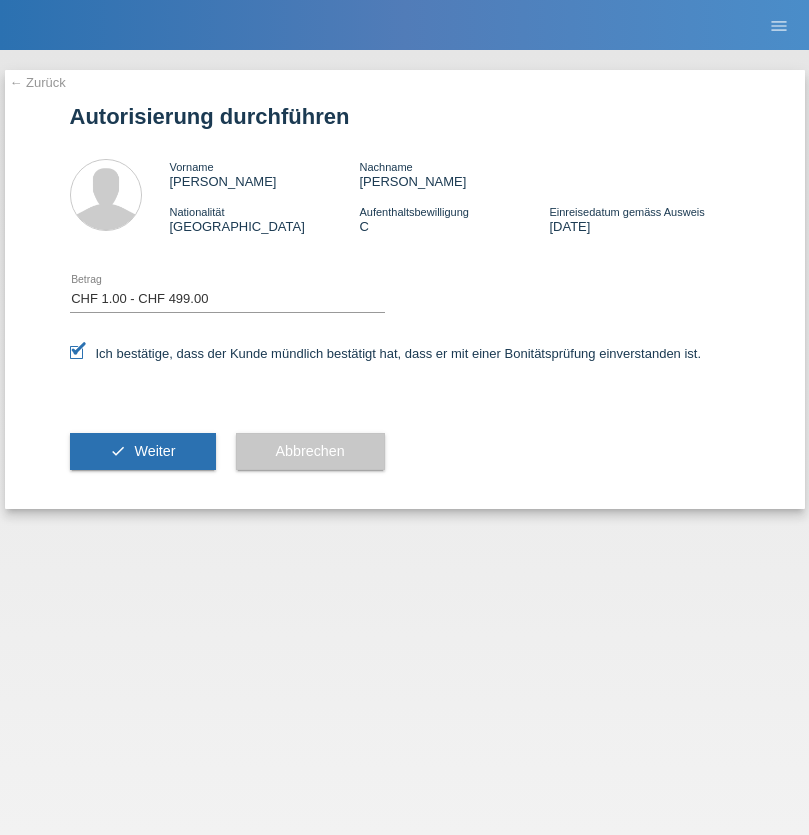 select on "1" 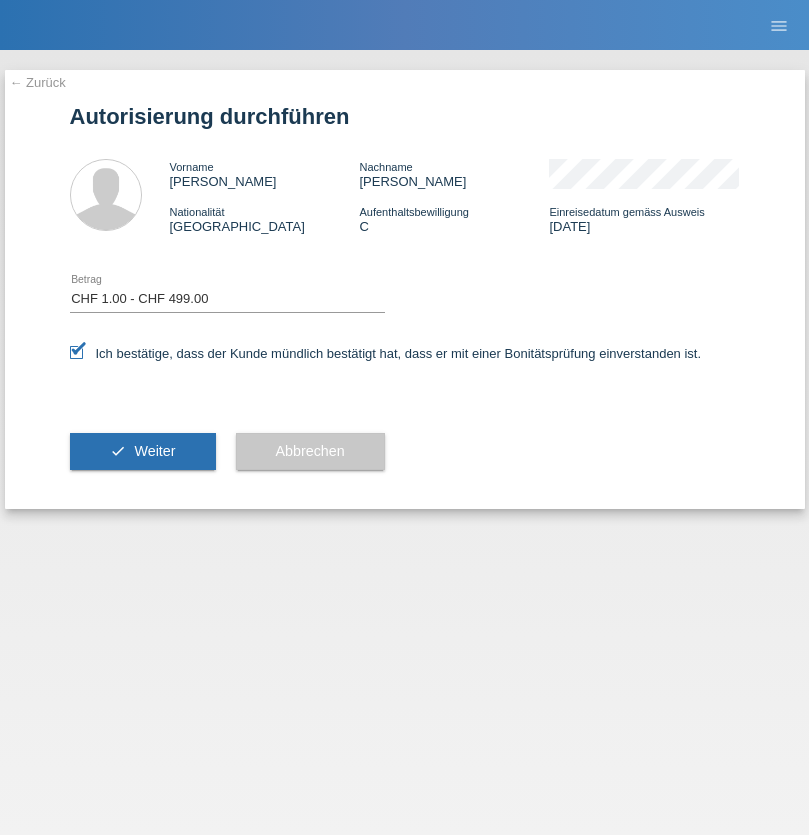 scroll, scrollTop: 0, scrollLeft: 0, axis: both 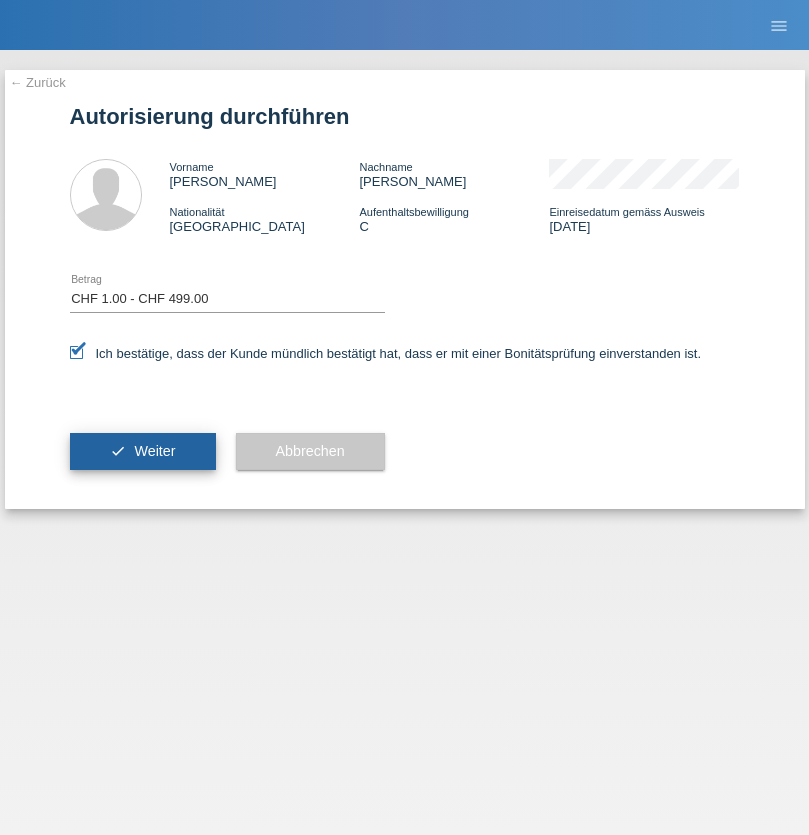 click on "Weiter" at bounding box center [154, 451] 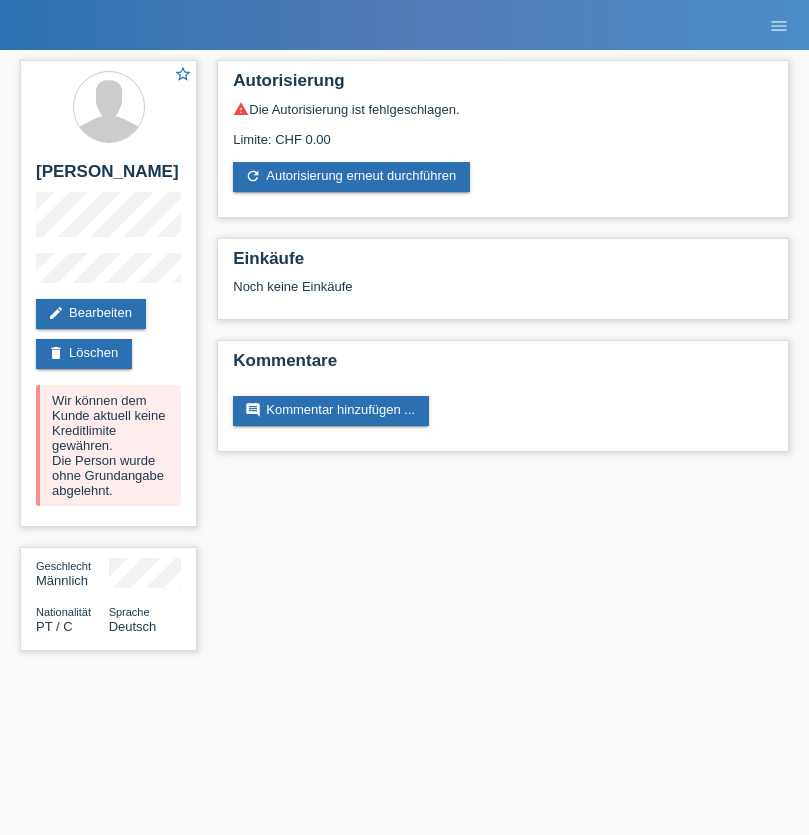 scroll, scrollTop: 0, scrollLeft: 0, axis: both 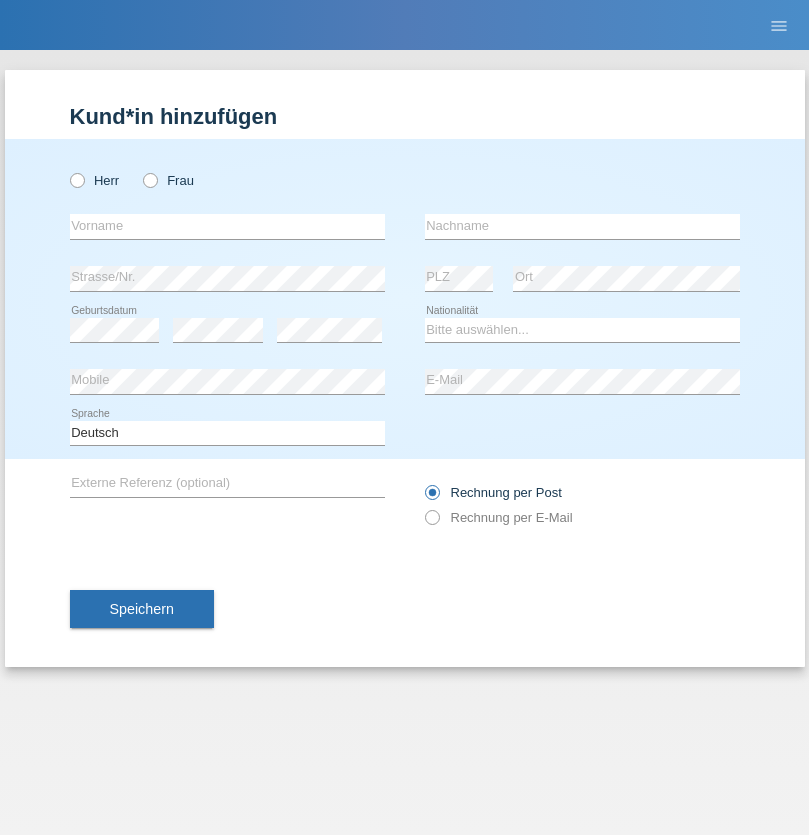 radio on "true" 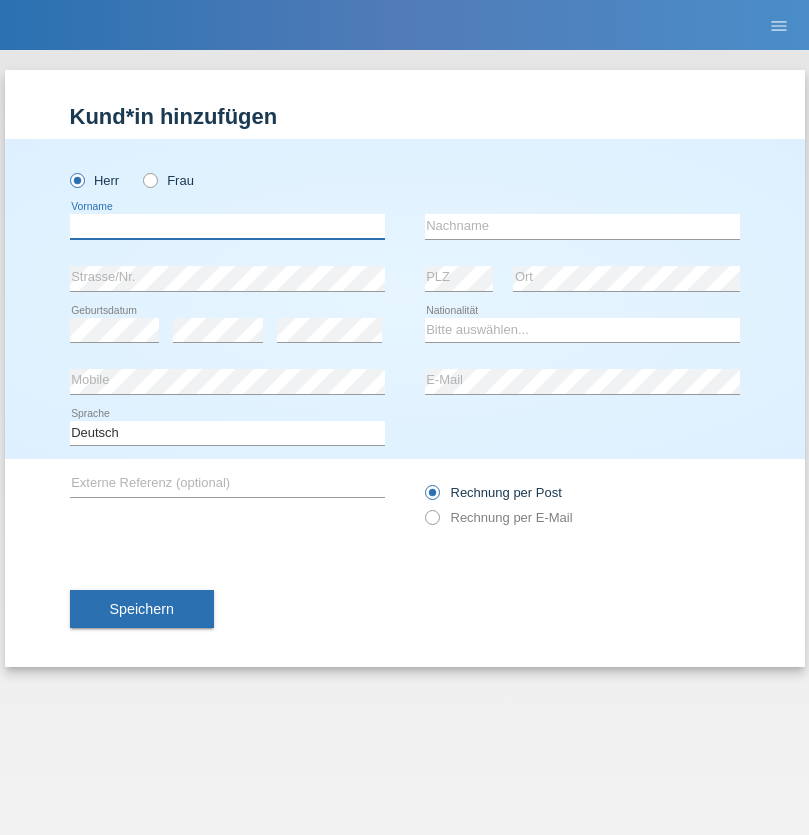 click at bounding box center (227, 226) 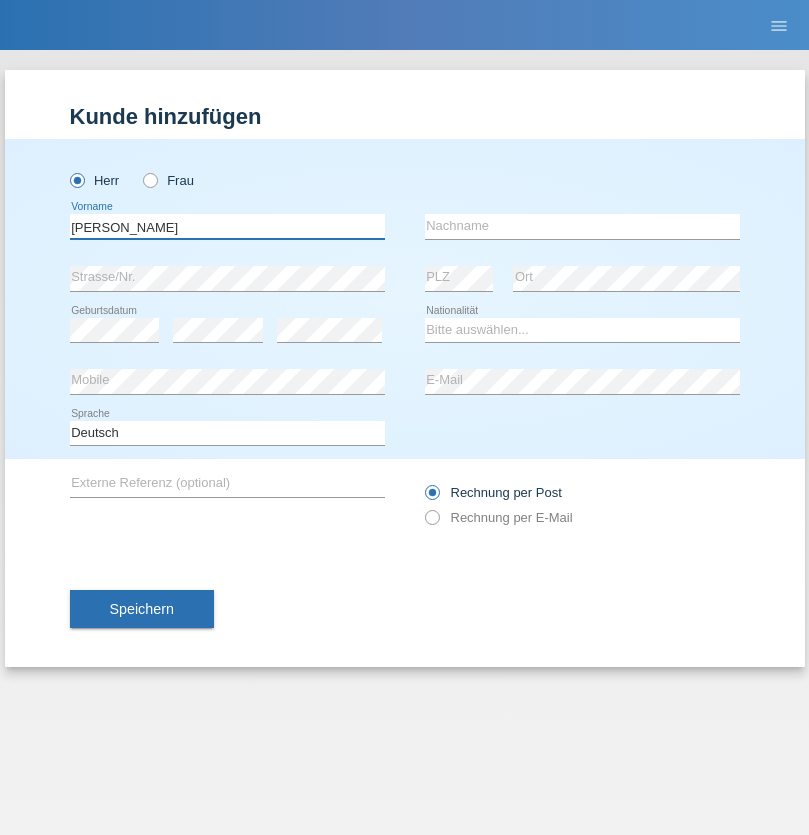 type on "[PERSON_NAME]" 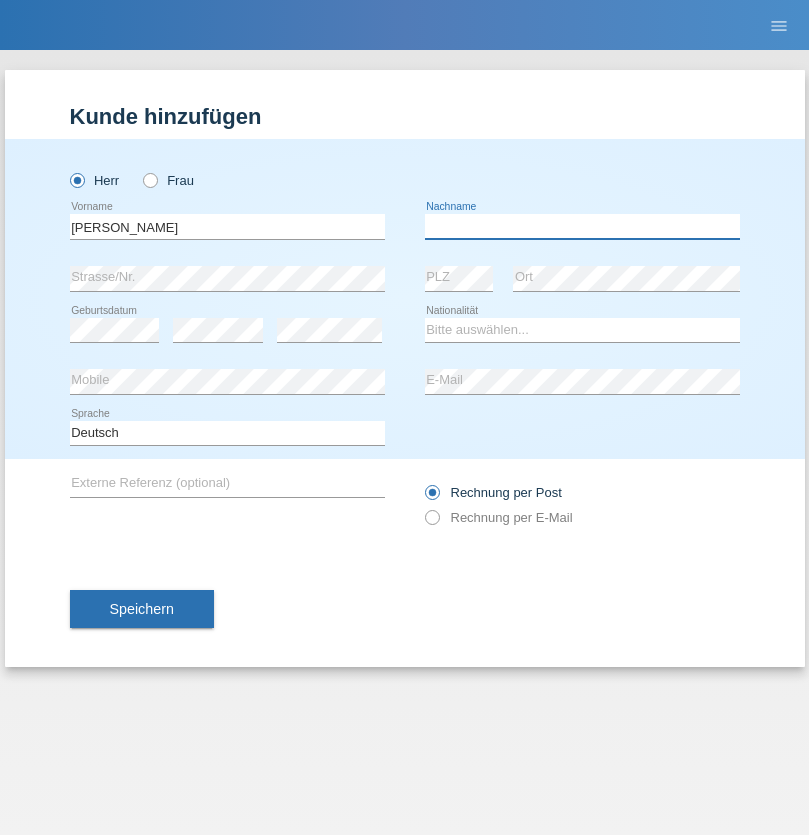 click at bounding box center [582, 226] 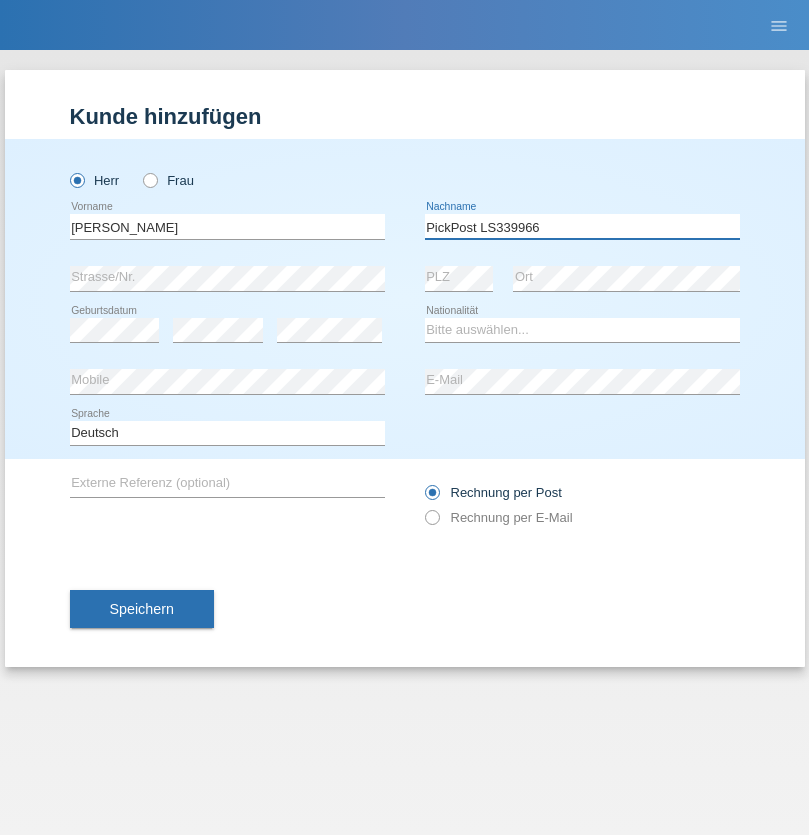 type on "PickPost LS339966" 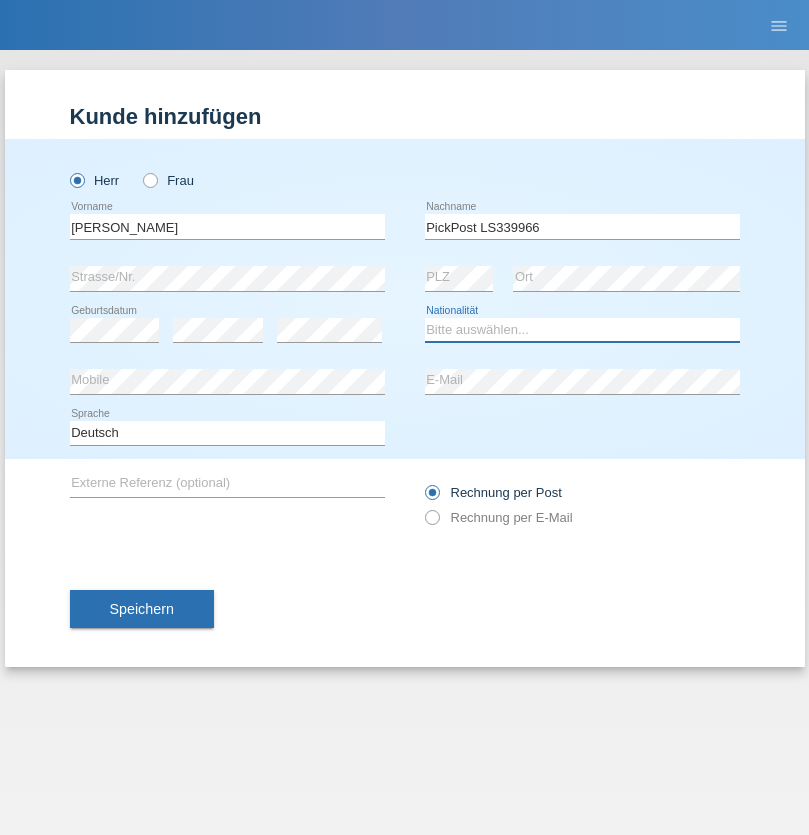 select on "CH" 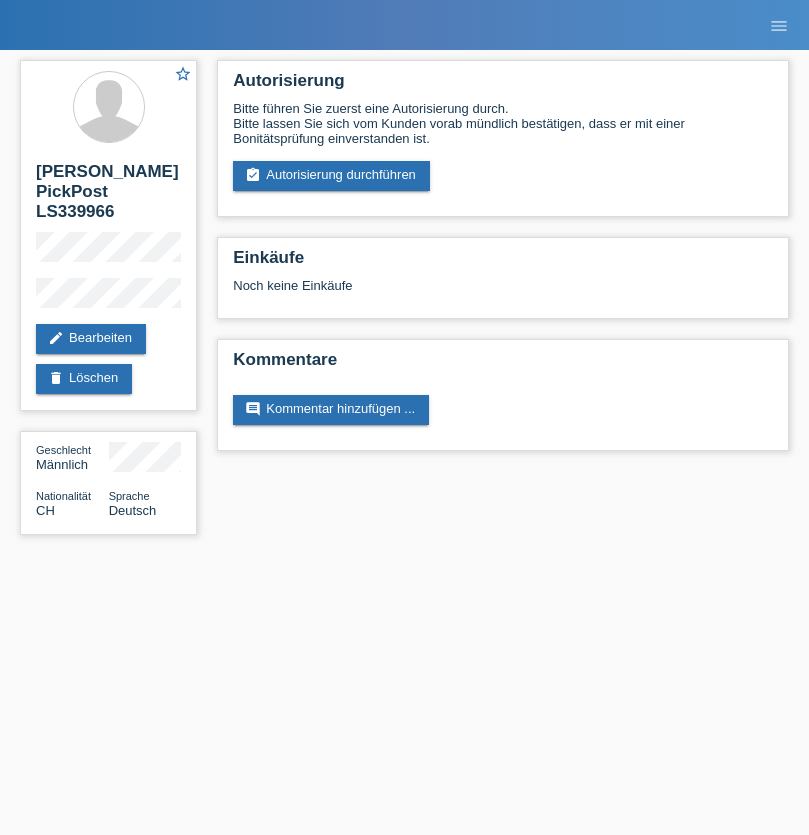 scroll, scrollTop: 0, scrollLeft: 0, axis: both 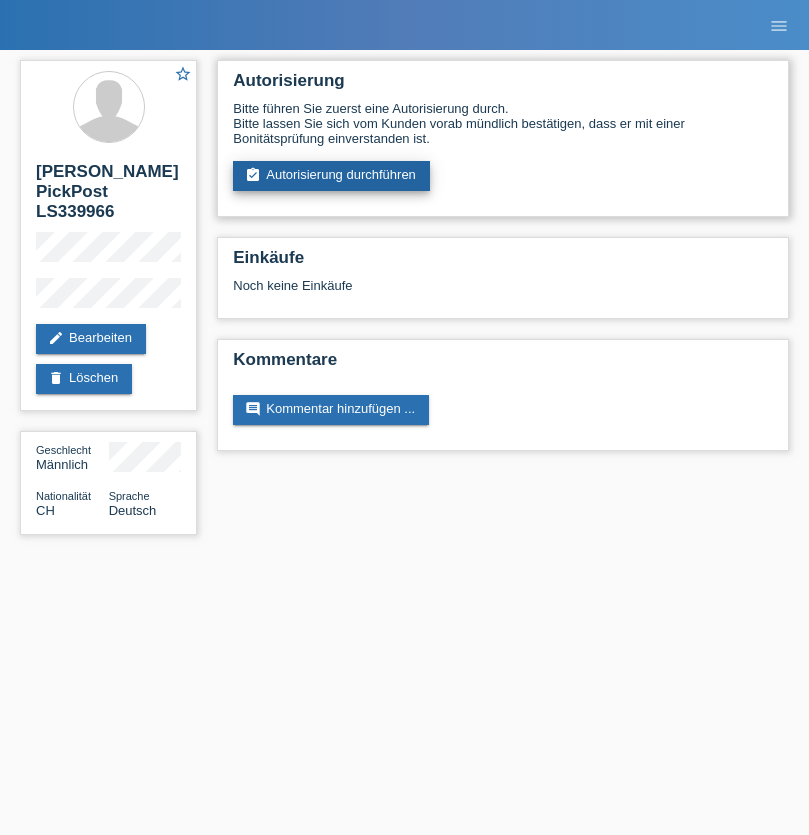 click on "assignment_turned_in  Autorisierung durchführen" at bounding box center (331, 176) 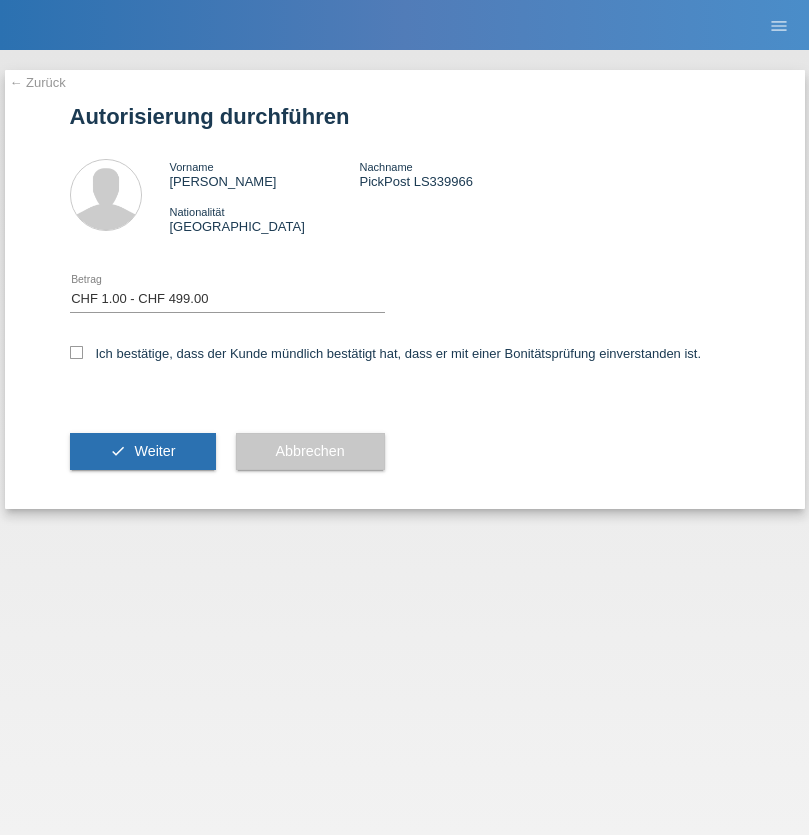 select on "1" 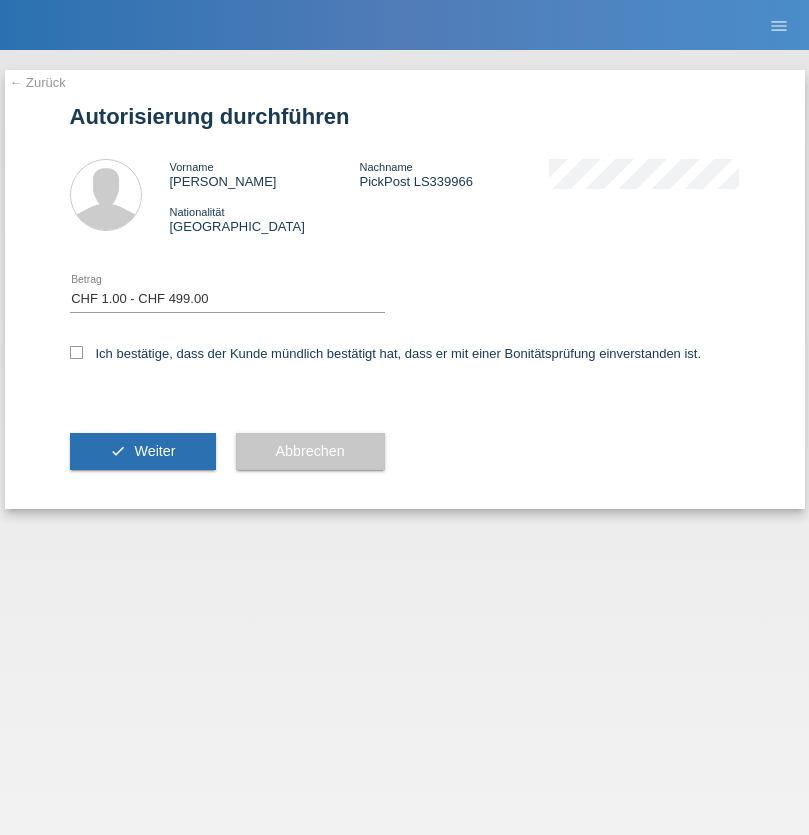 scroll, scrollTop: 0, scrollLeft: 0, axis: both 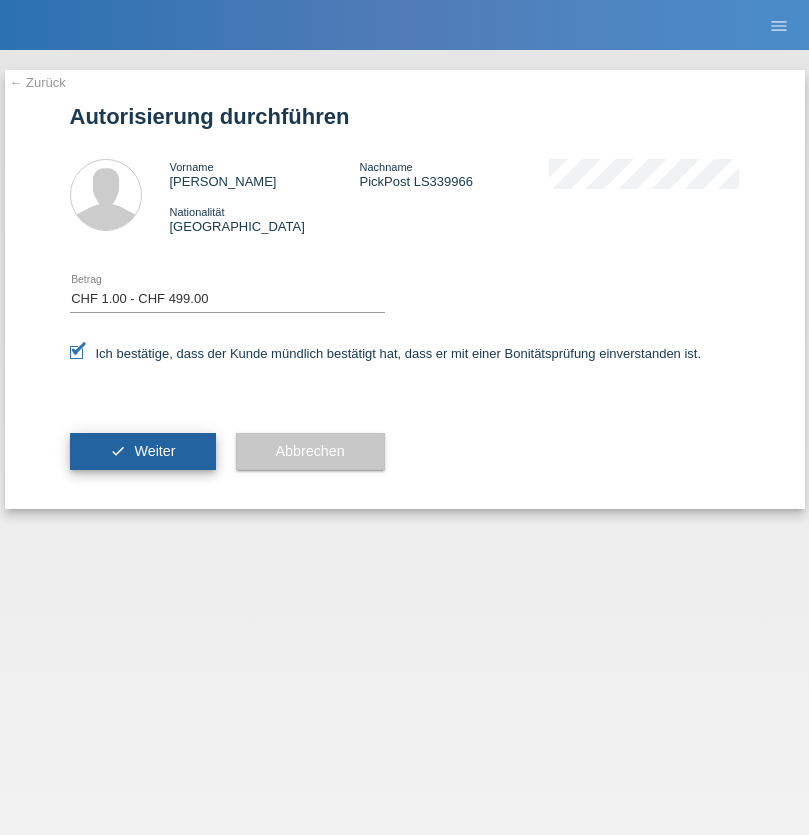 click on "Weiter" at bounding box center [154, 451] 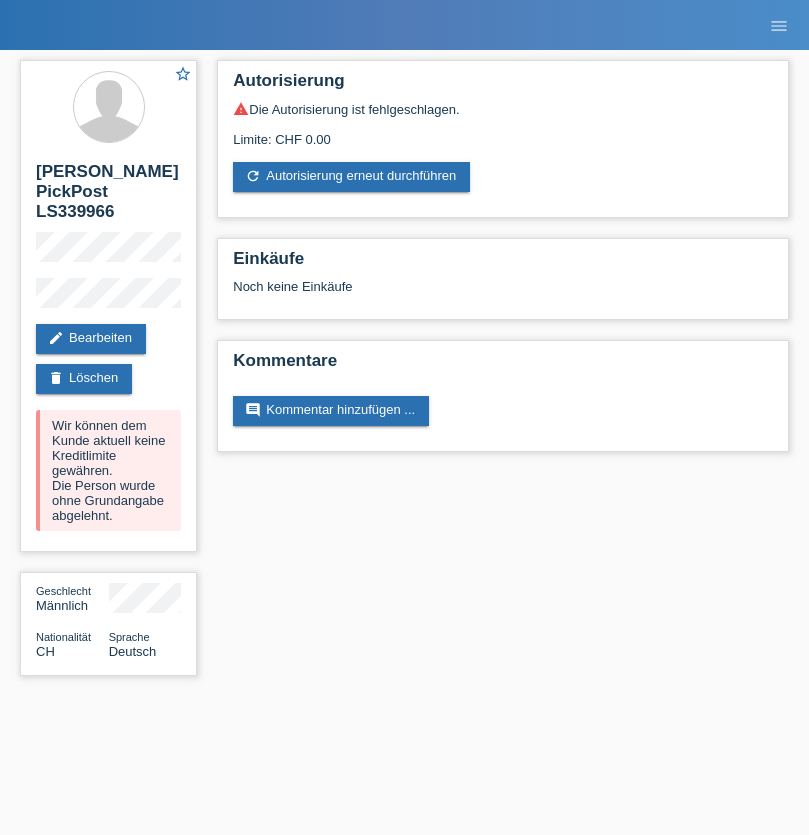 scroll, scrollTop: 0, scrollLeft: 0, axis: both 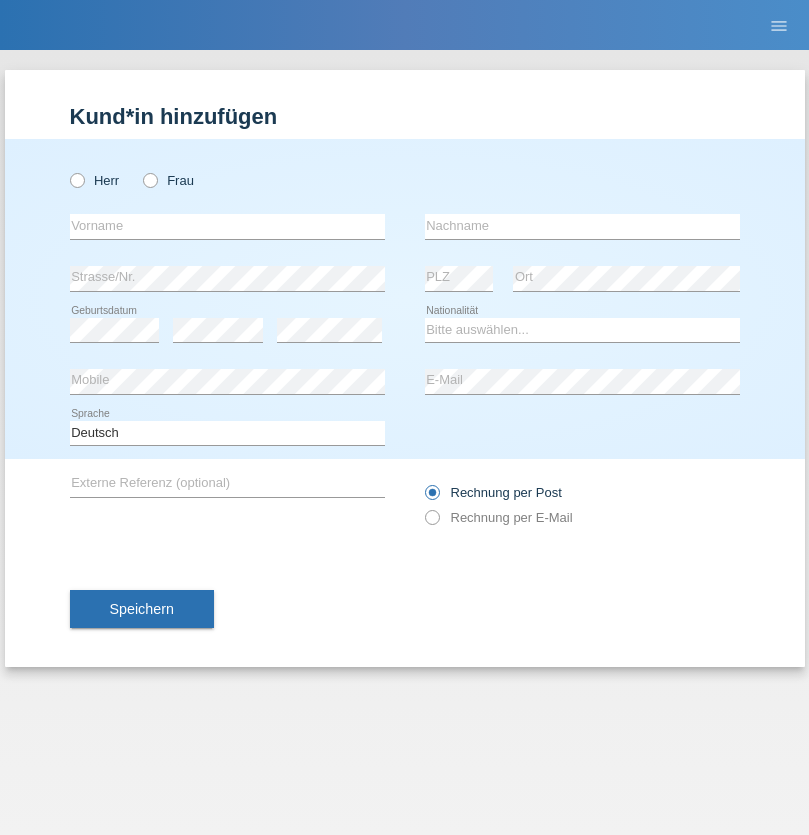 radio on "true" 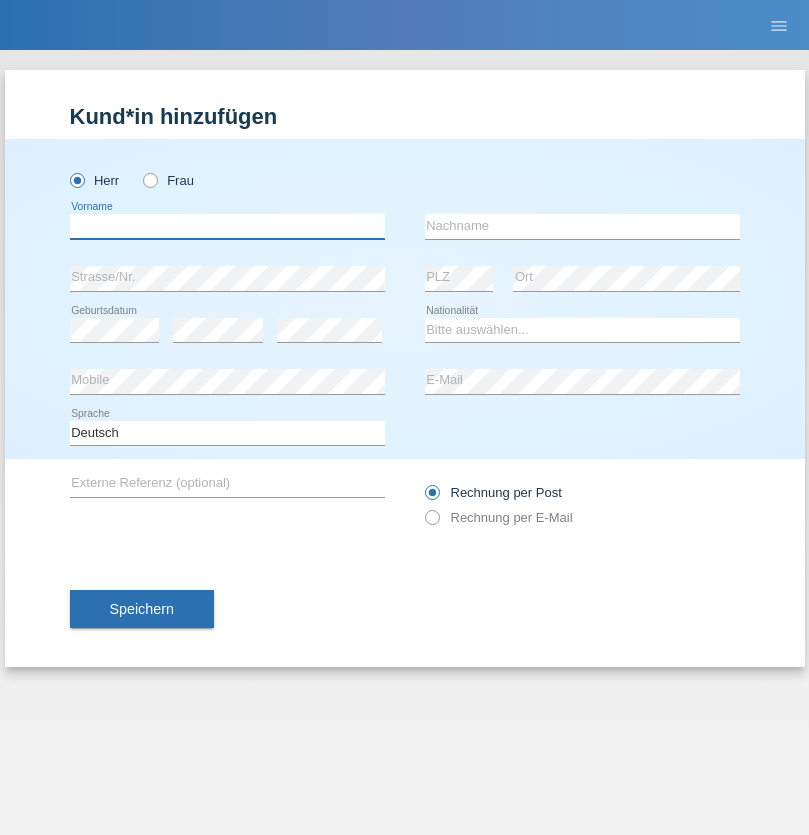 click at bounding box center (227, 226) 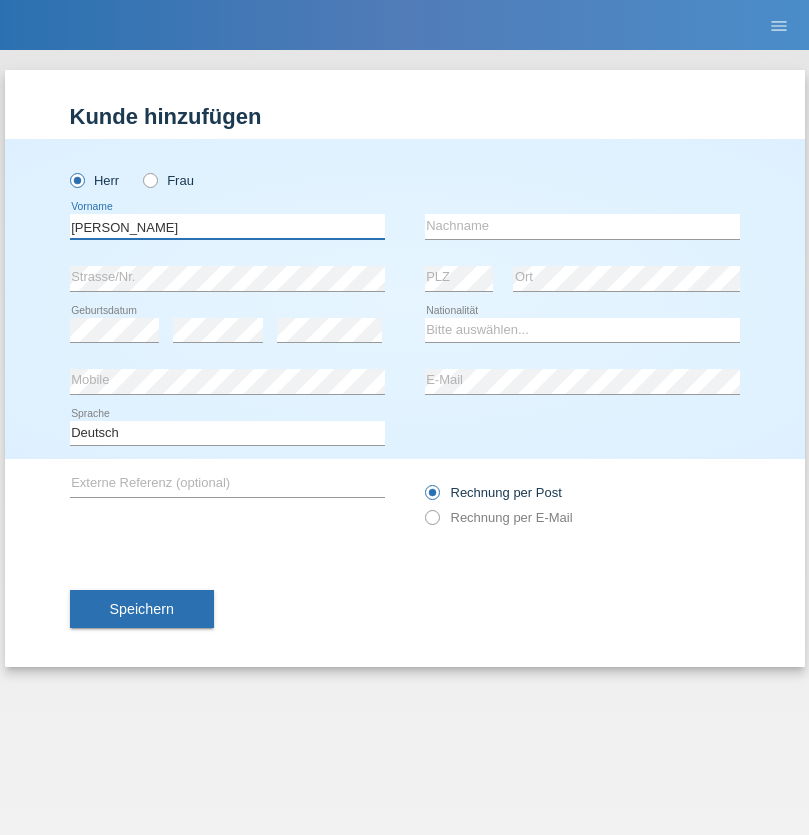 type on "[PERSON_NAME]" 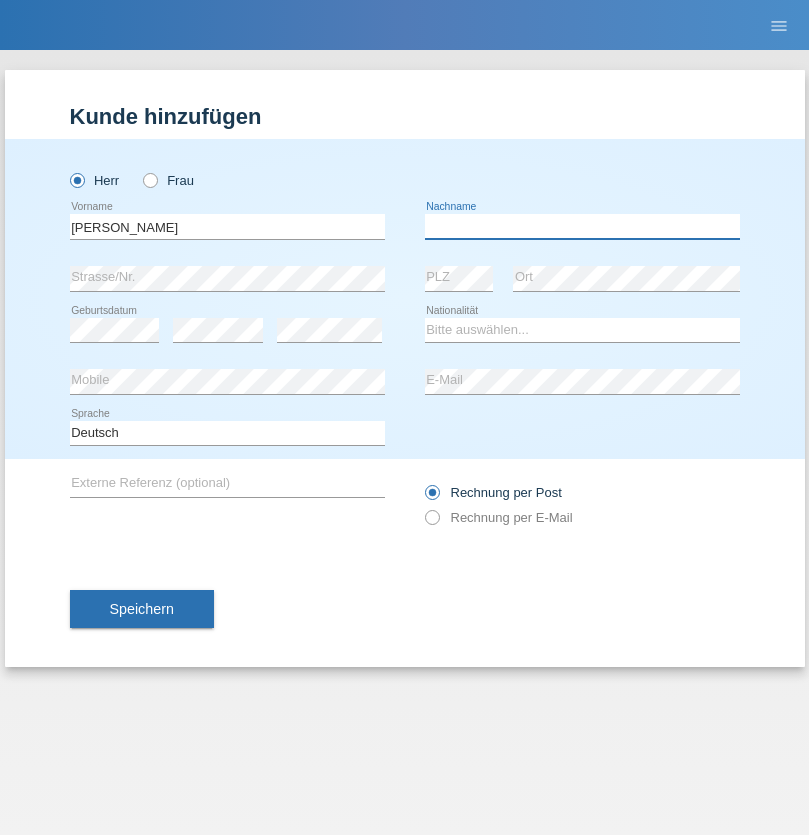 click at bounding box center (582, 226) 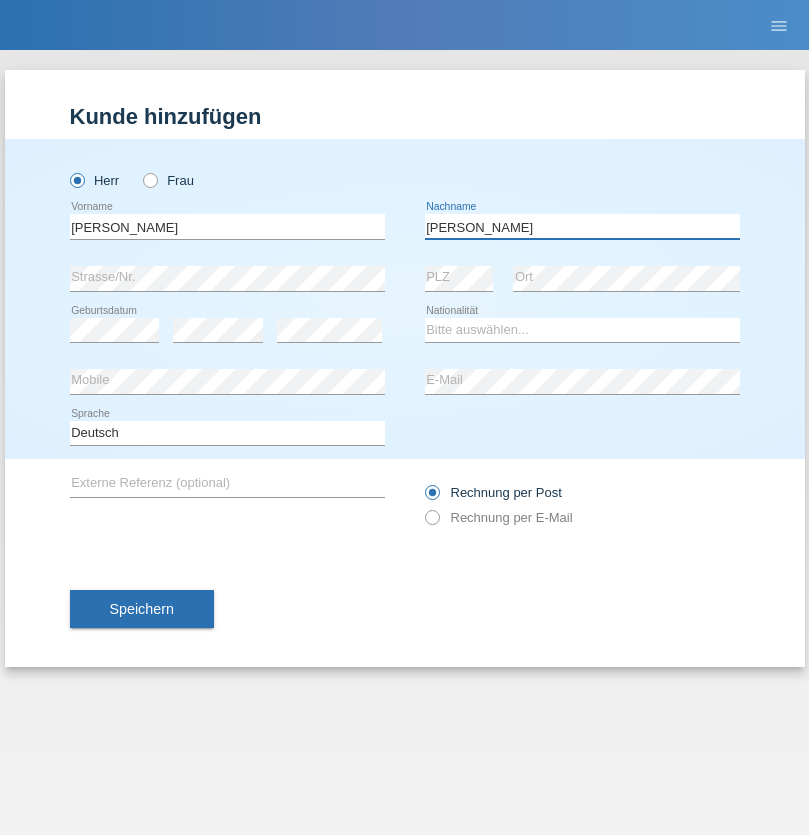 type on "[PERSON_NAME]" 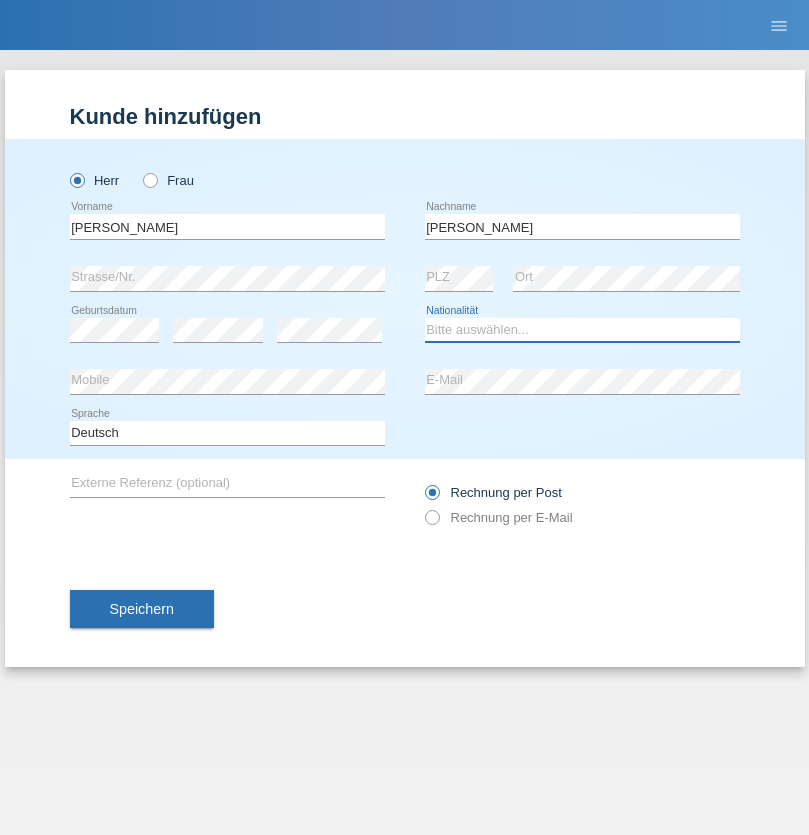 select on "PL" 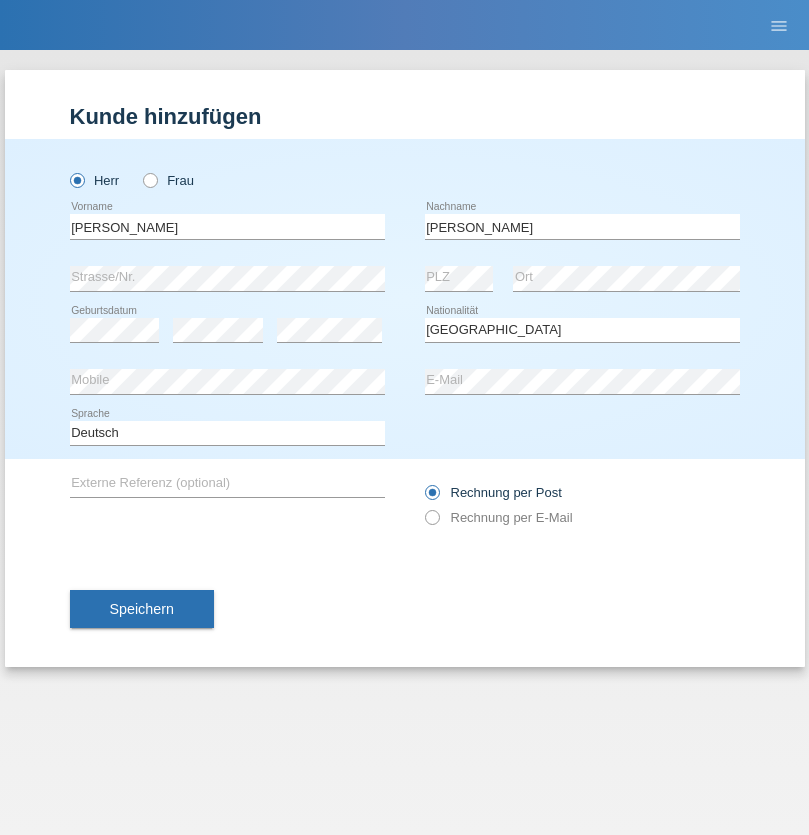 select on "C" 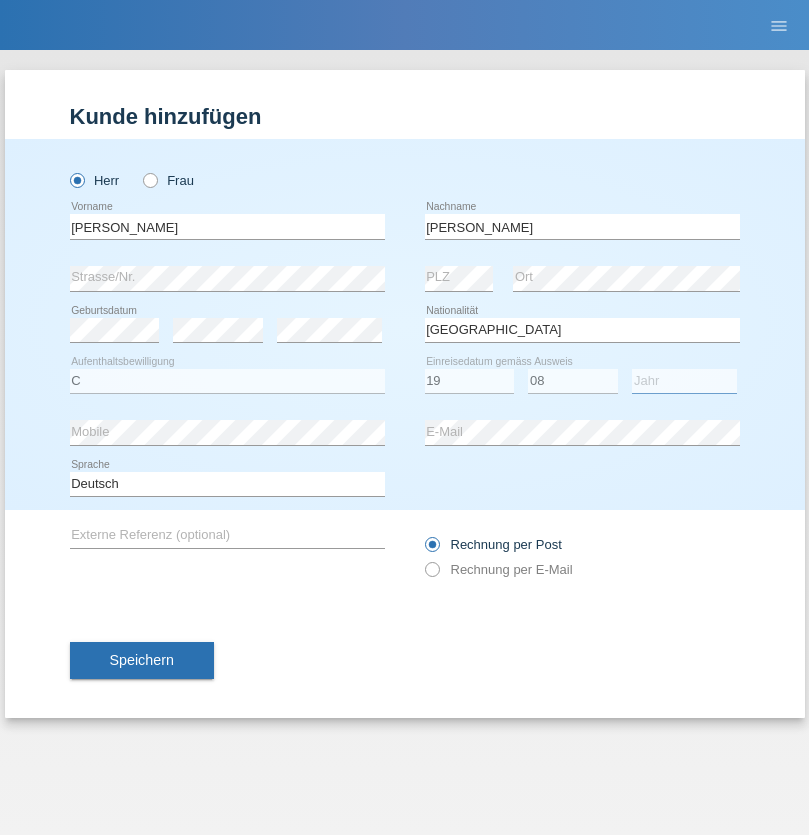 select on "2017" 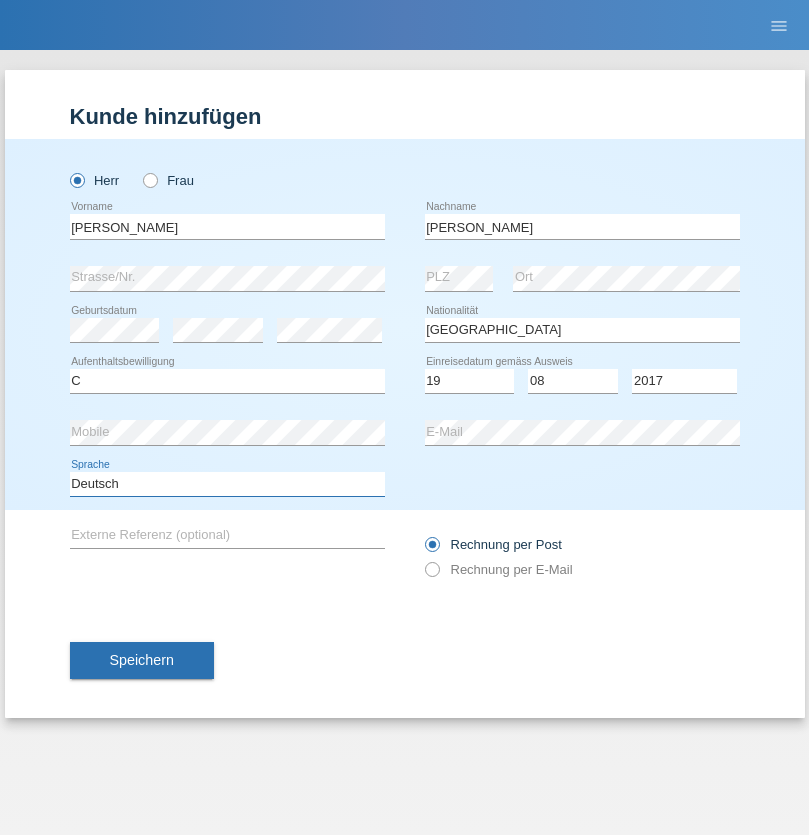 select on "en" 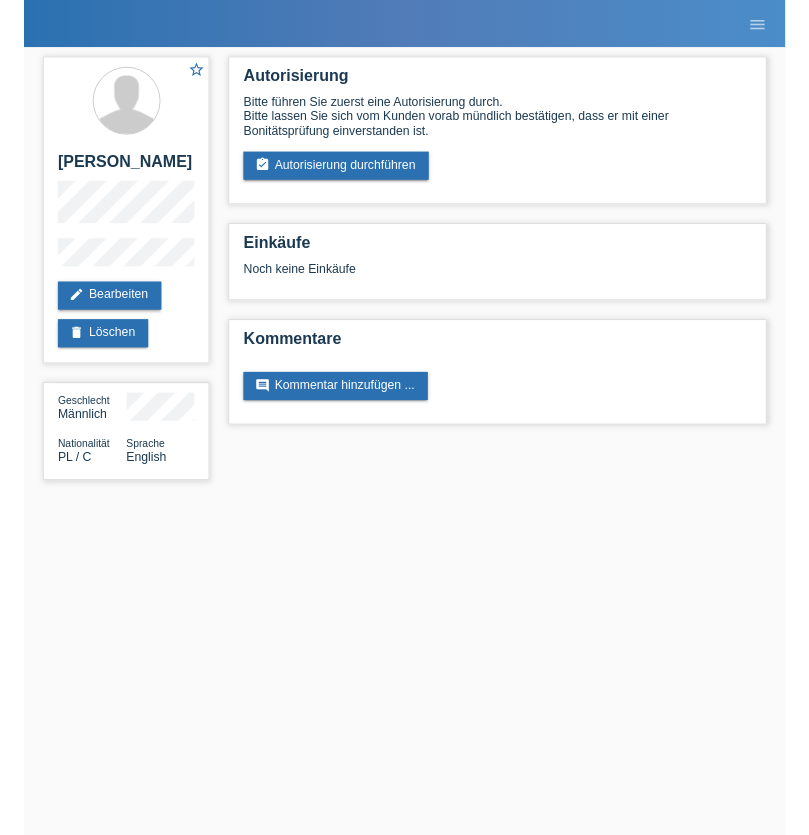 scroll, scrollTop: 0, scrollLeft: 0, axis: both 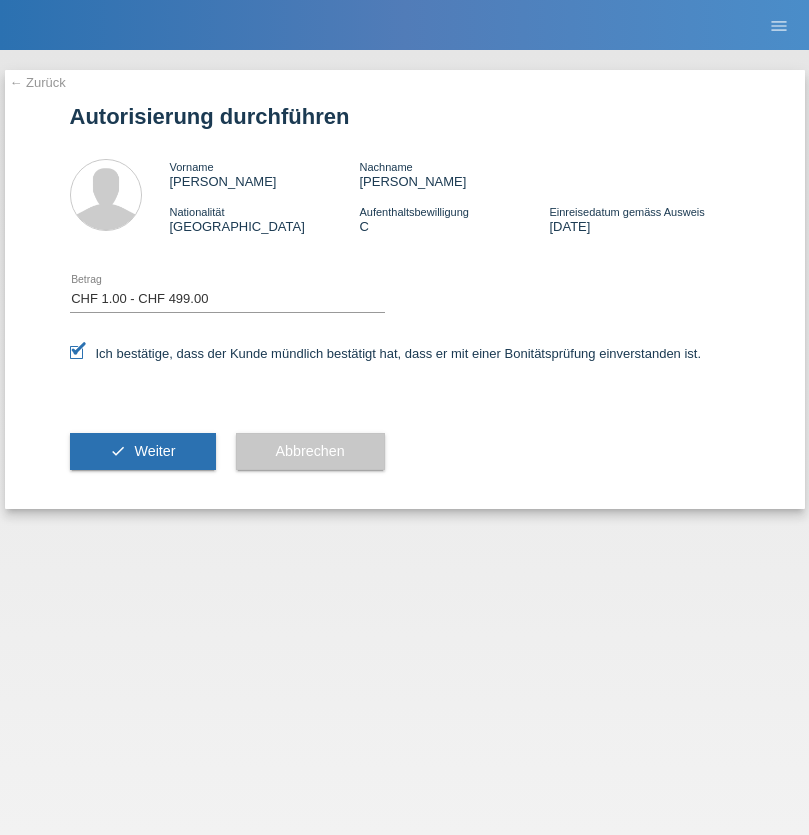 select on "1" 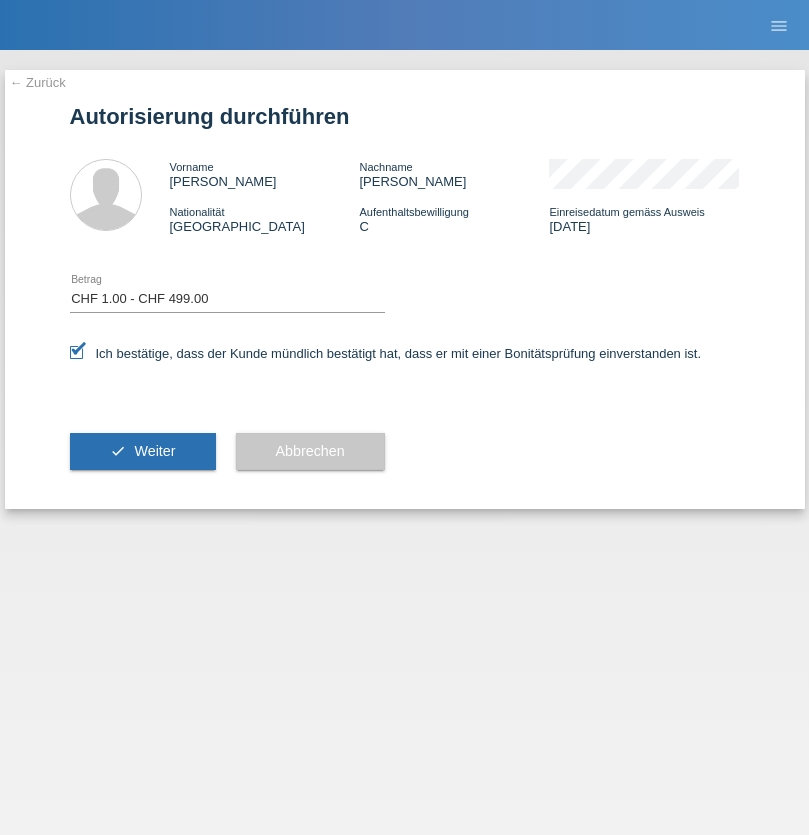 scroll, scrollTop: 0, scrollLeft: 0, axis: both 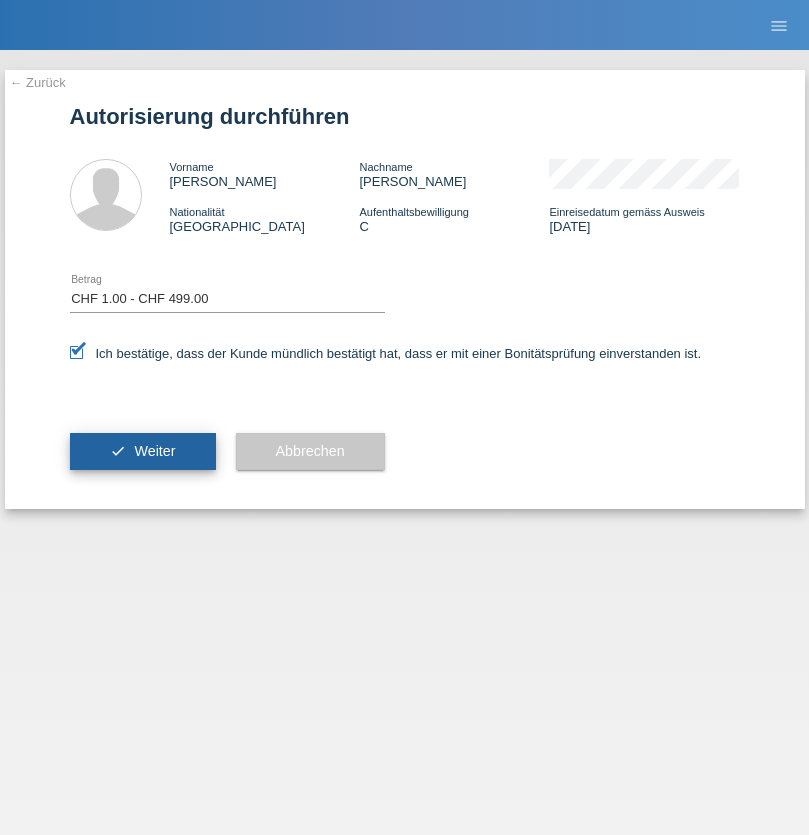 click on "Weiter" at bounding box center (154, 451) 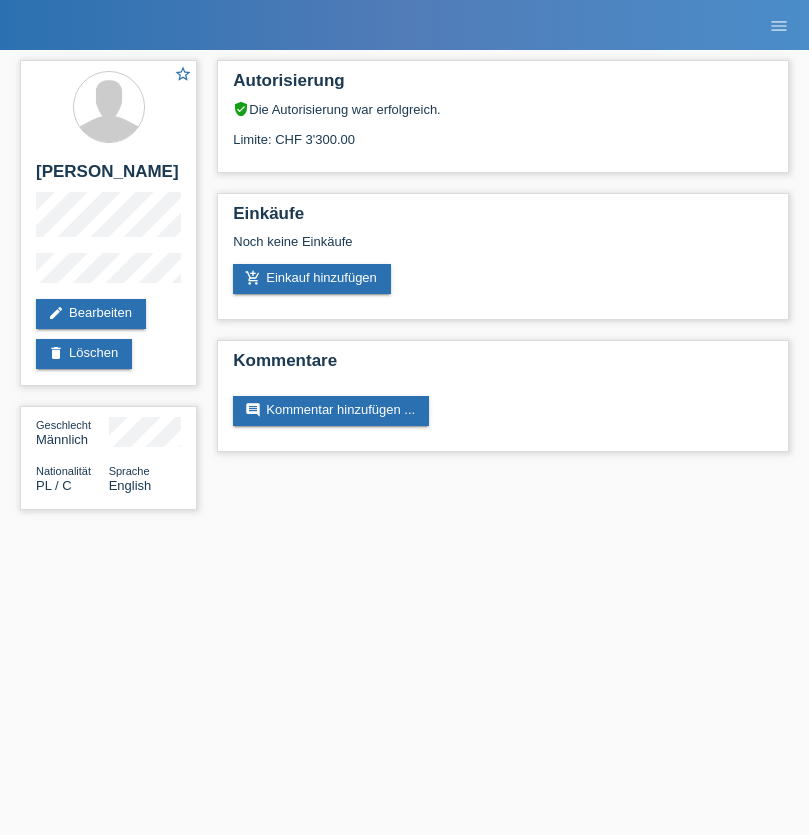 scroll, scrollTop: 0, scrollLeft: 0, axis: both 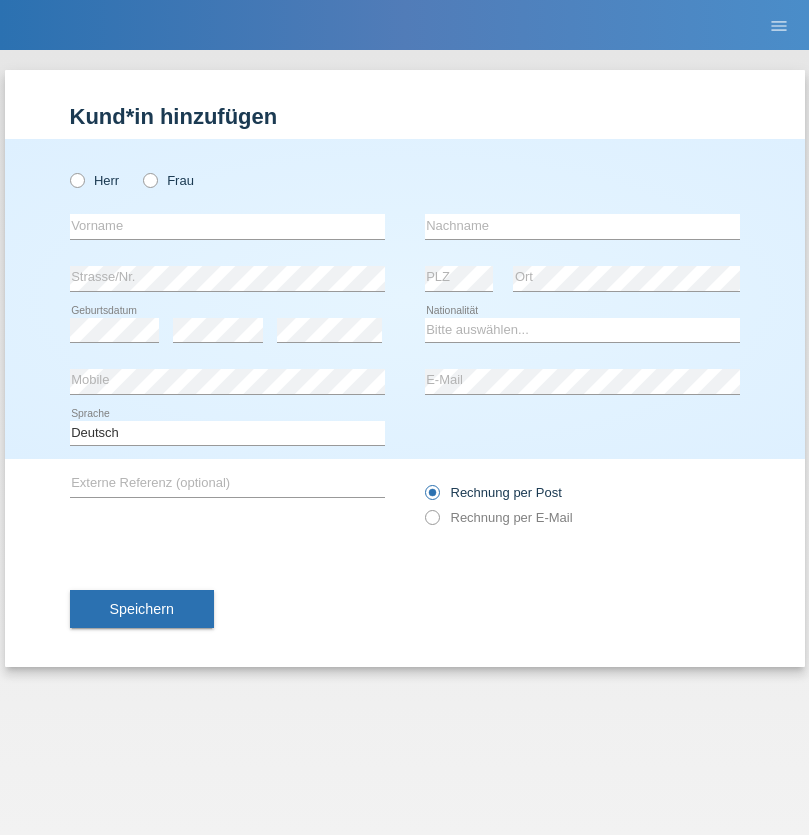 radio on "true" 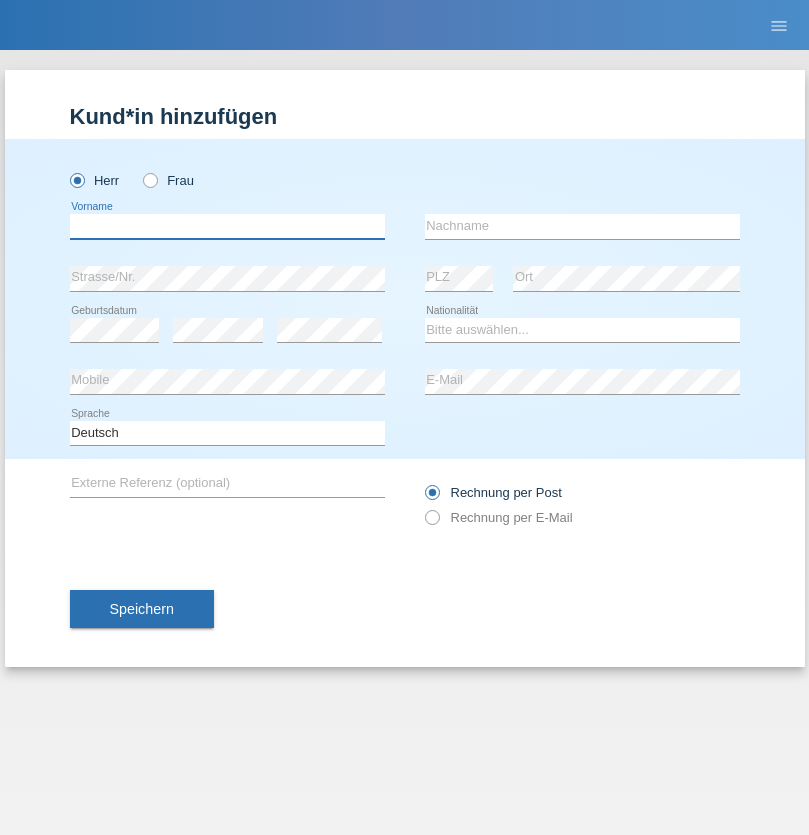 click at bounding box center (227, 226) 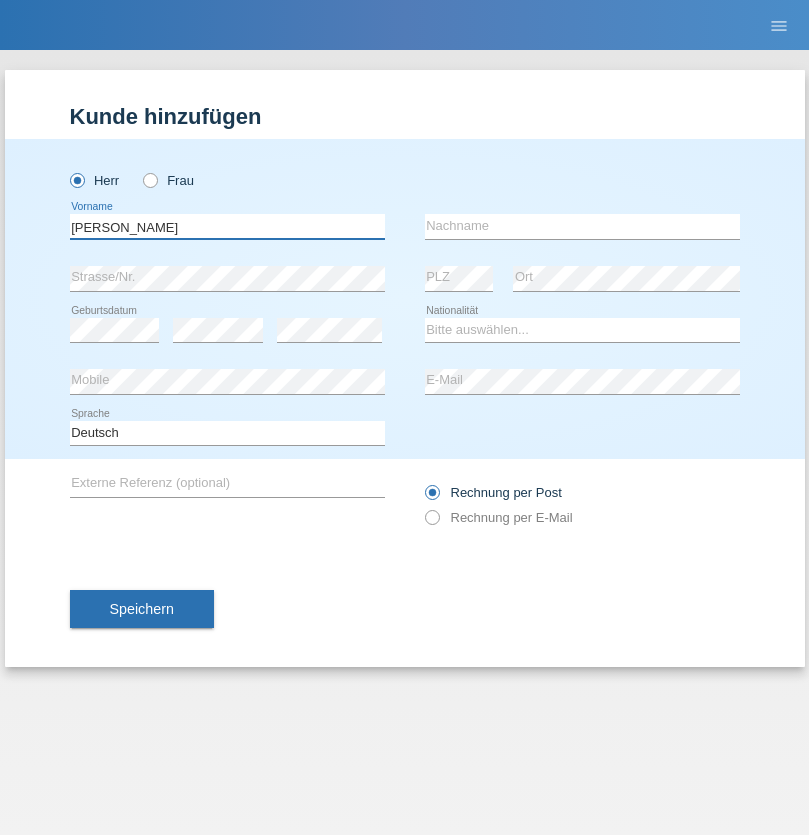 type on "Artur" 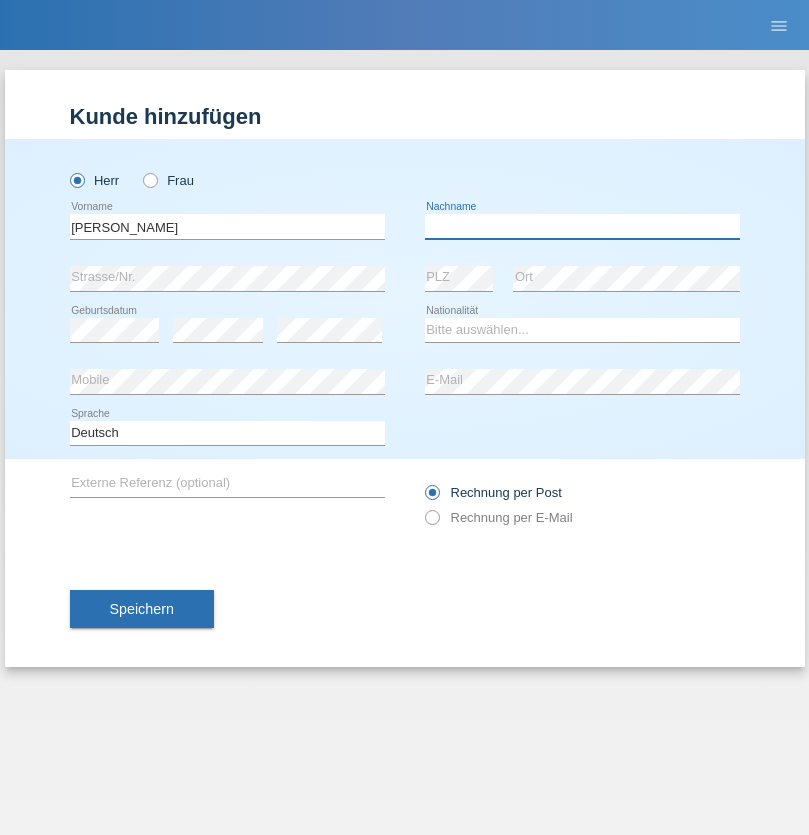 click at bounding box center (582, 226) 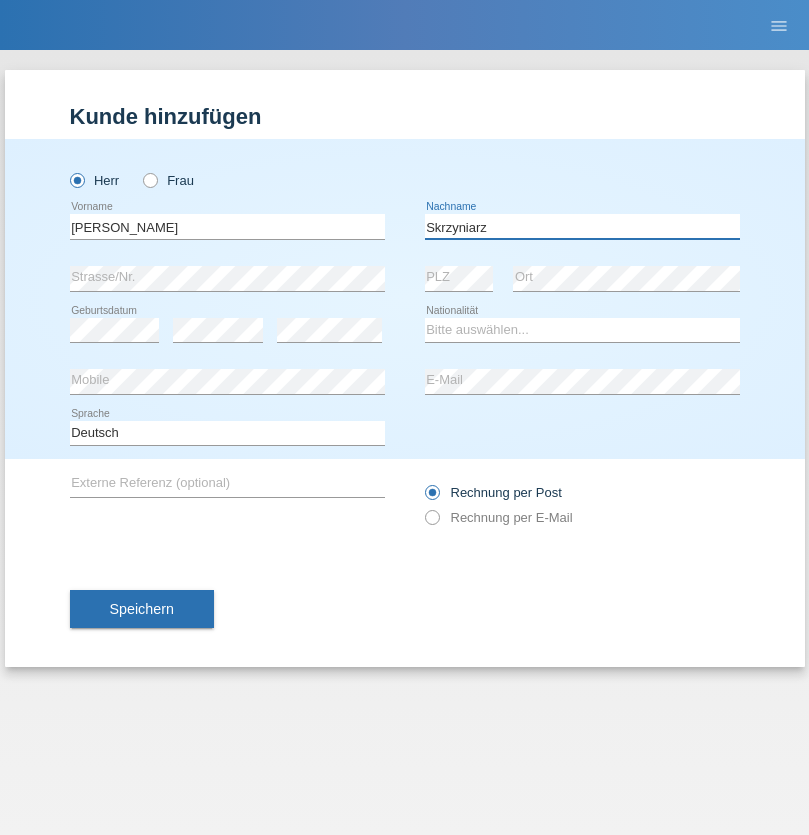 type on "Skrzyniarz" 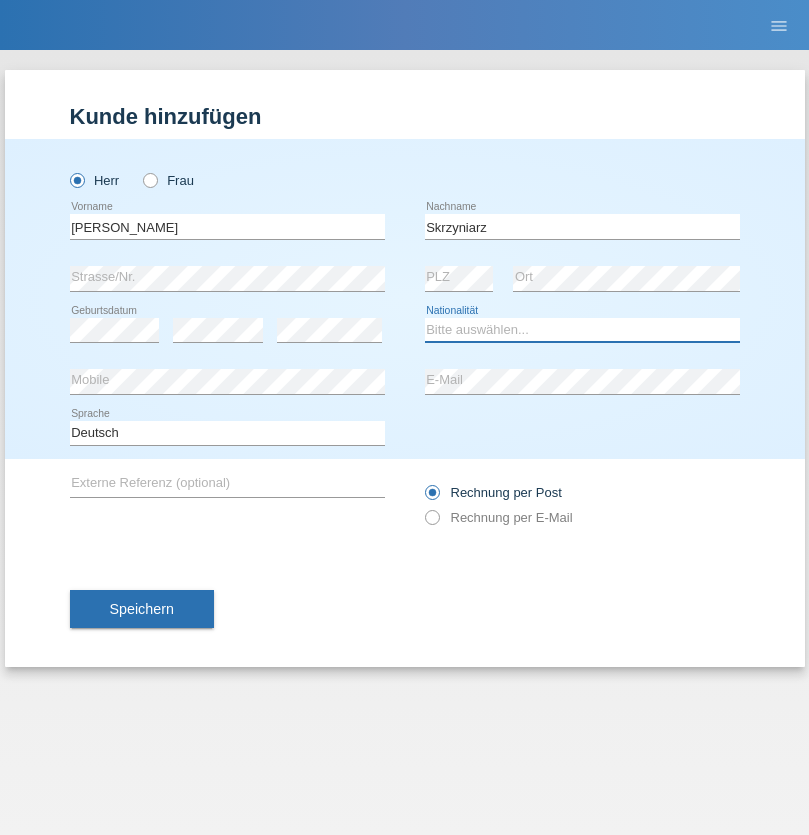 select on "PL" 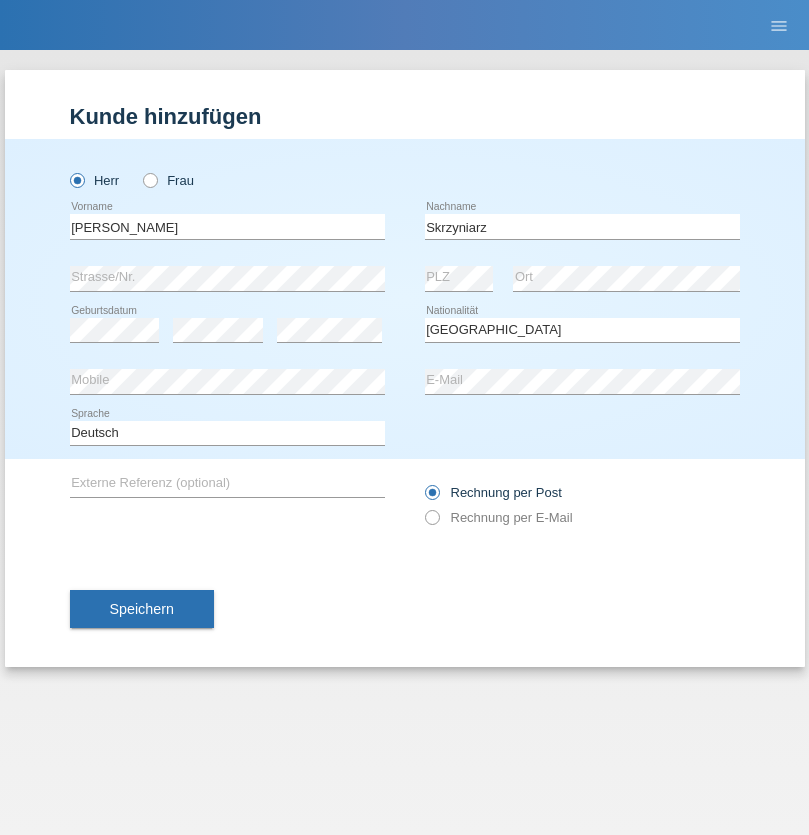 select on "C" 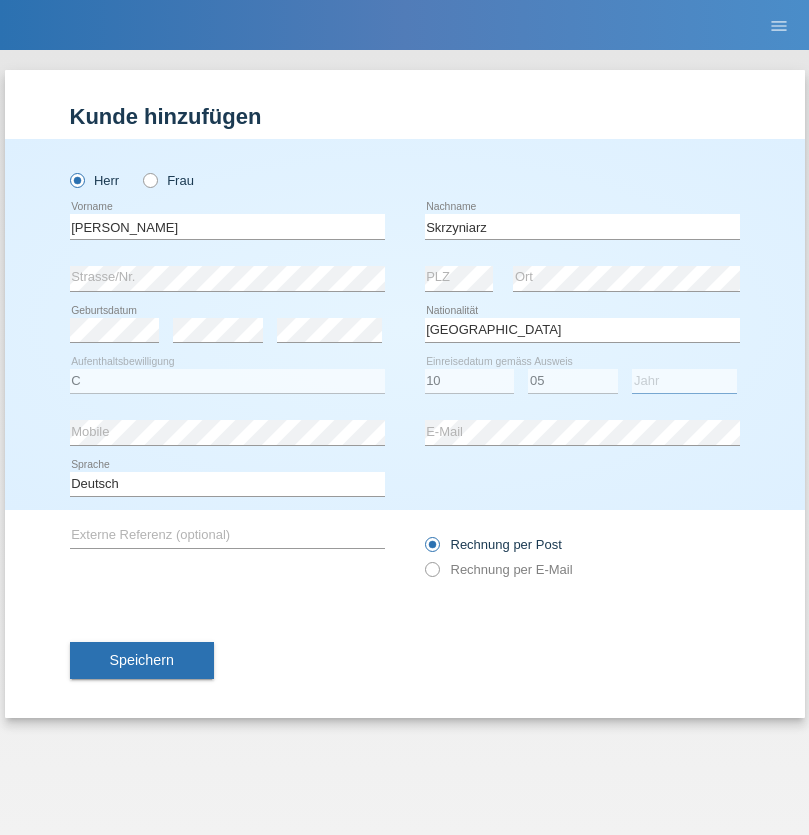 select on "1985" 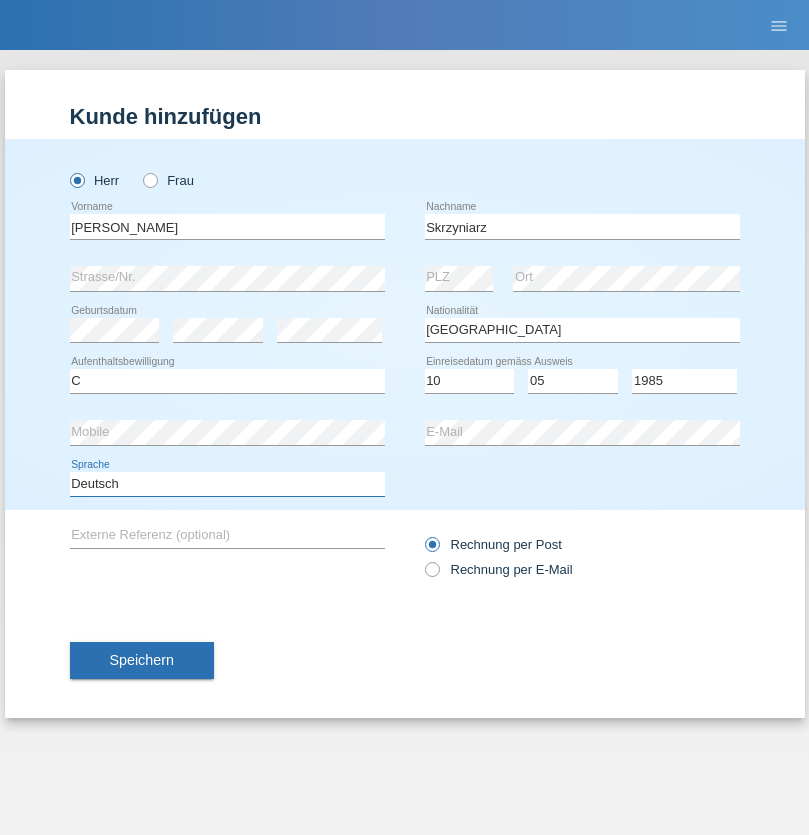 select on "en" 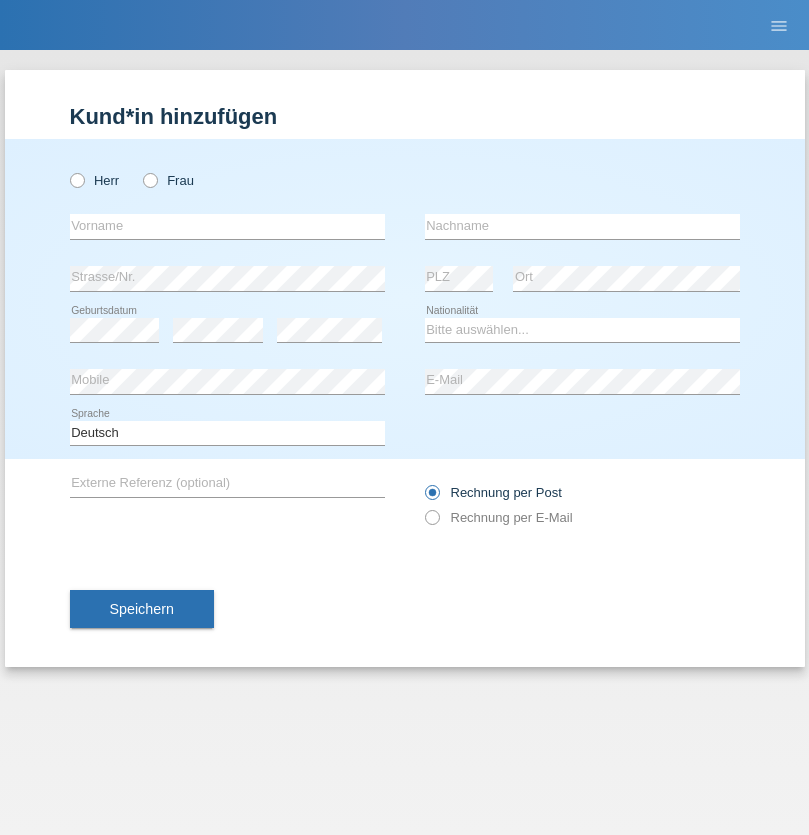 scroll, scrollTop: 0, scrollLeft: 0, axis: both 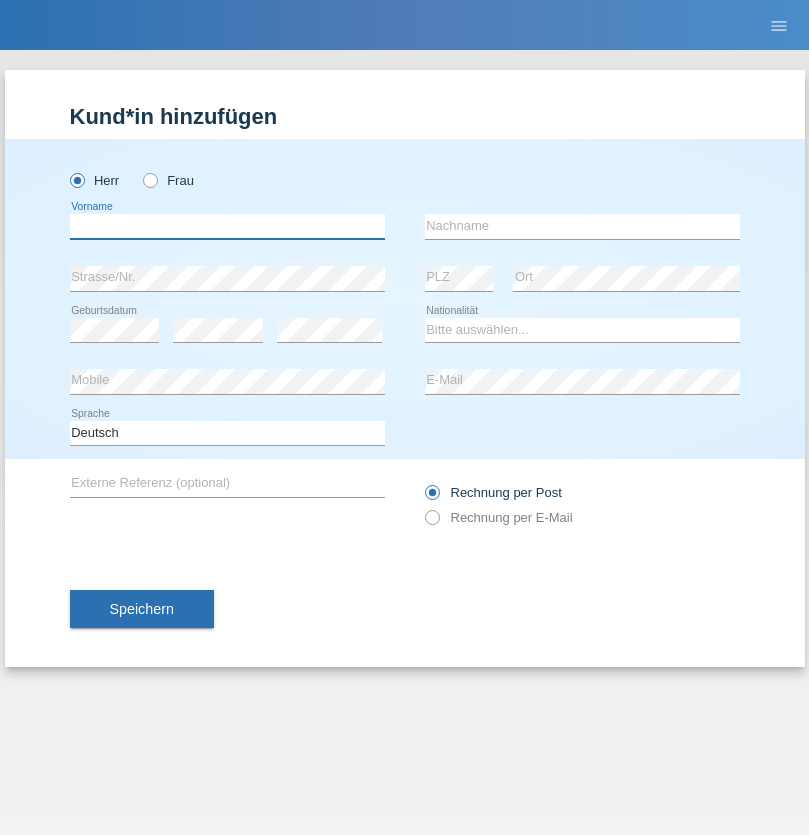 click at bounding box center (227, 226) 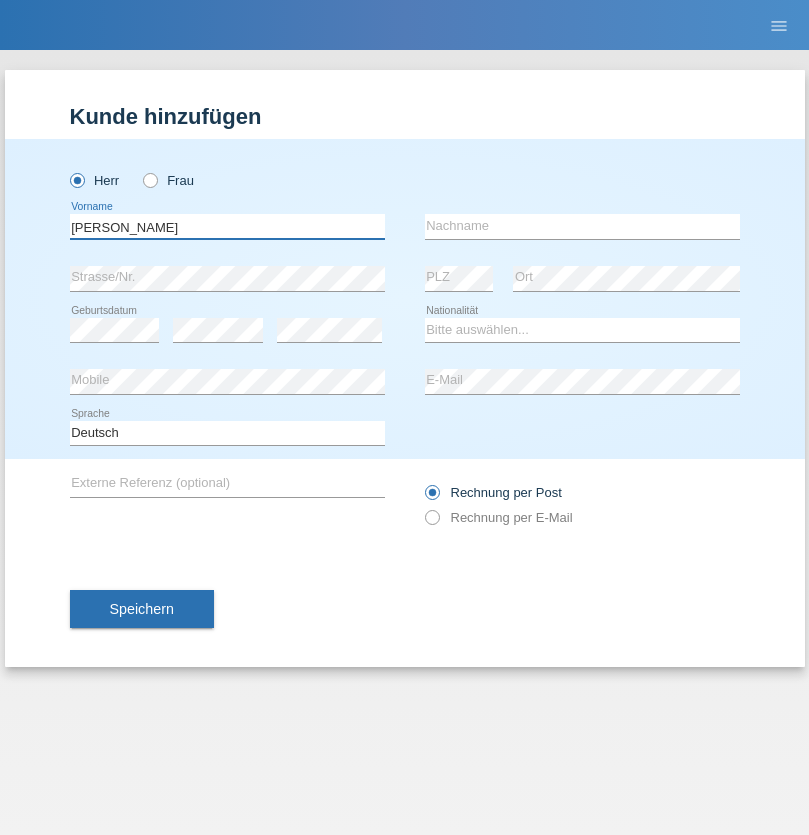 type on "Artur" 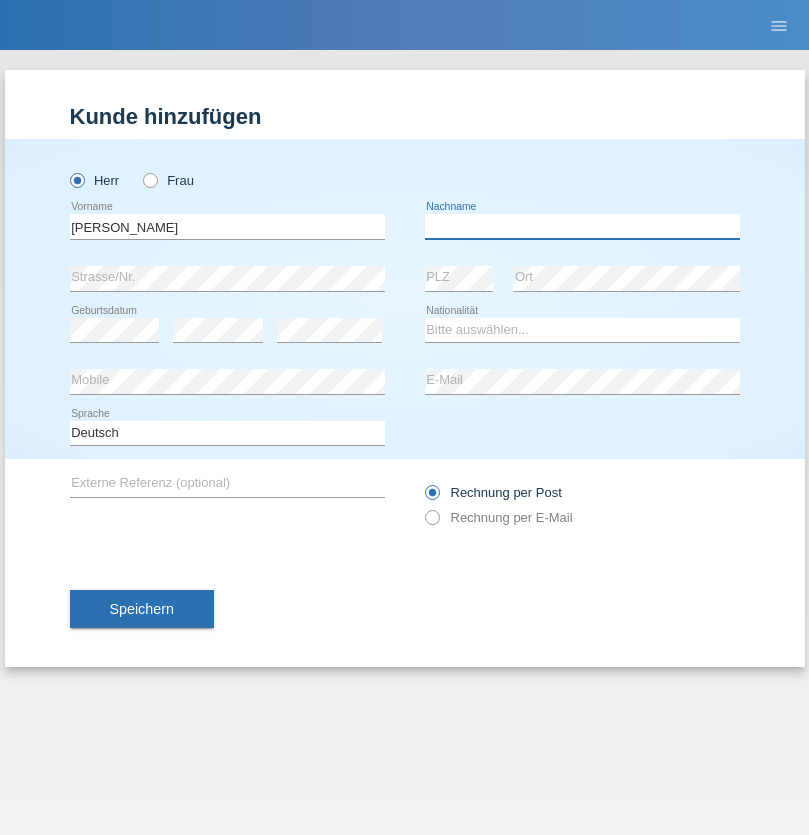 click at bounding box center [582, 226] 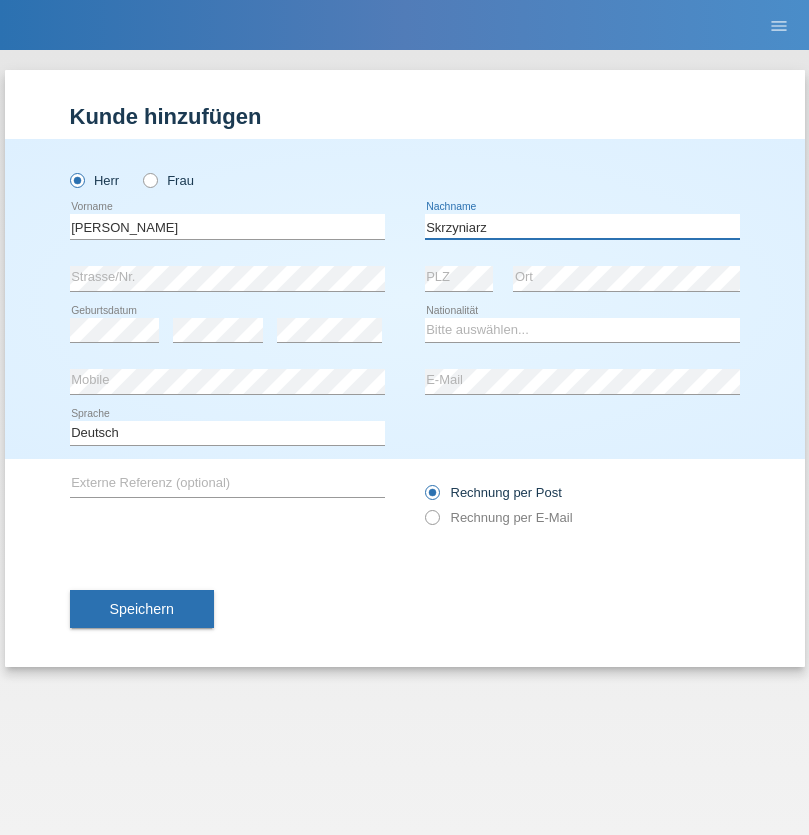 type on "Skrzyniarz" 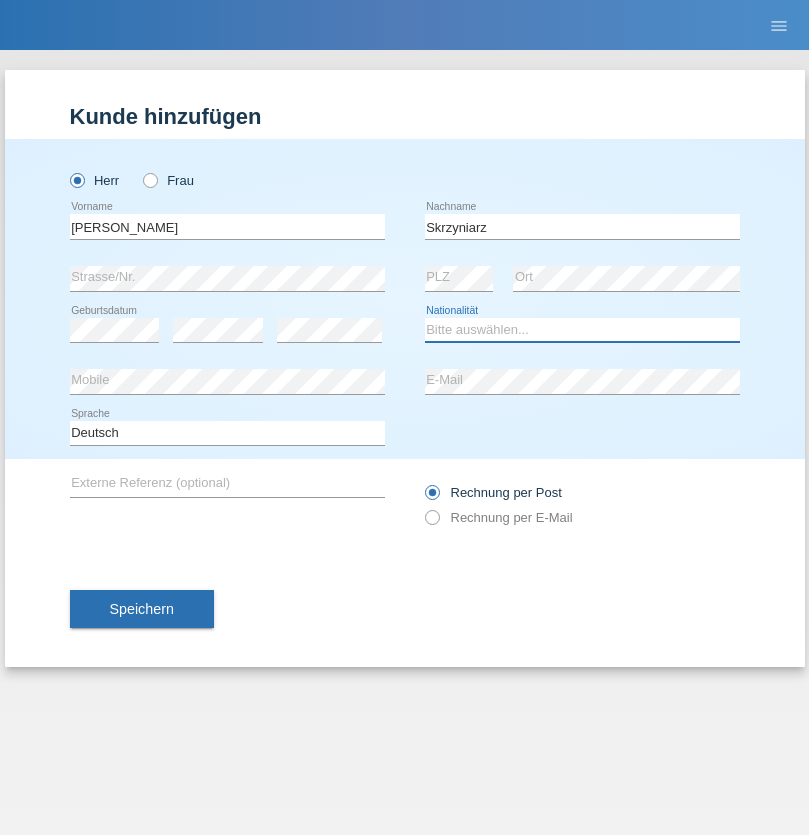 select on "PL" 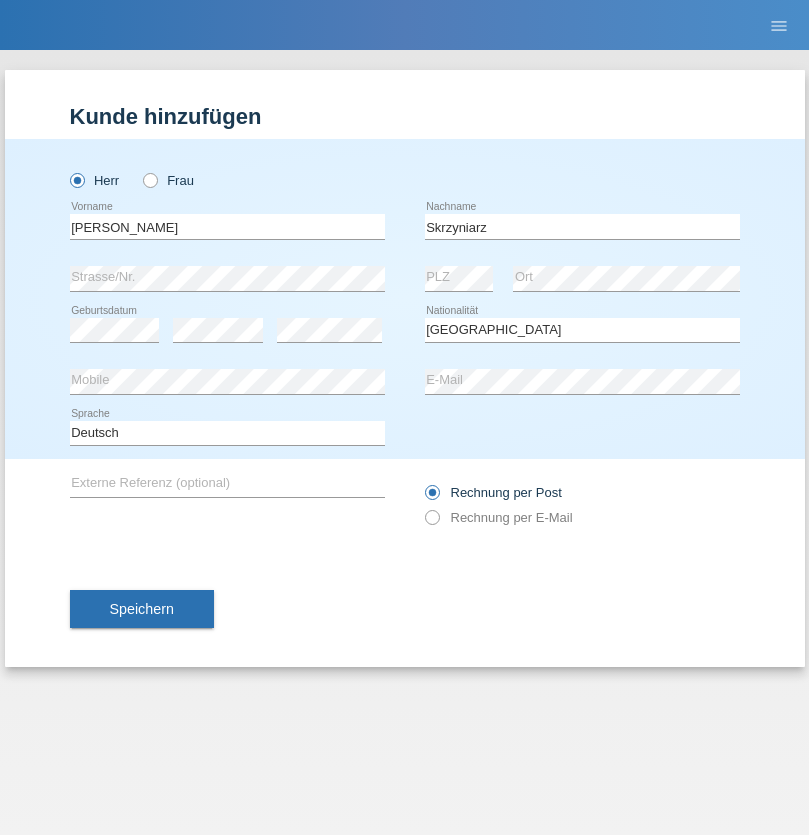 select on "C" 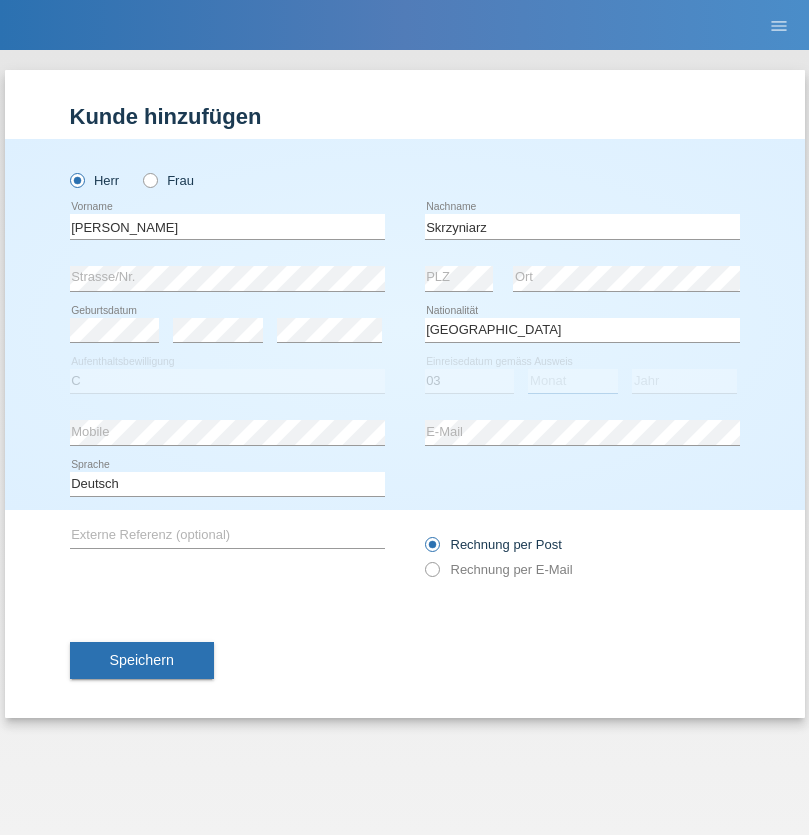 select on "02" 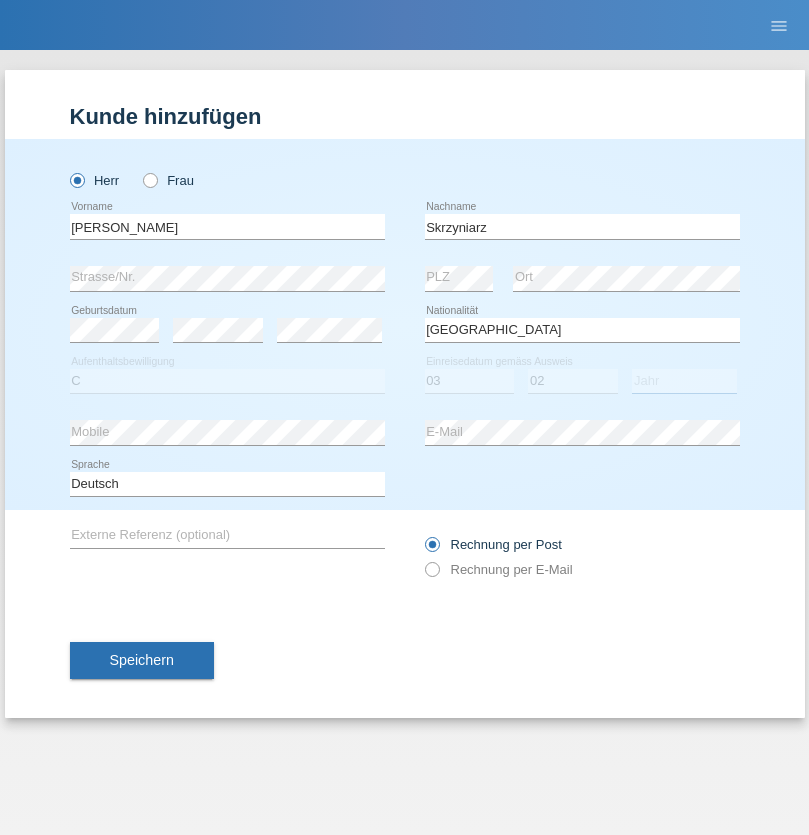 select on "2020" 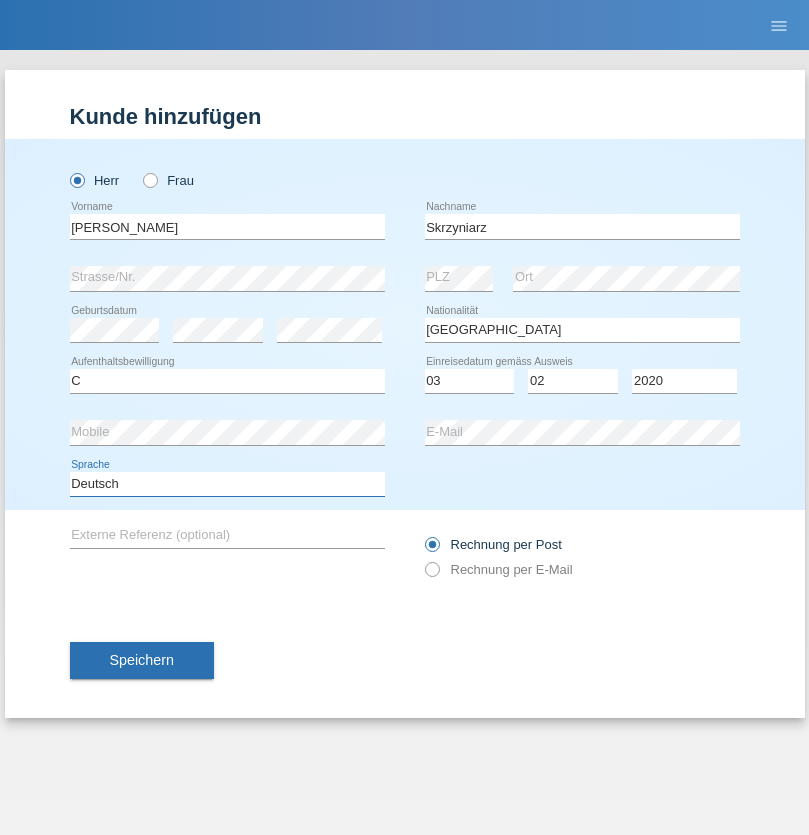 select on "en" 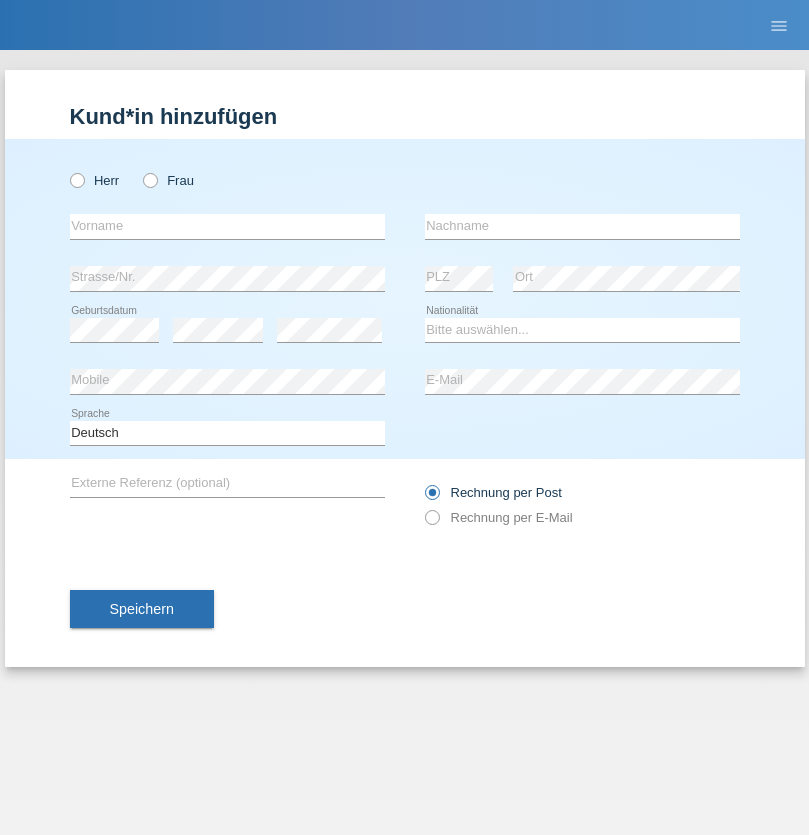 scroll, scrollTop: 0, scrollLeft: 0, axis: both 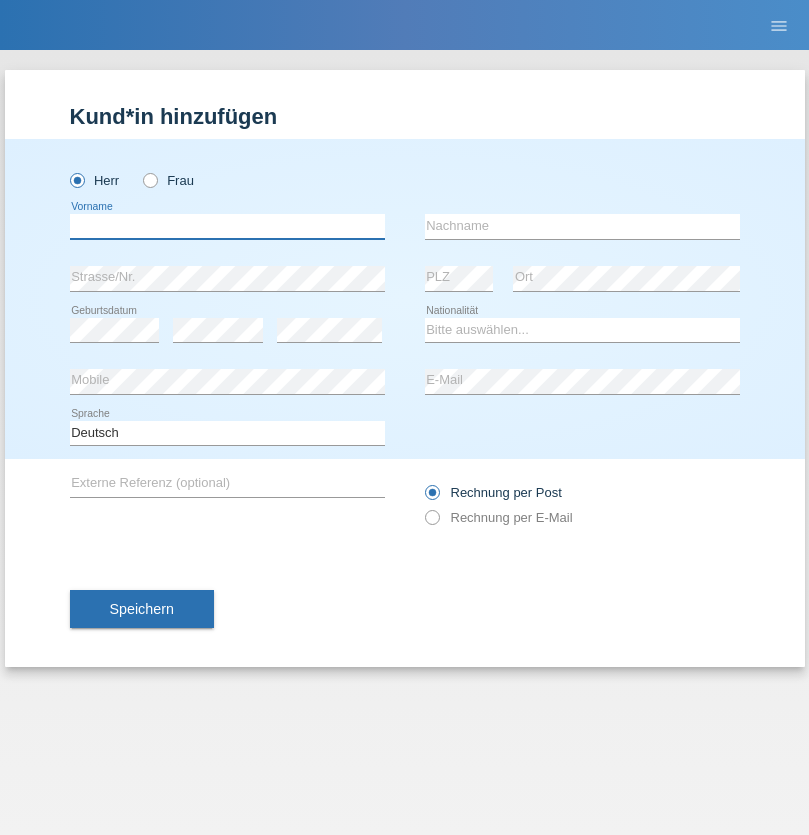 click at bounding box center [227, 226] 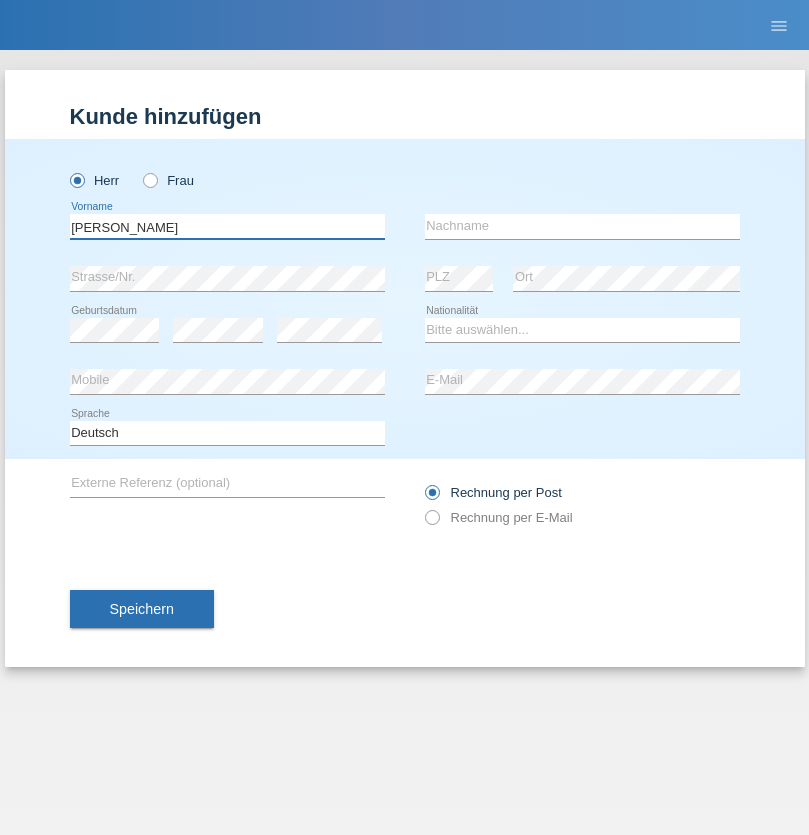type on "Raffaele" 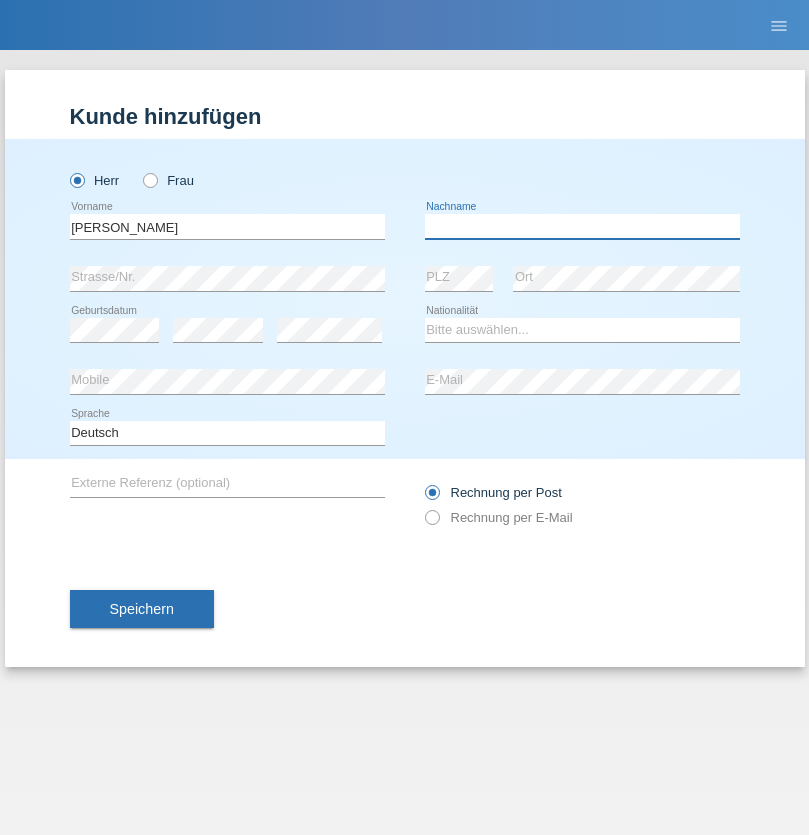 click at bounding box center [582, 226] 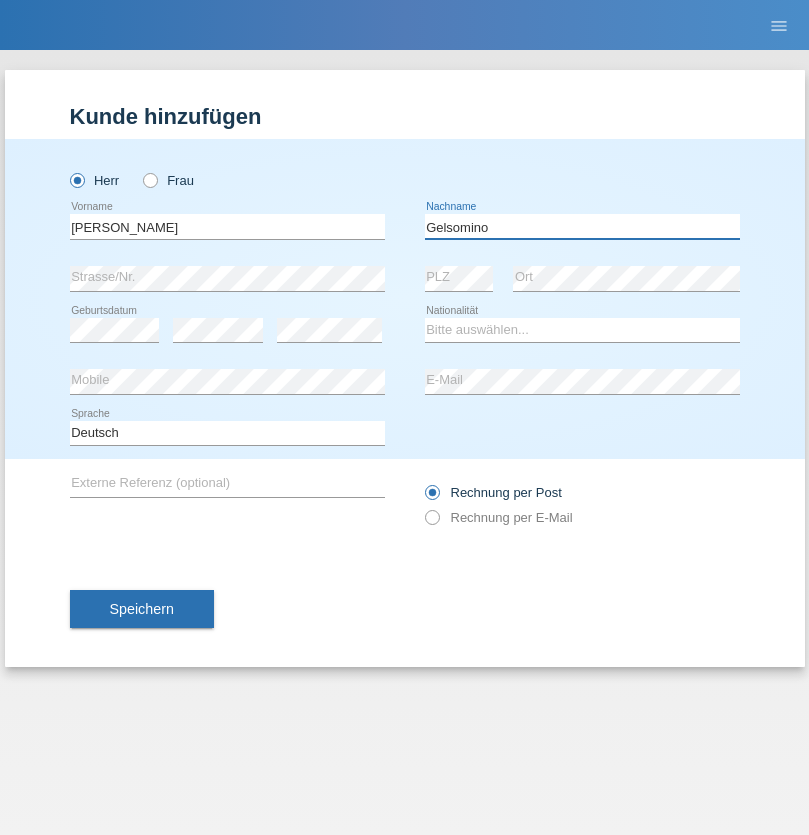 type on "Gelsomino" 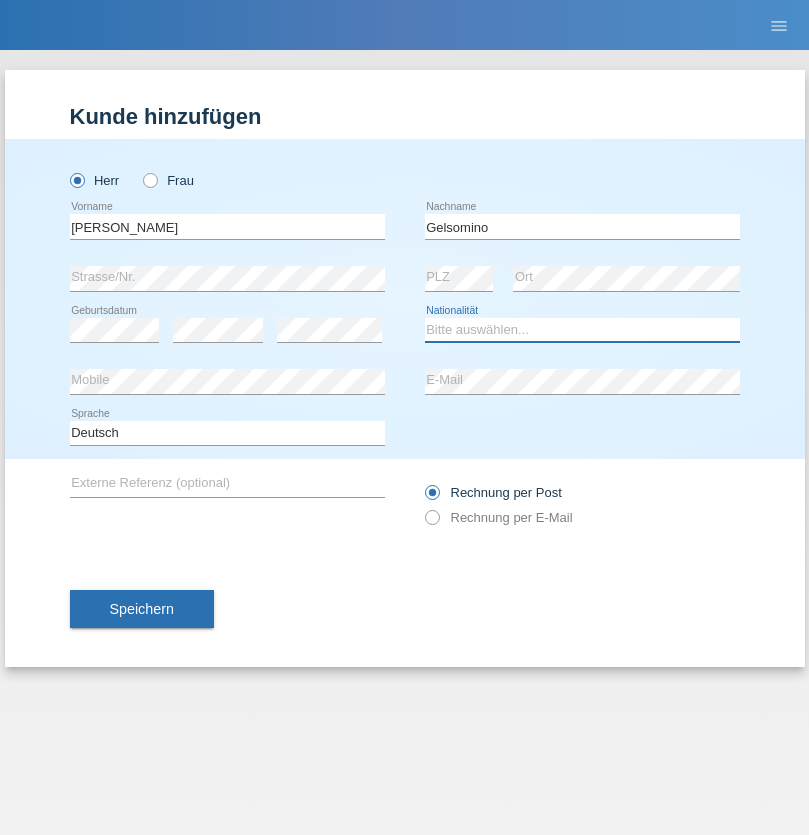 select on "IT" 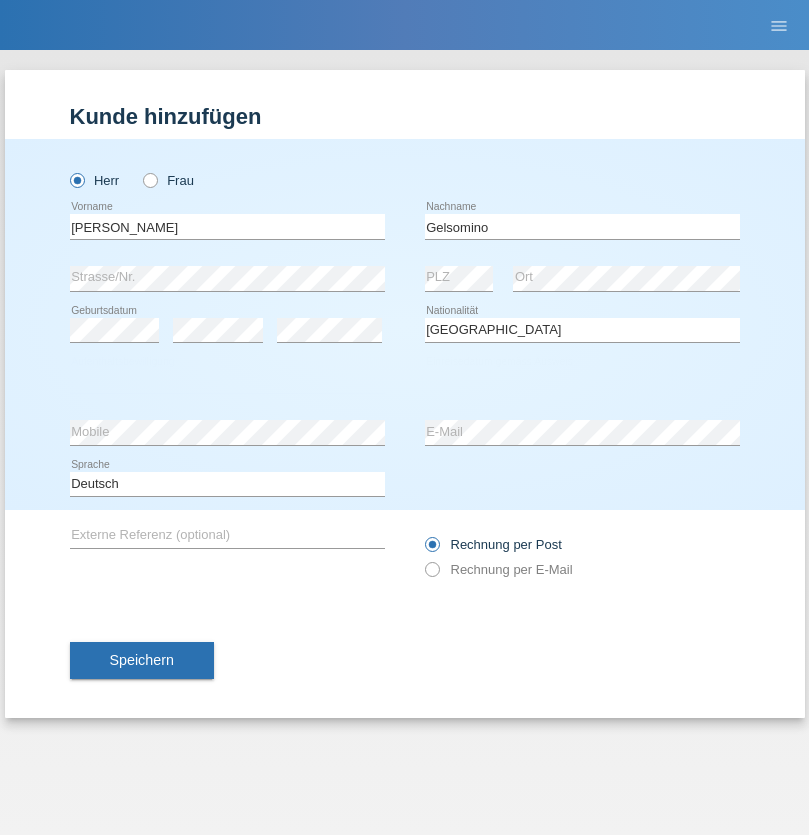select on "C" 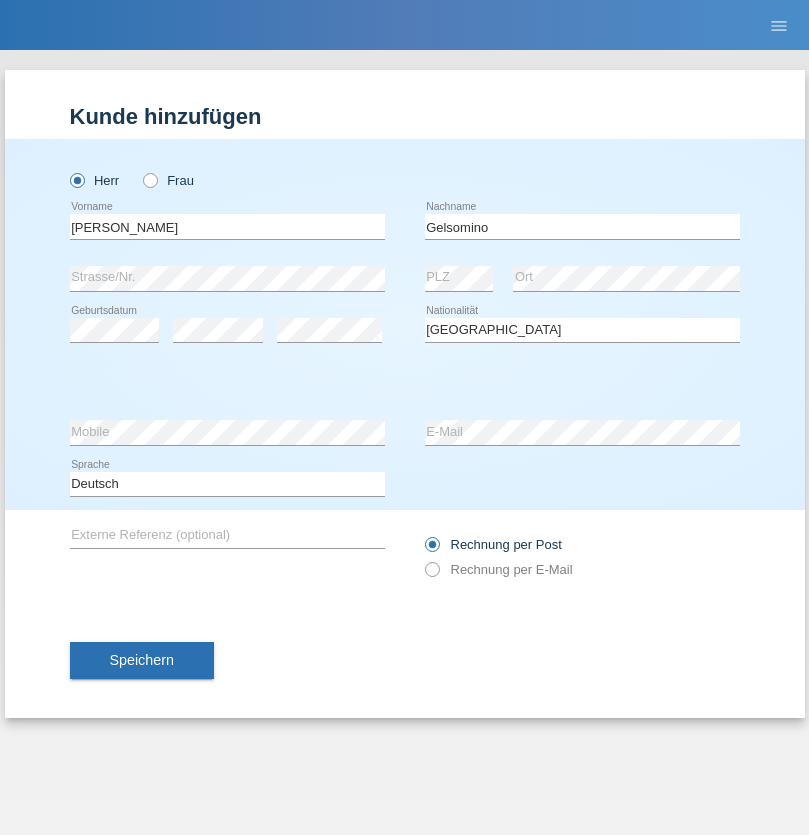 select on "10" 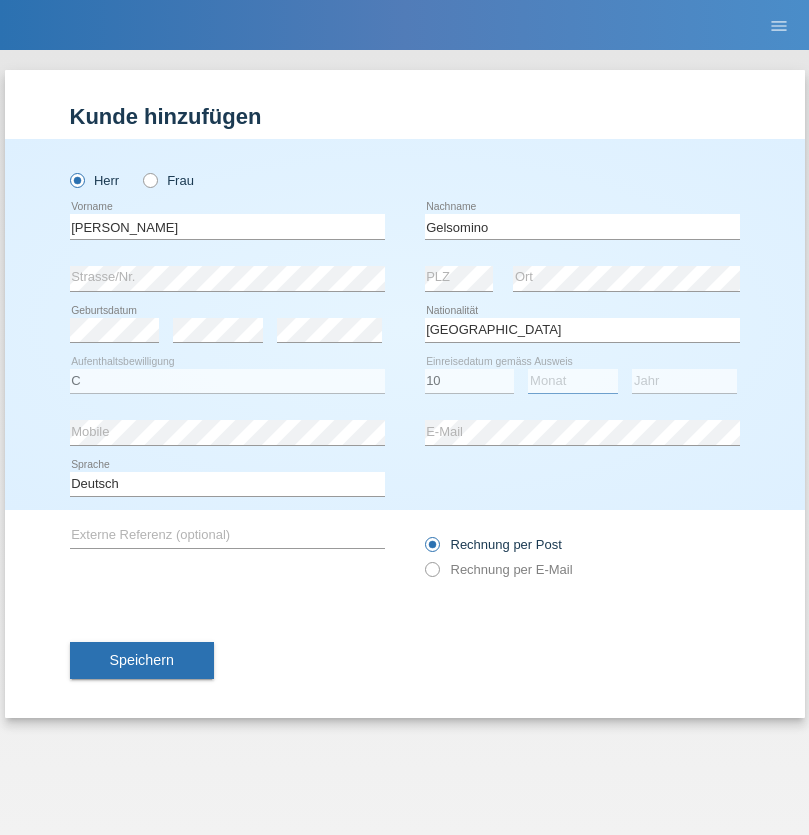 select on "01" 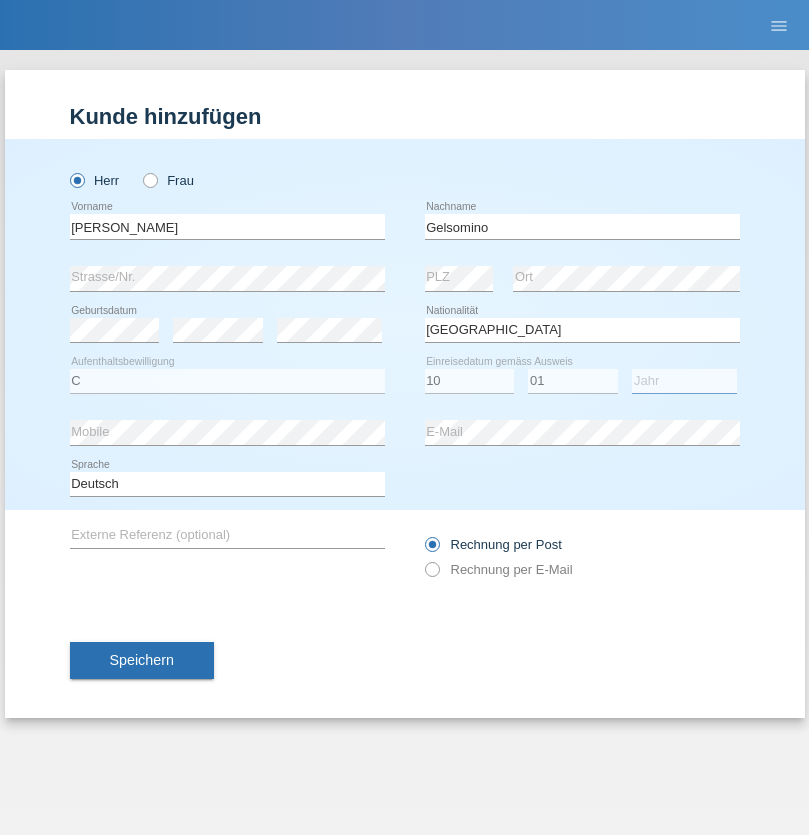 select on "2017" 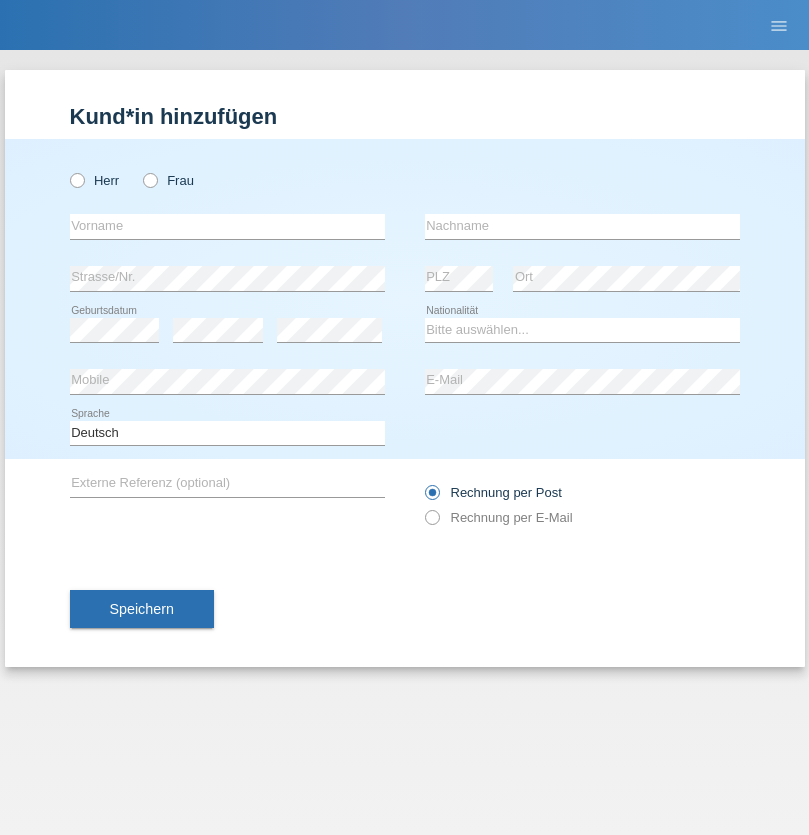 scroll, scrollTop: 0, scrollLeft: 0, axis: both 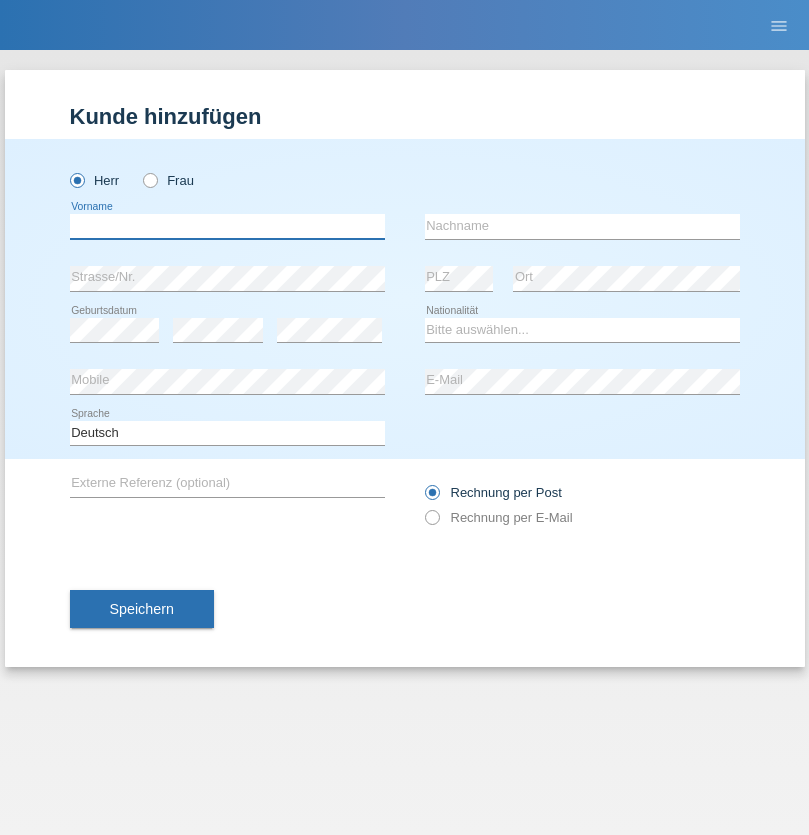 click at bounding box center (227, 226) 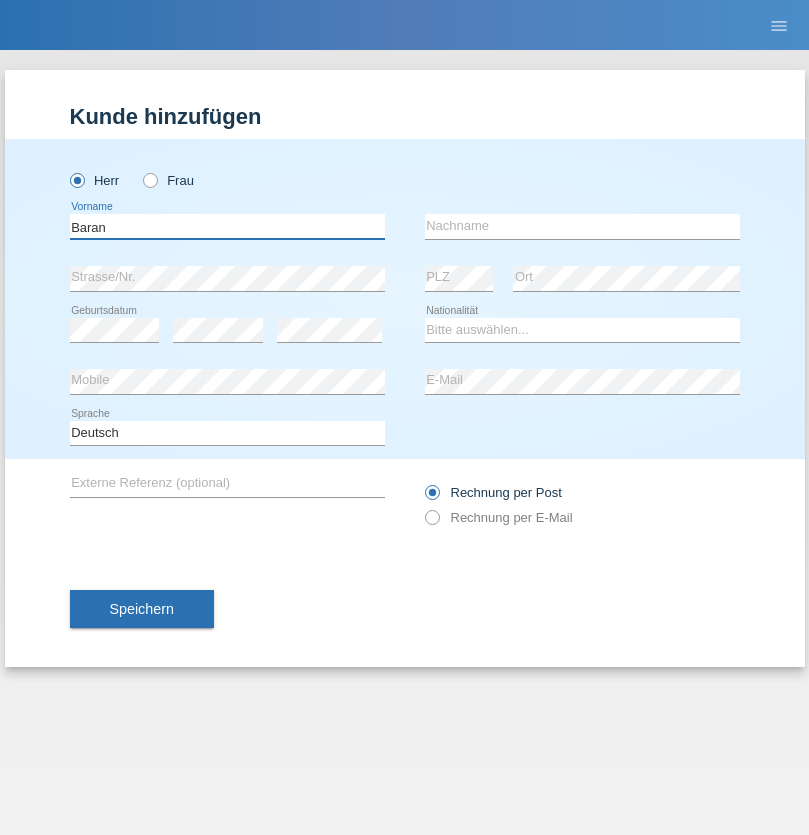 type on "Baran" 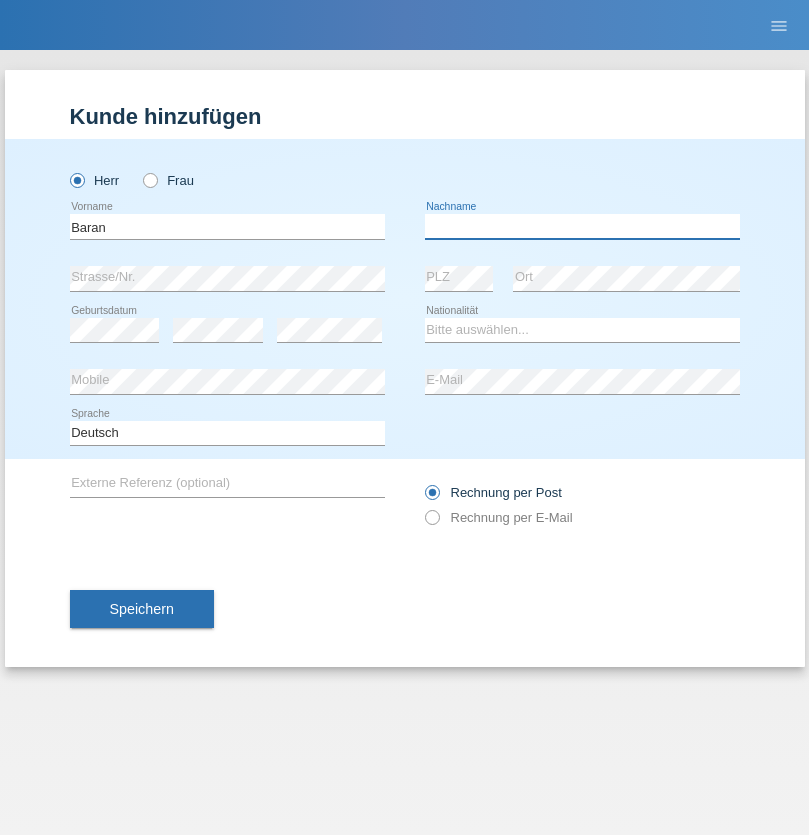 click at bounding box center (582, 226) 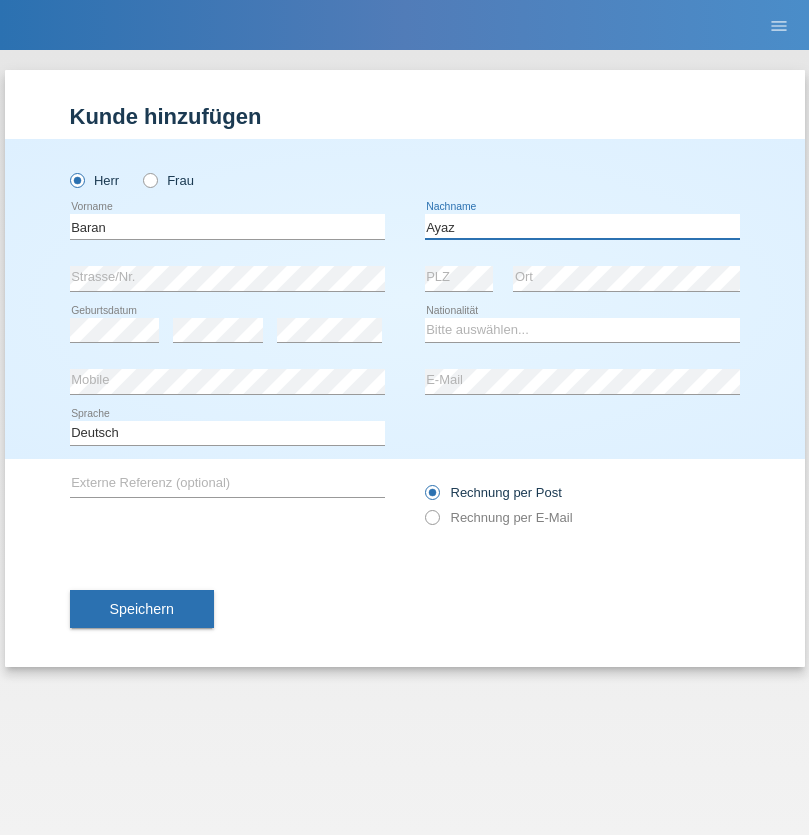 type on "Ayaz" 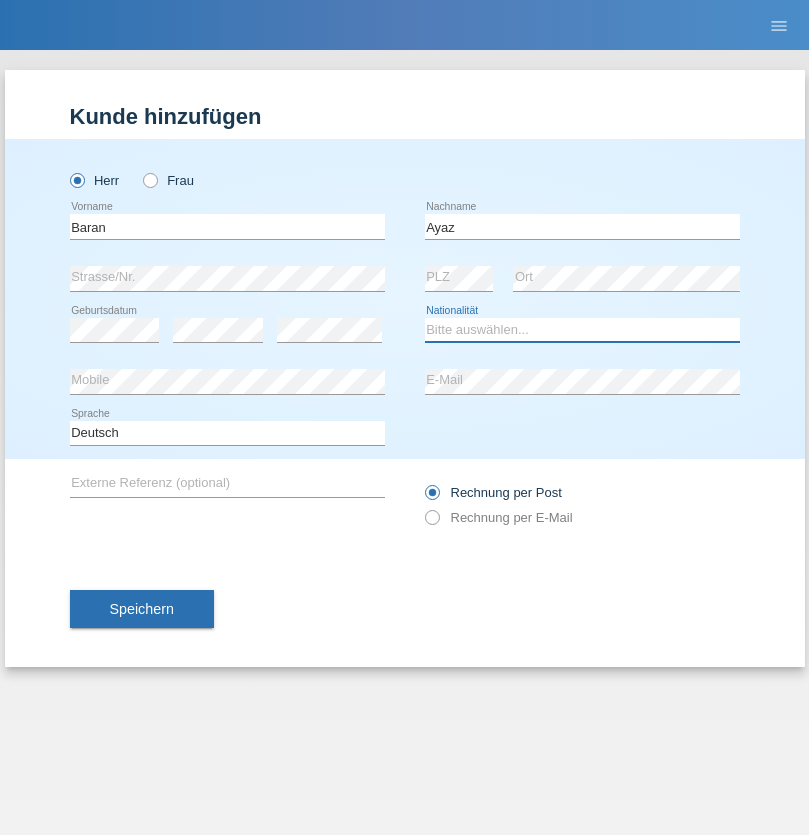 select on "TR" 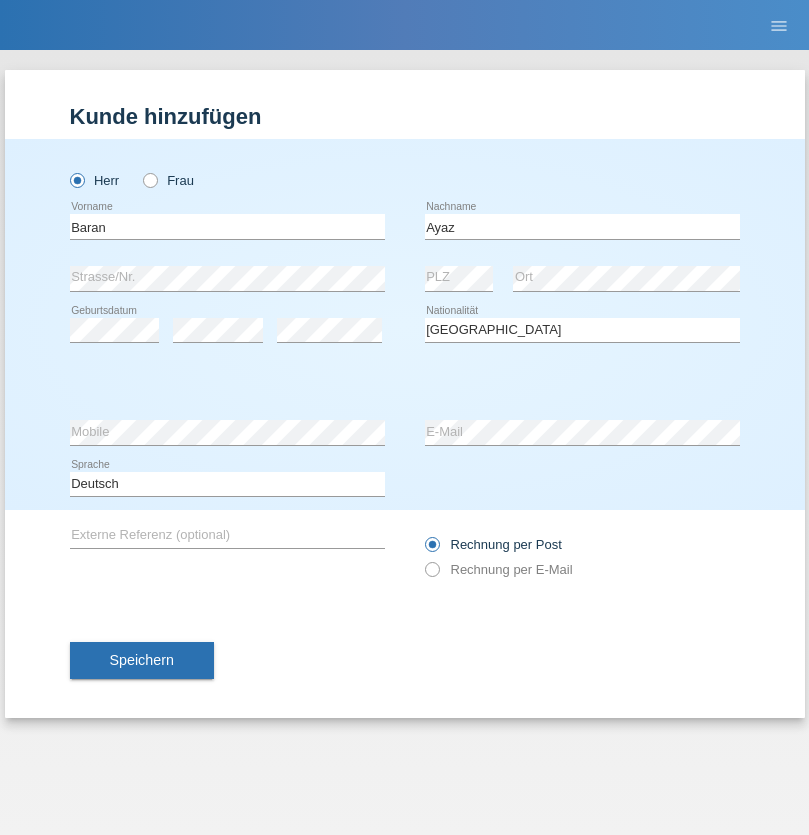 select on "C" 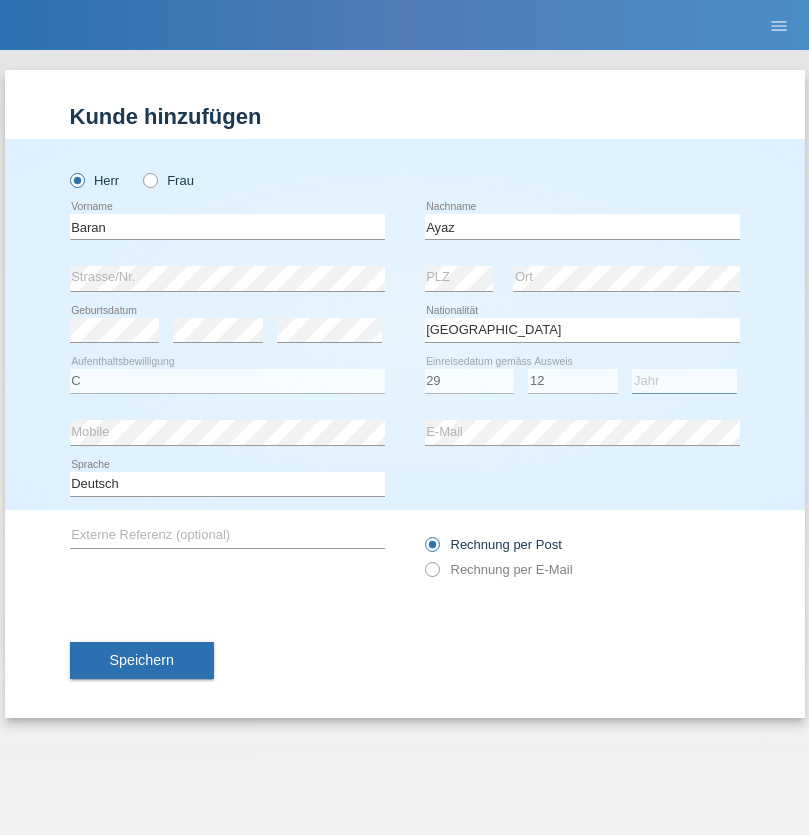 select on "2021" 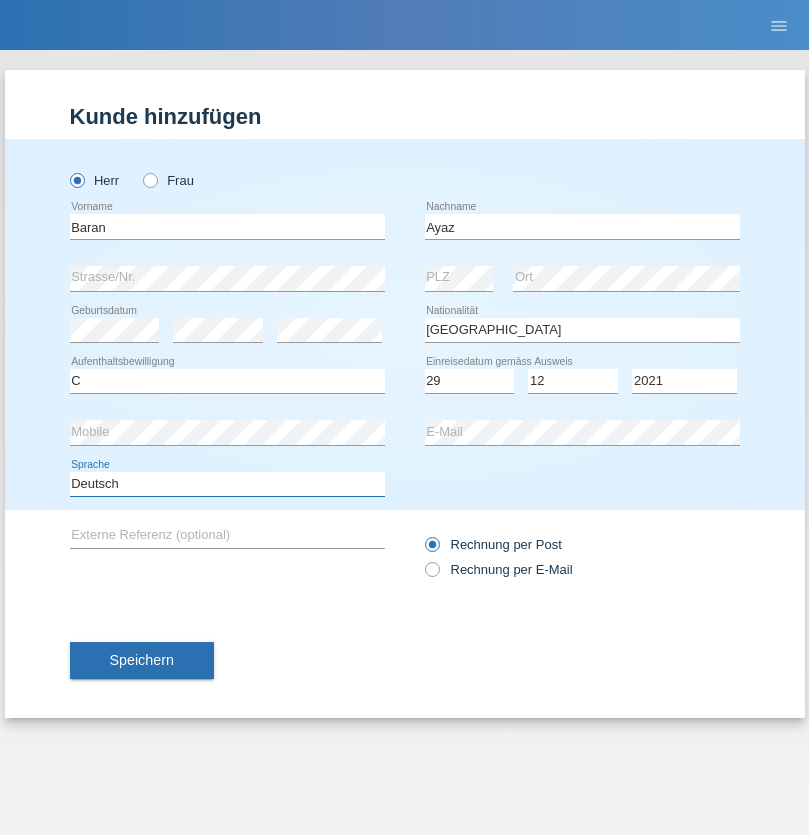 select on "en" 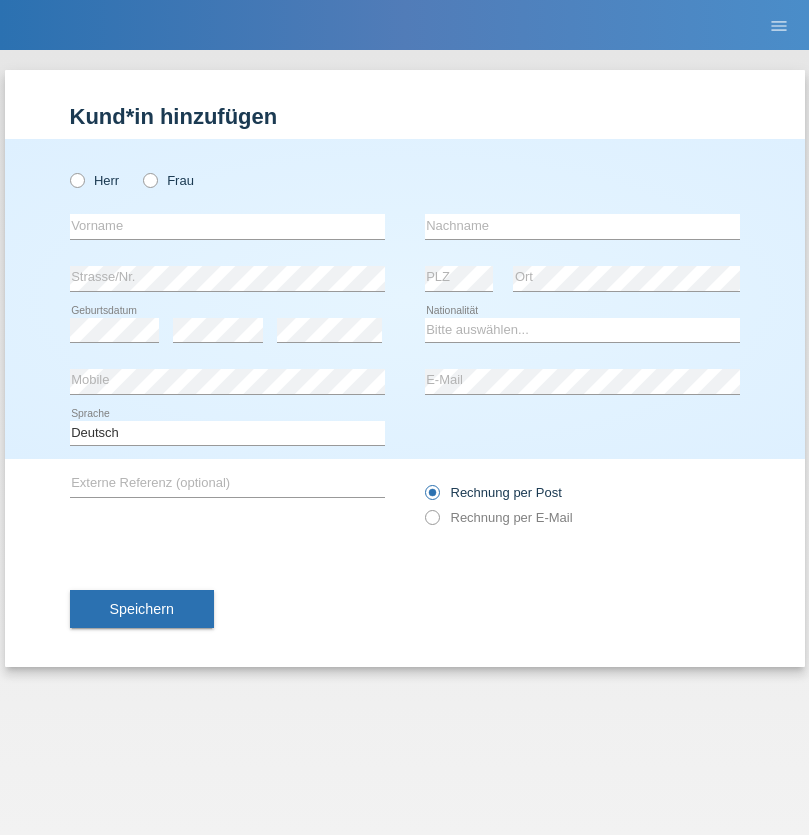 scroll, scrollTop: 0, scrollLeft: 0, axis: both 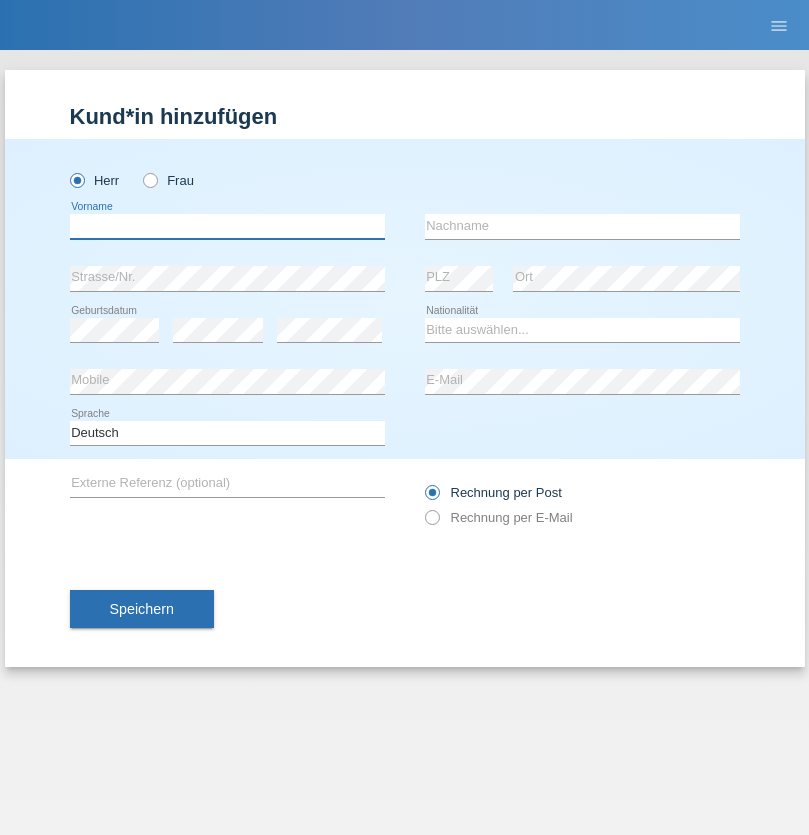 click at bounding box center (227, 226) 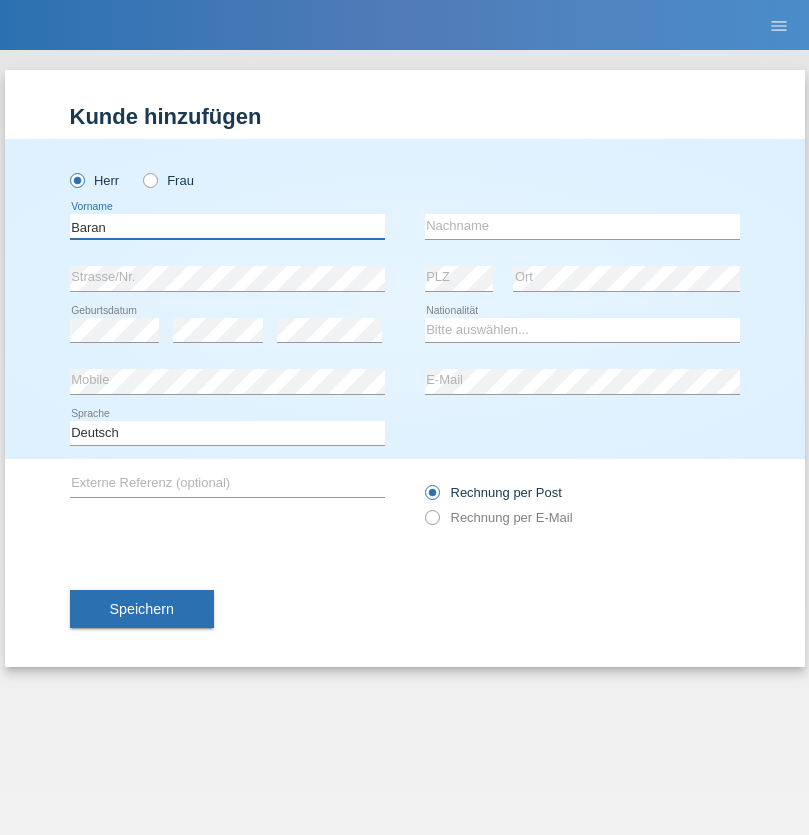 type on "Baran" 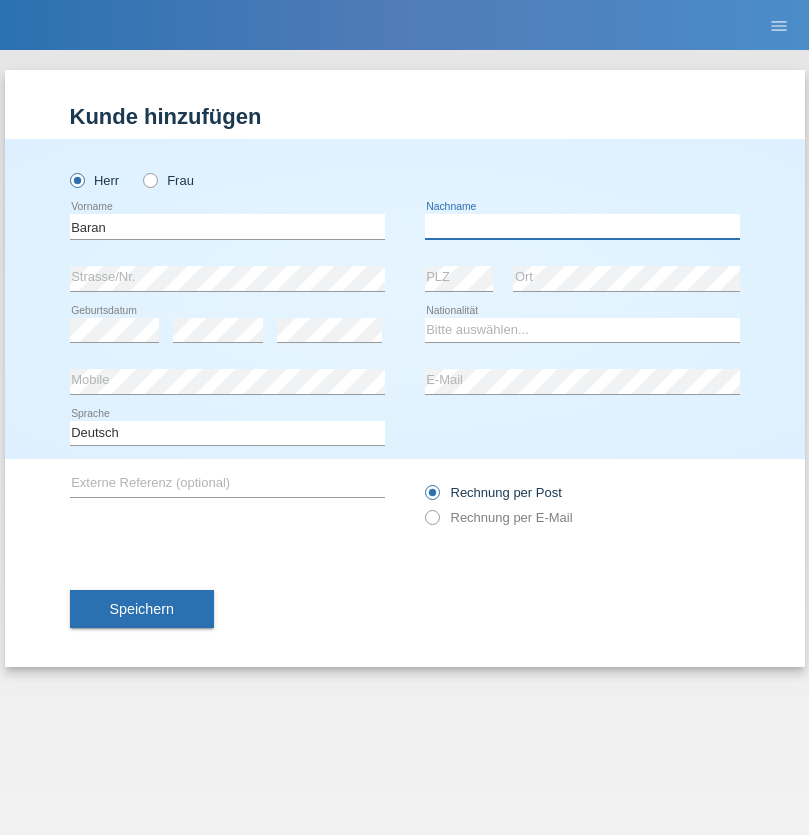 click at bounding box center (582, 226) 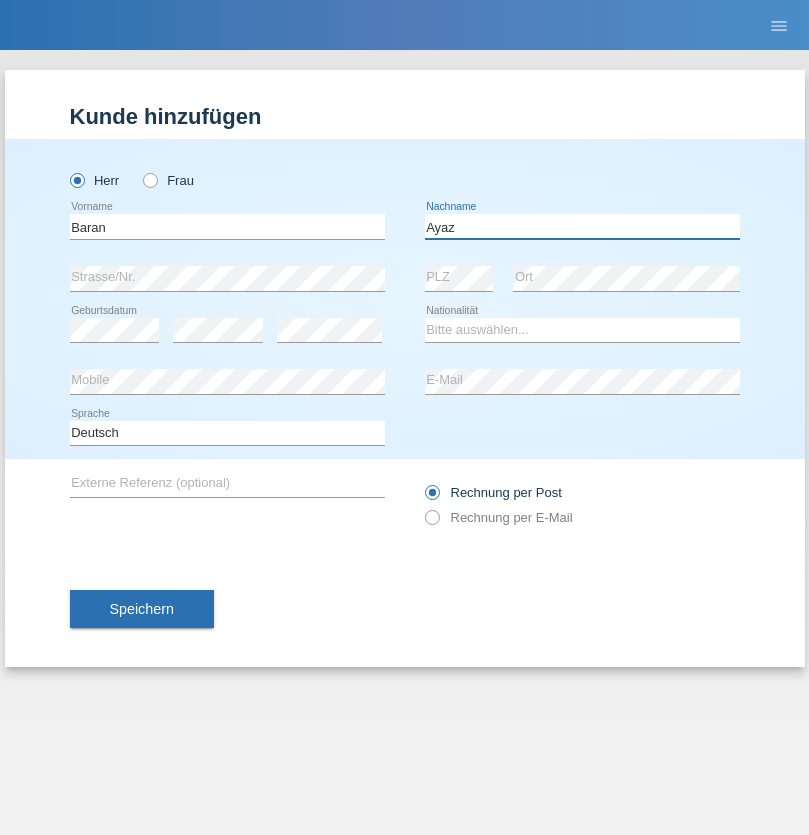 type on "Ayaz" 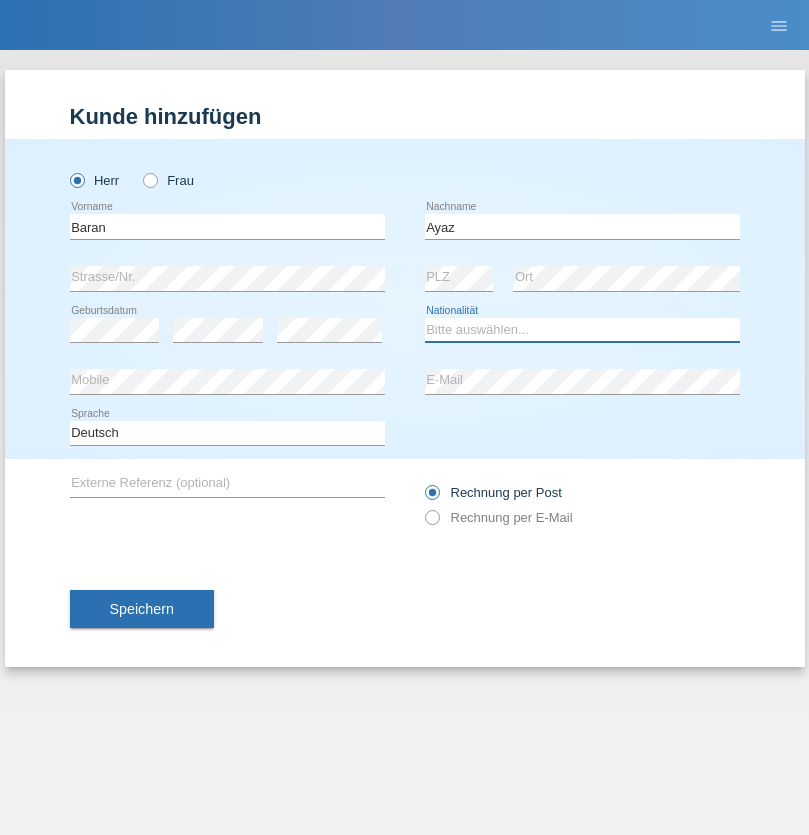 select on "TR" 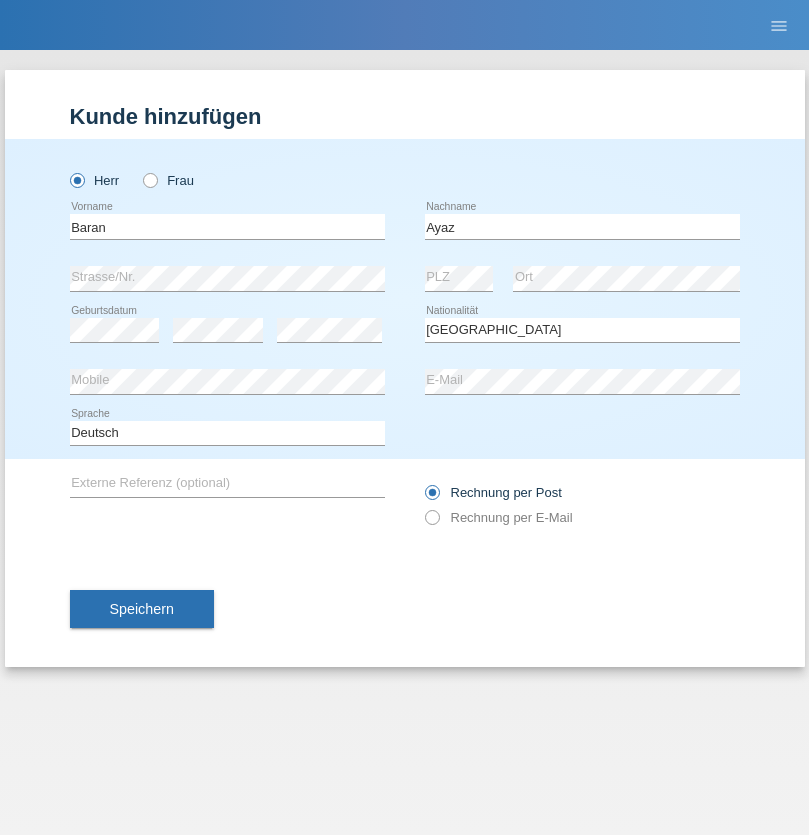 select on "C" 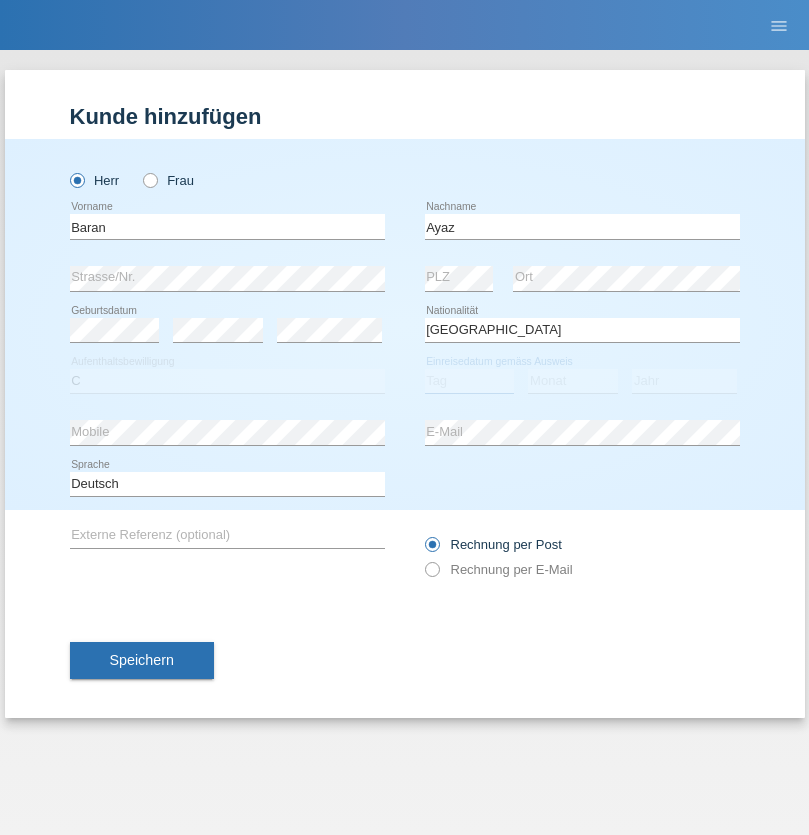 select on "29" 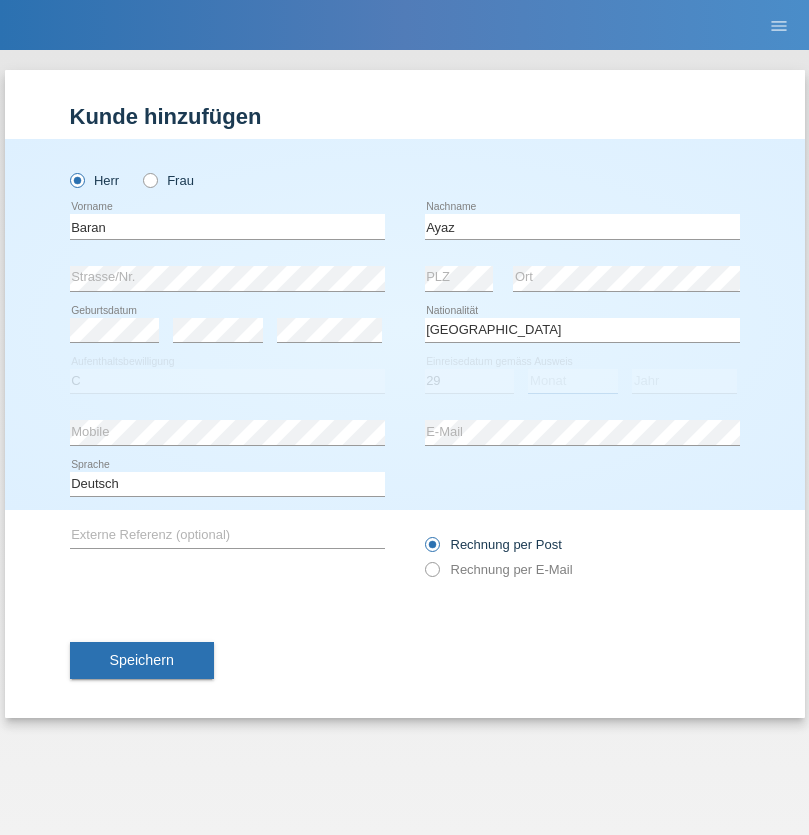 select on "12" 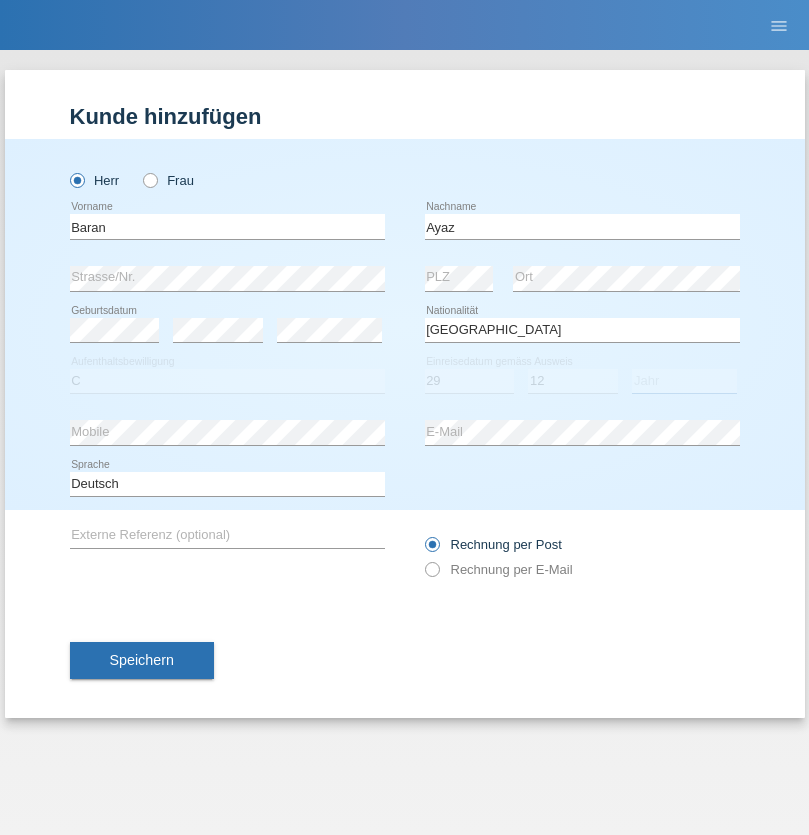 select on "2021" 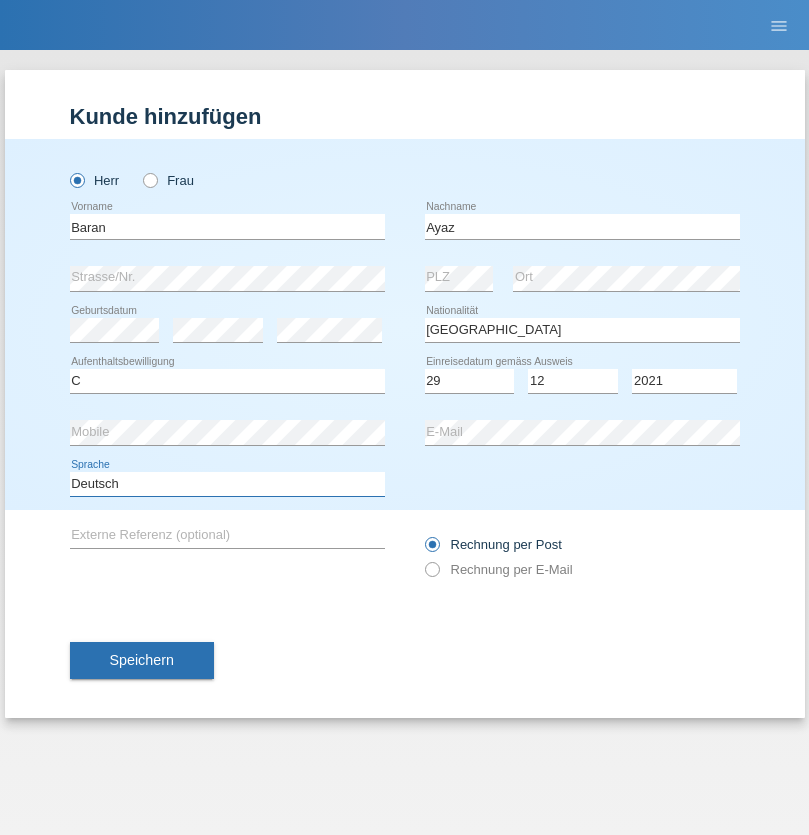 select on "en" 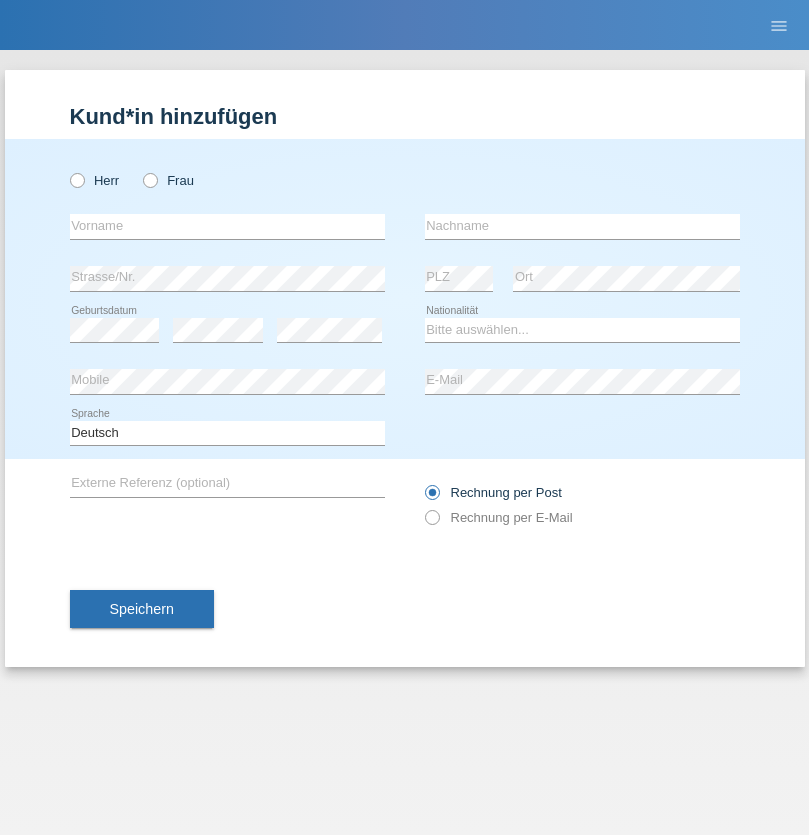 scroll, scrollTop: 0, scrollLeft: 0, axis: both 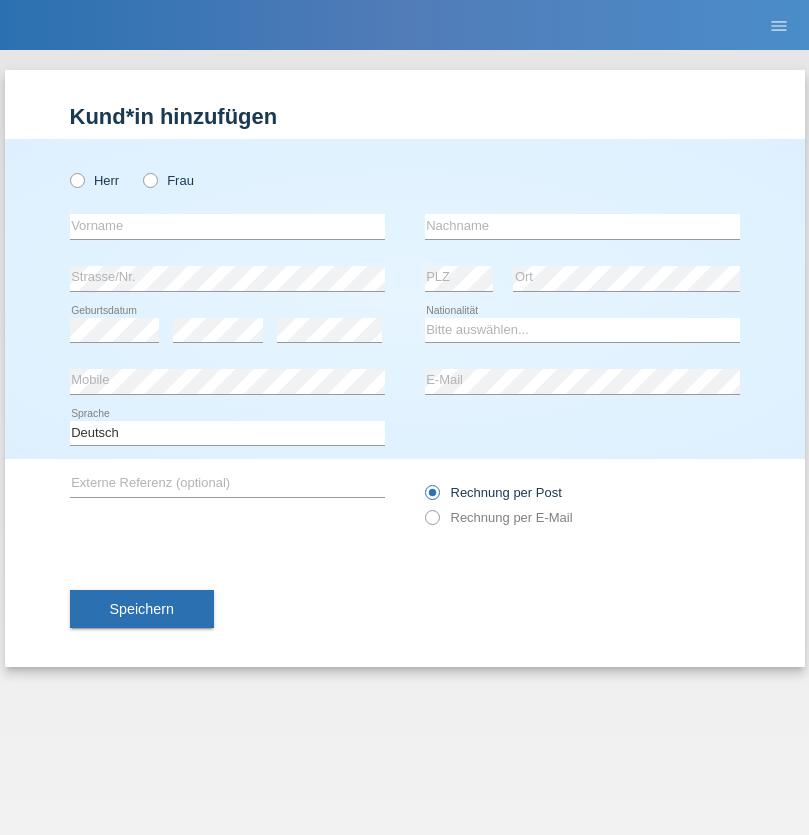 radio on "true" 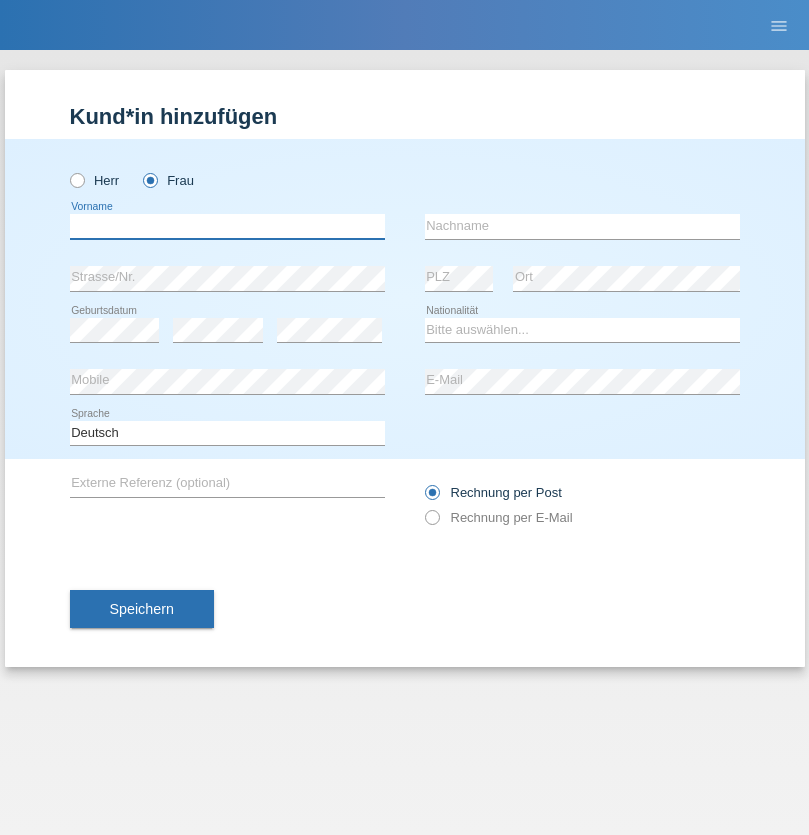 click at bounding box center (227, 226) 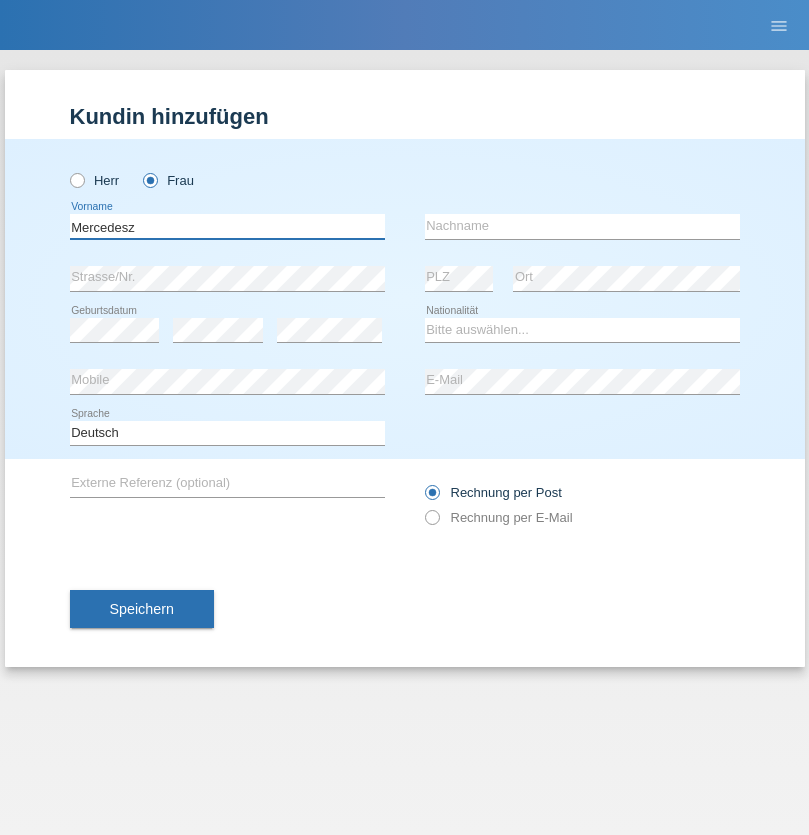 type on "Mercedesz" 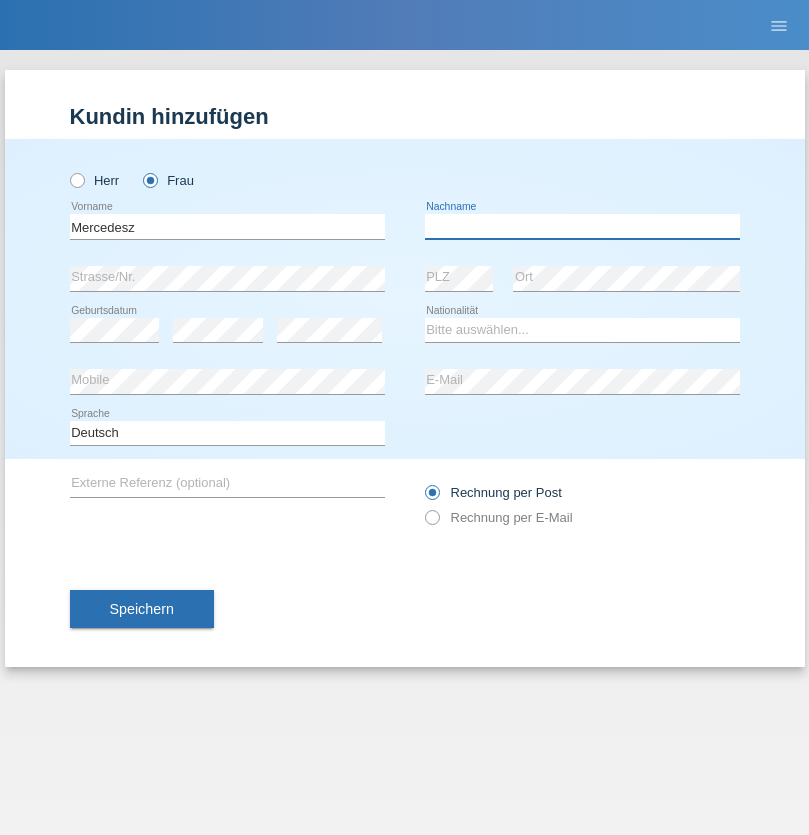 click at bounding box center [582, 226] 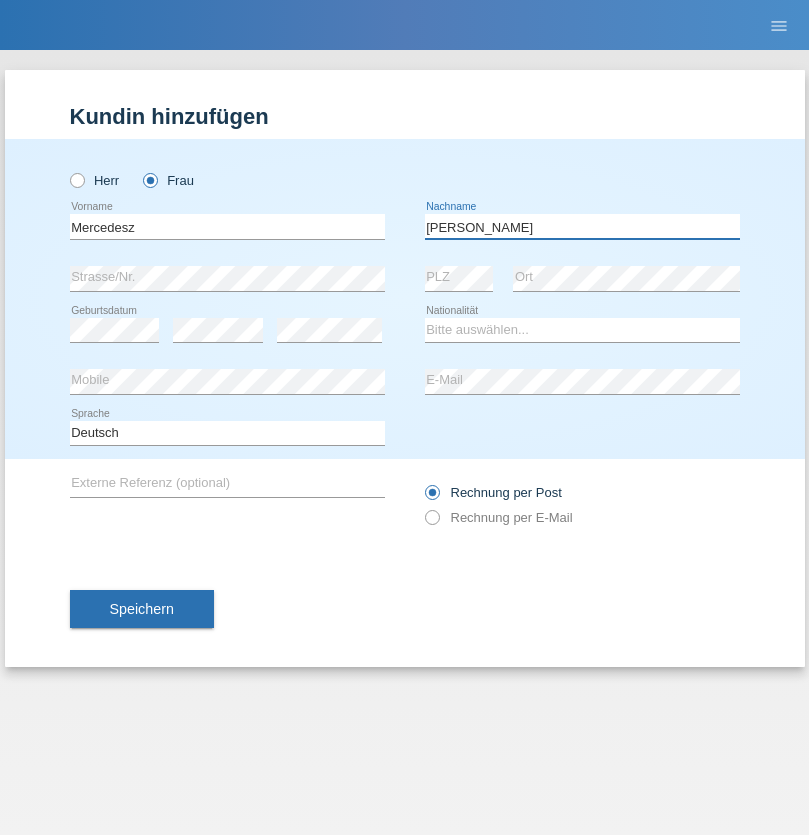 type on "Maria" 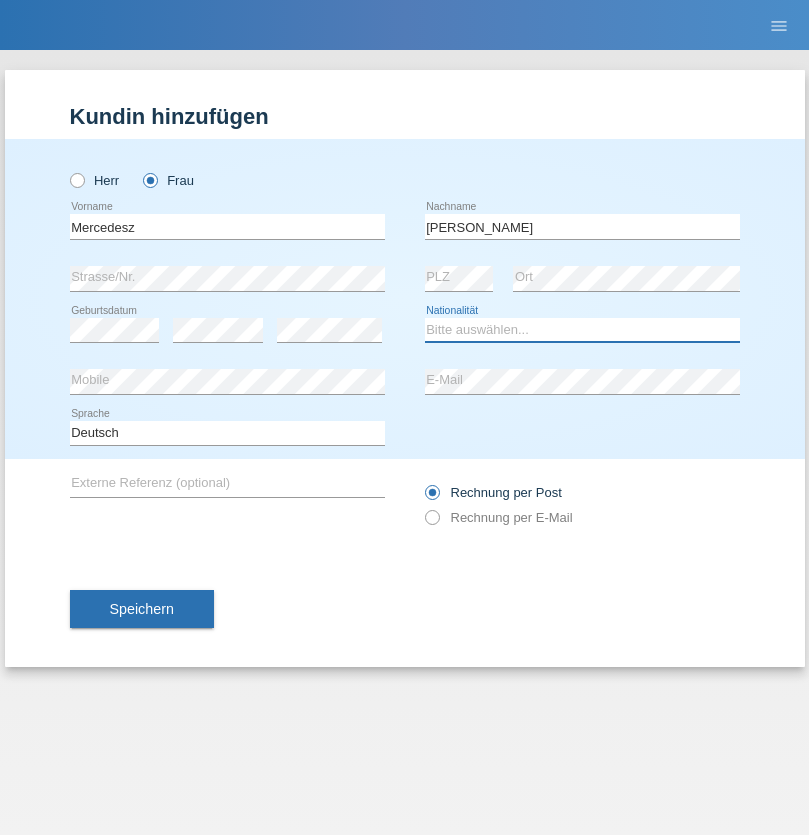 select on "OM" 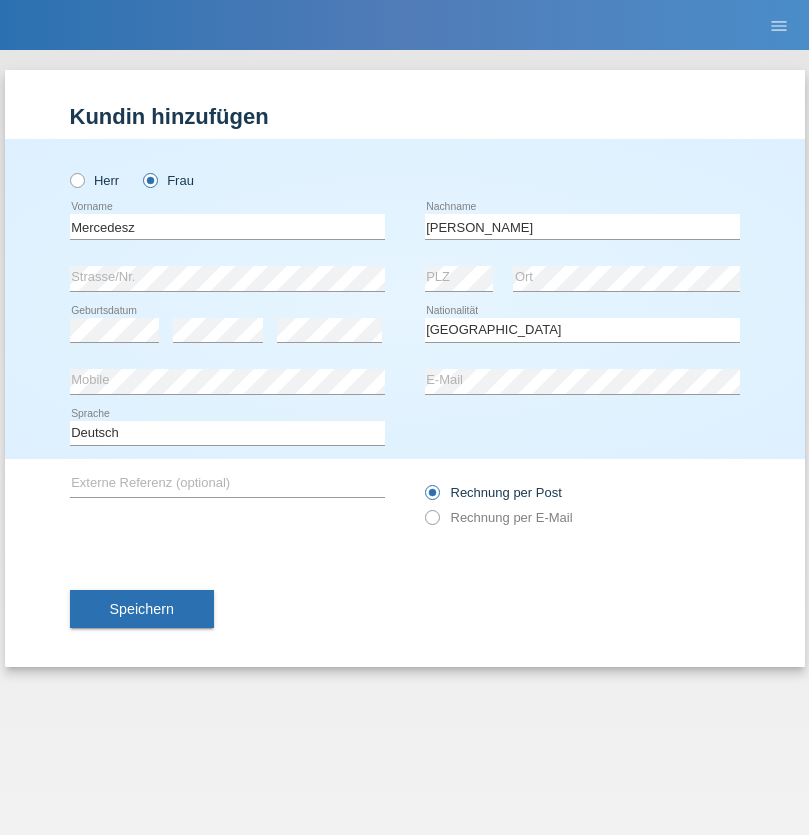 select on "C" 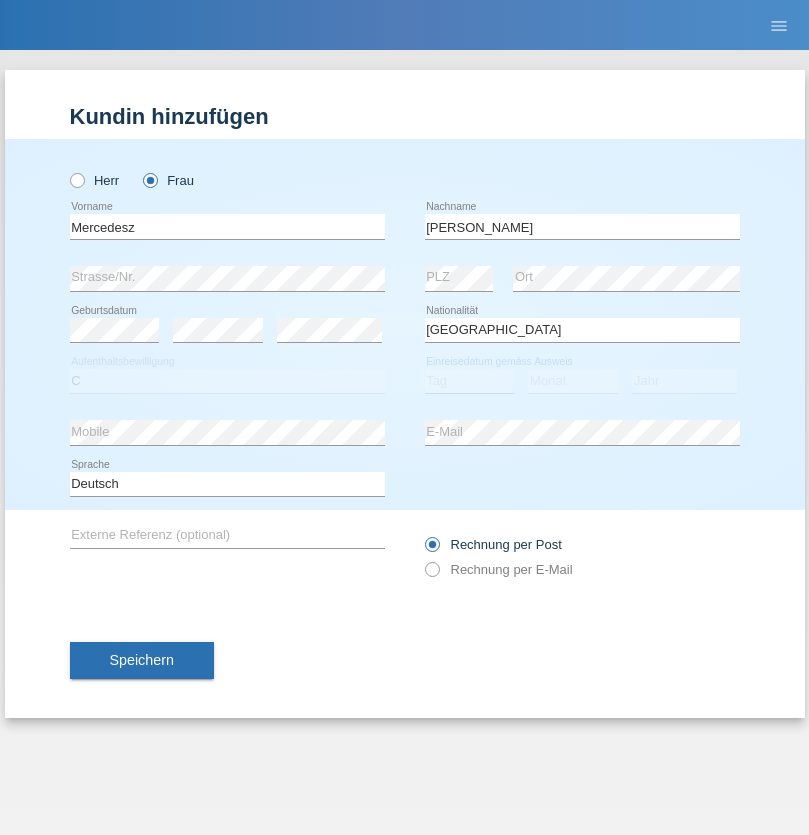 select on "04" 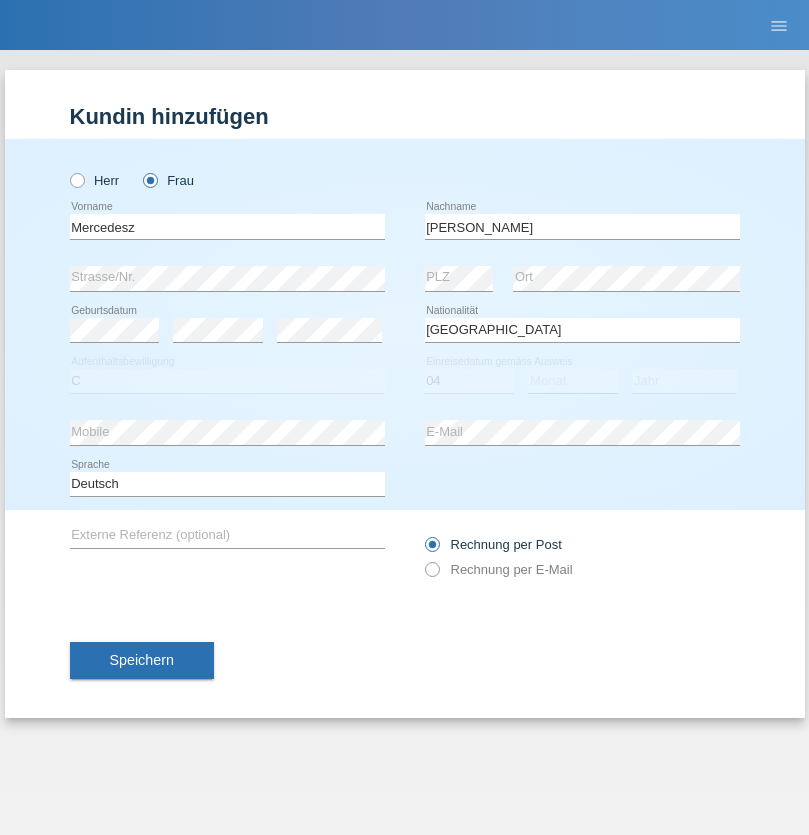 select on "08" 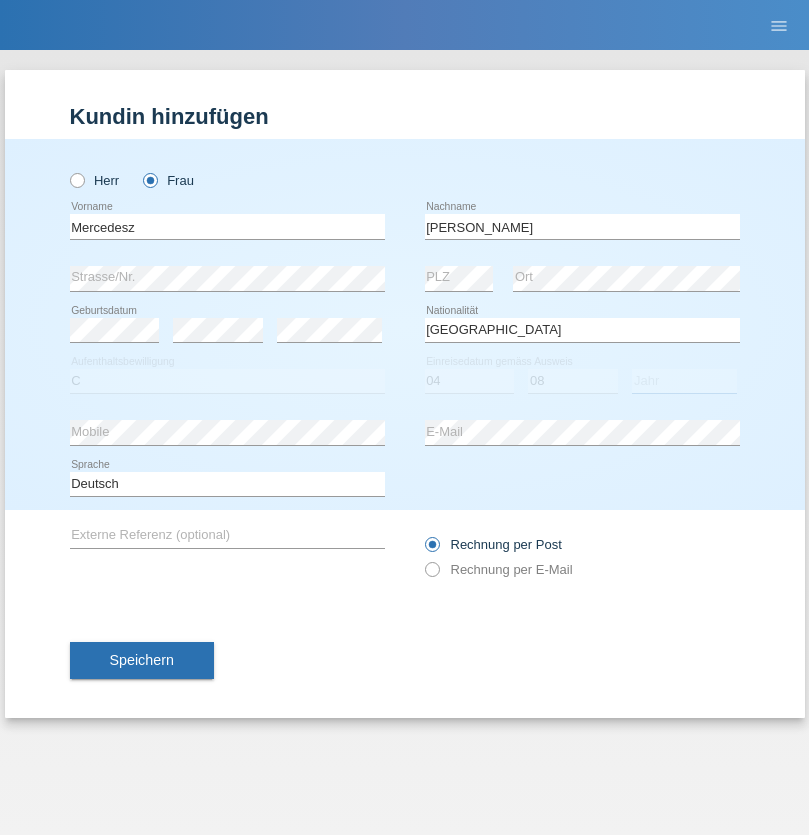 select on "2021" 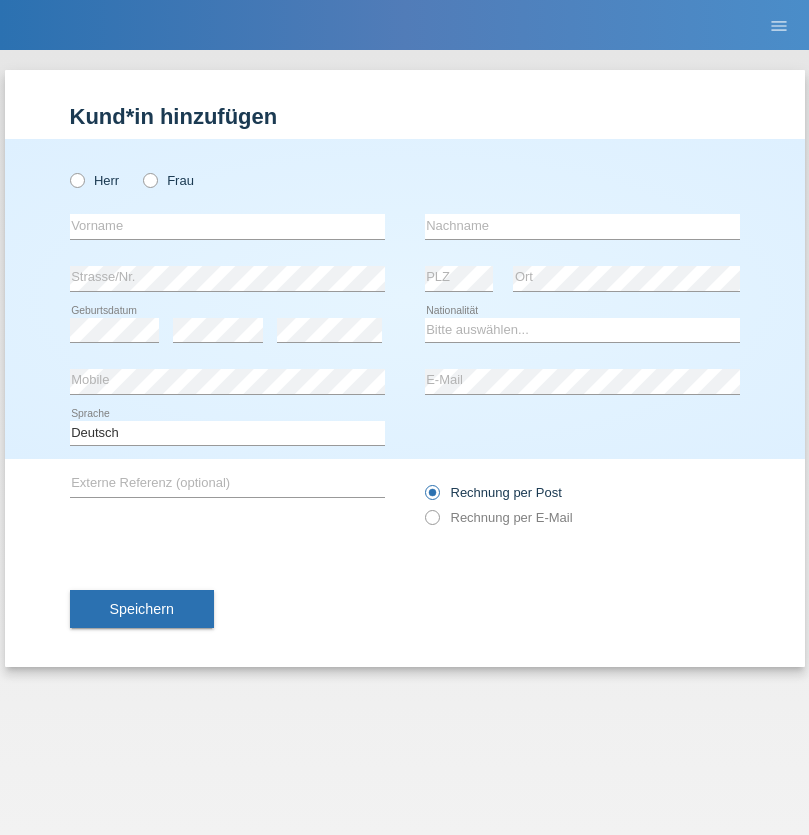 scroll, scrollTop: 0, scrollLeft: 0, axis: both 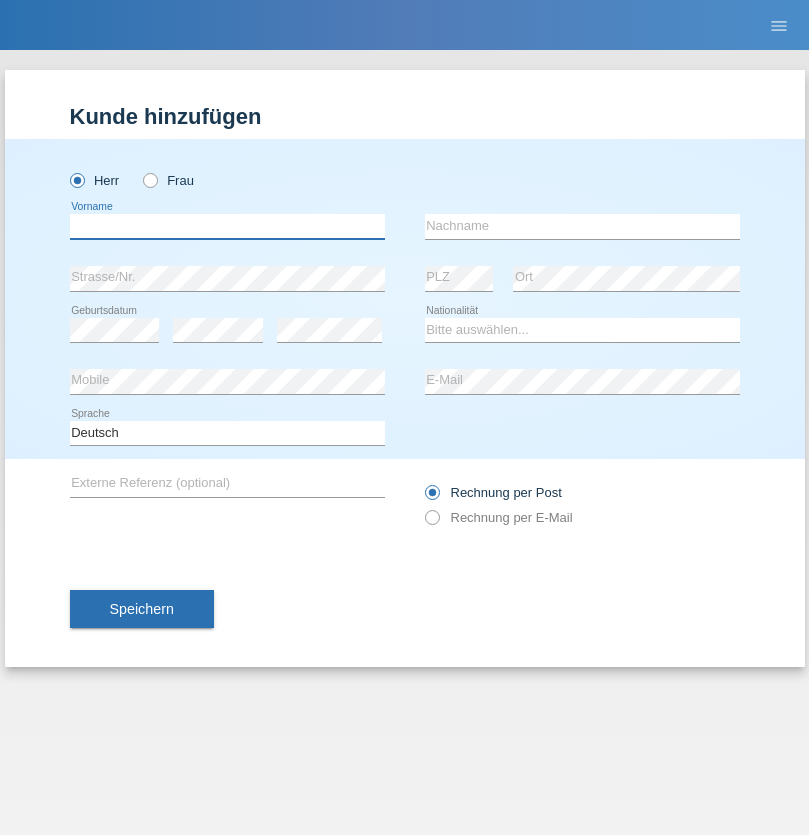 click at bounding box center (227, 226) 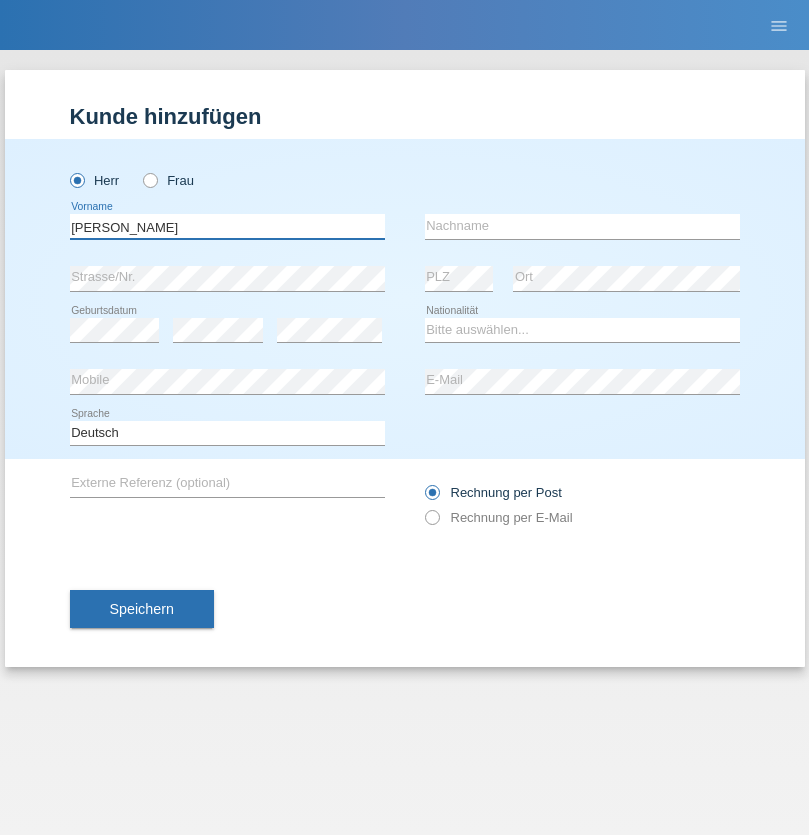 type on "[PERSON_NAME]" 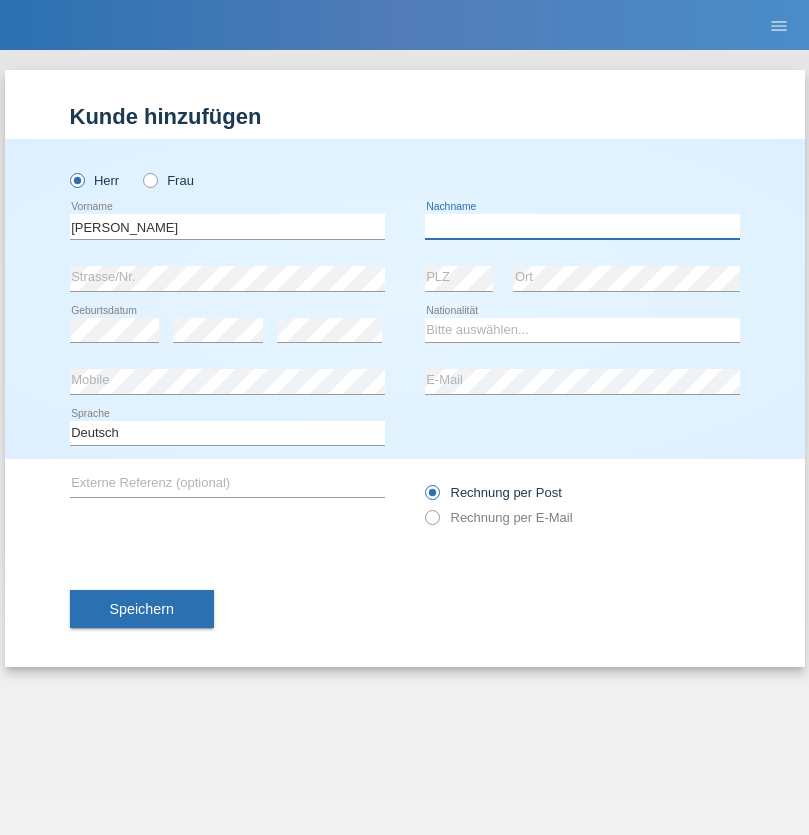 click at bounding box center [582, 226] 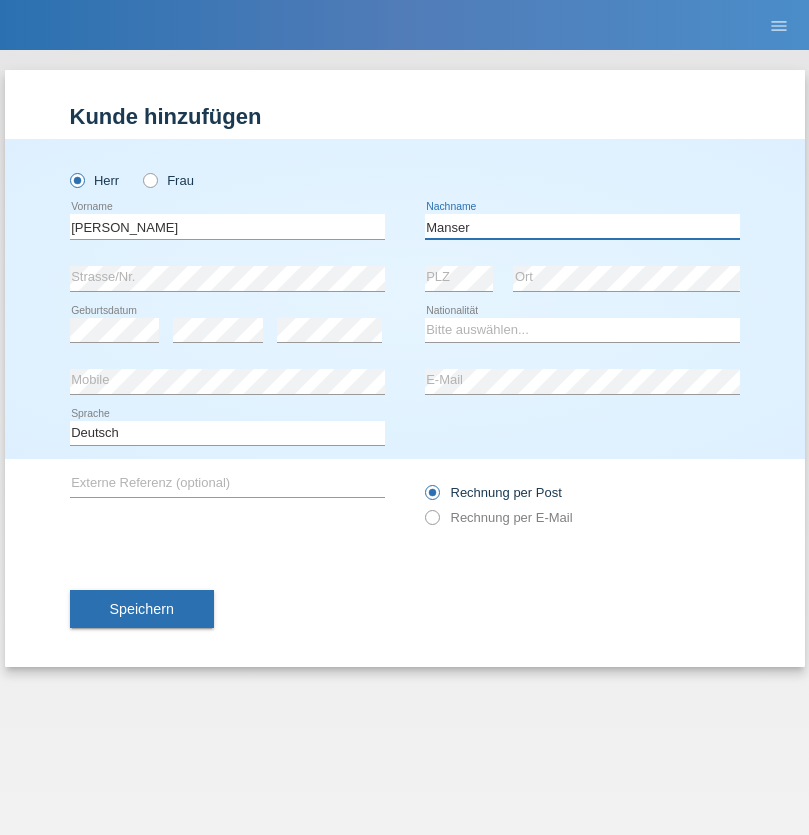 type on "Manser" 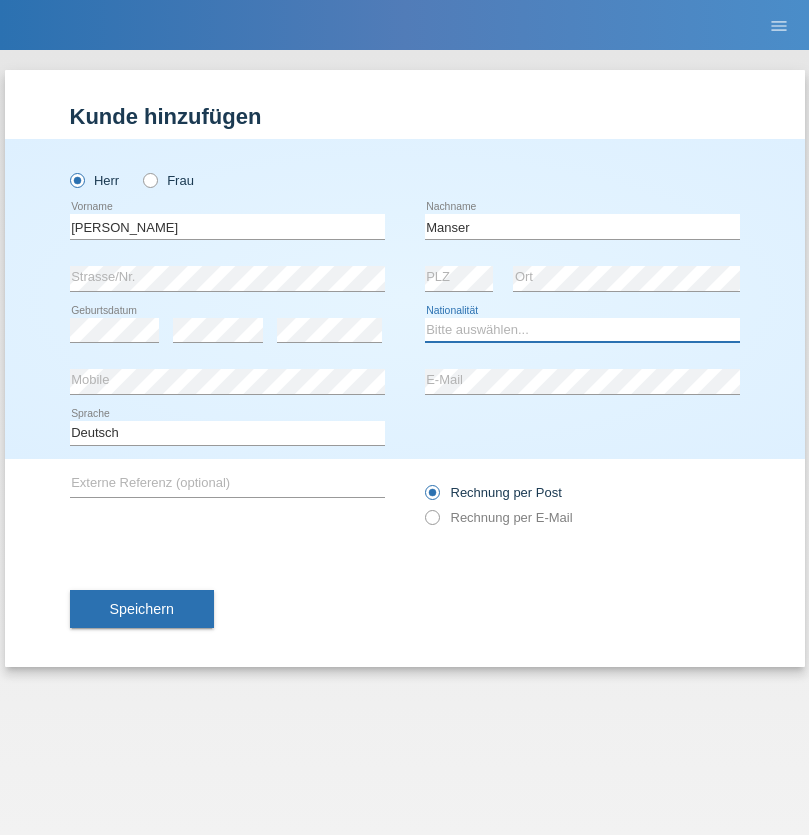 select on "CH" 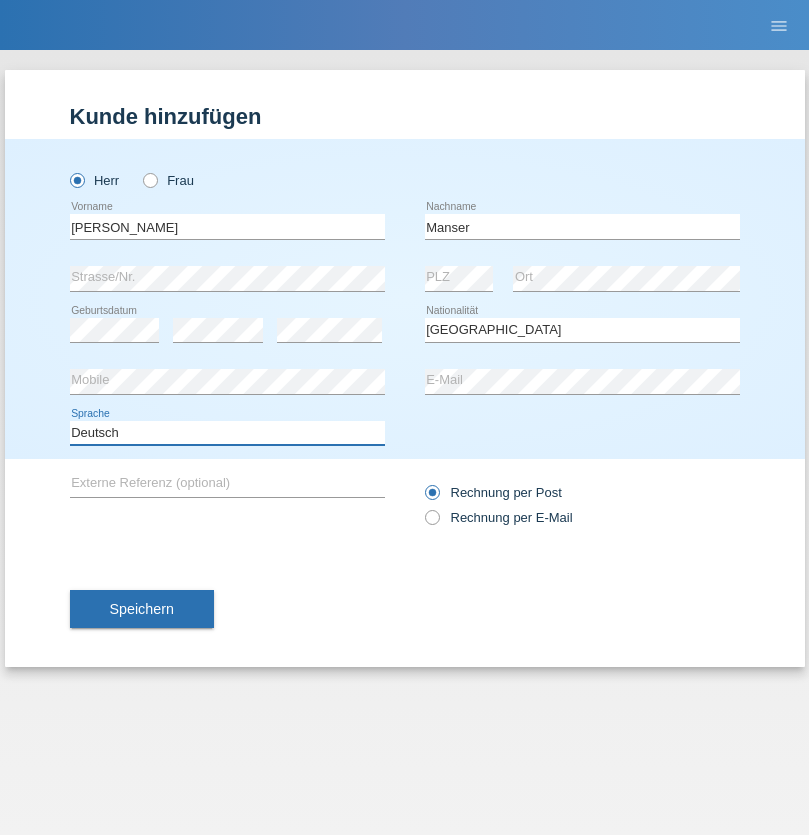 select on "en" 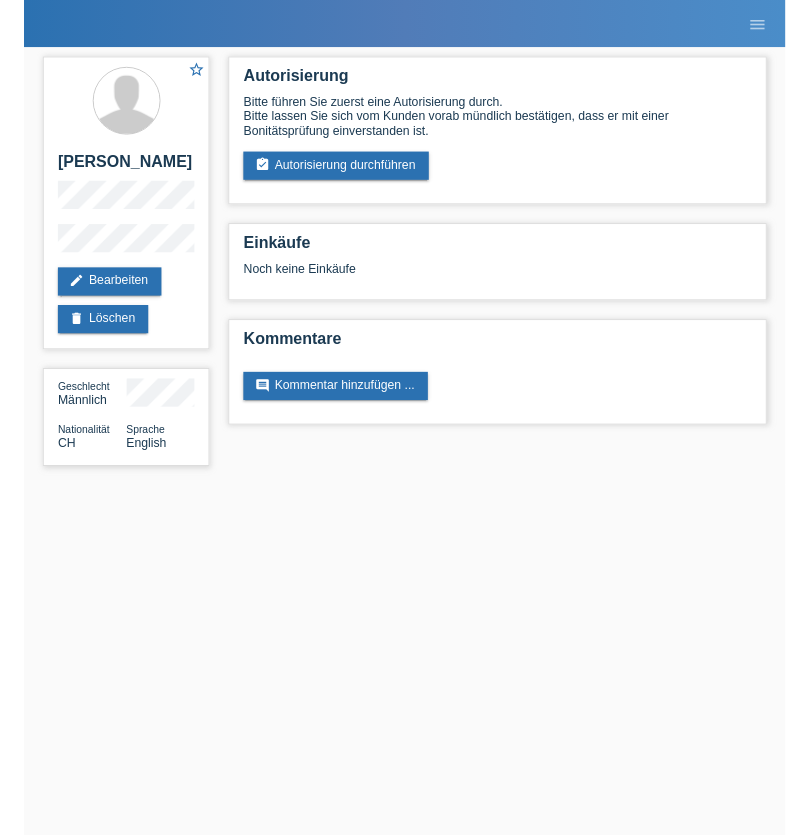 scroll, scrollTop: 0, scrollLeft: 0, axis: both 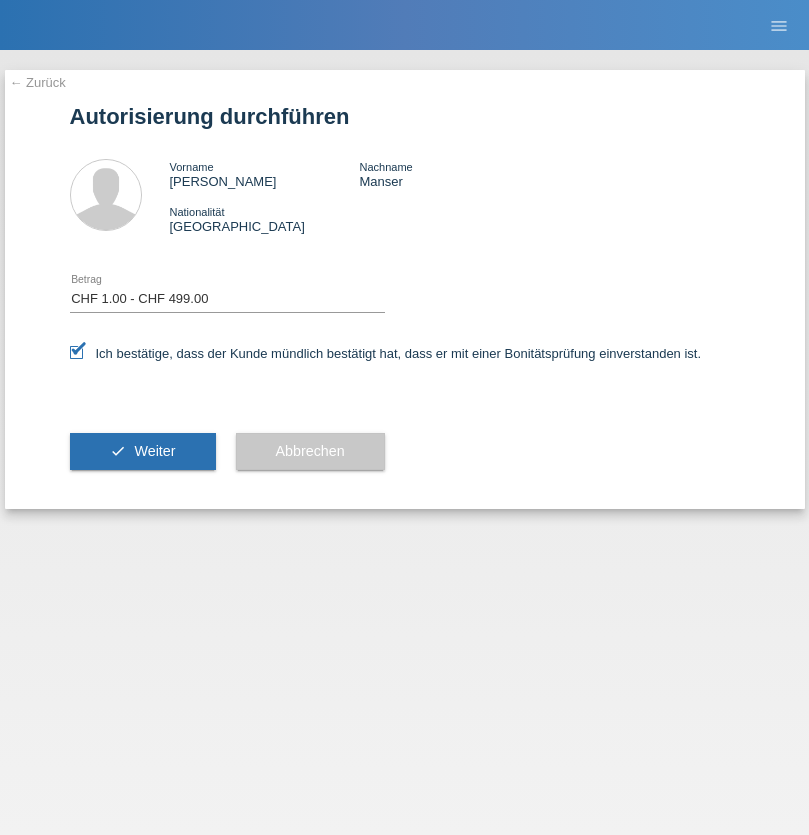 select on "1" 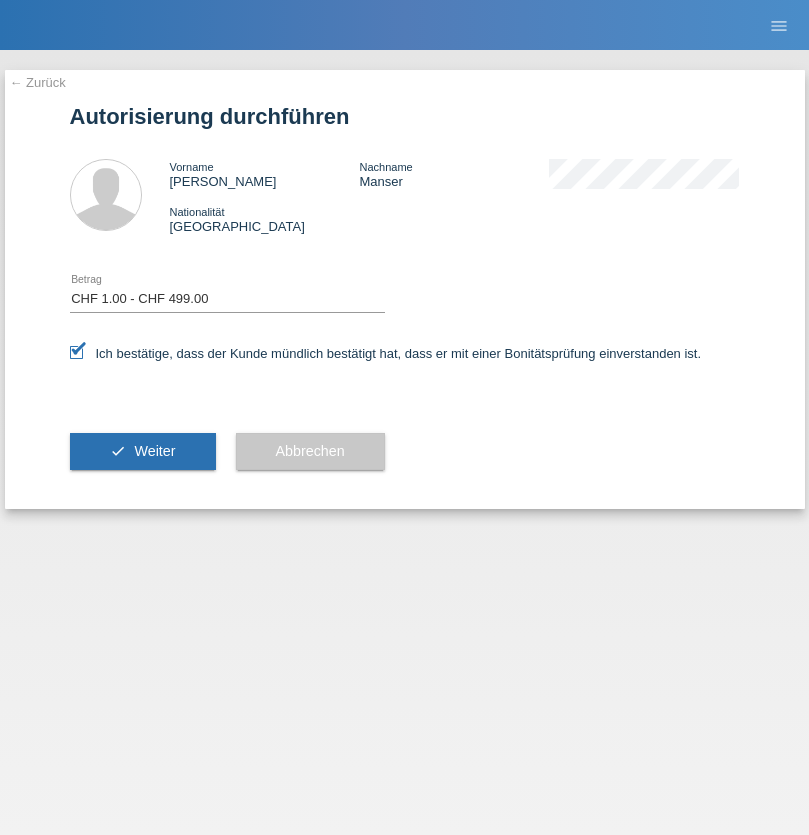 scroll, scrollTop: 0, scrollLeft: 0, axis: both 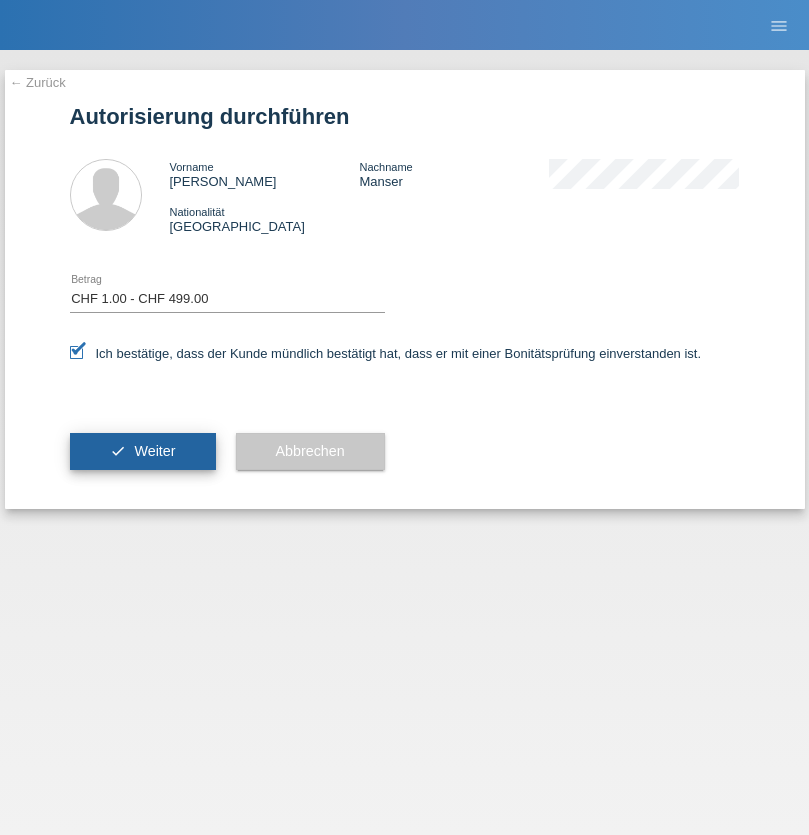 click on "Weiter" at bounding box center (154, 451) 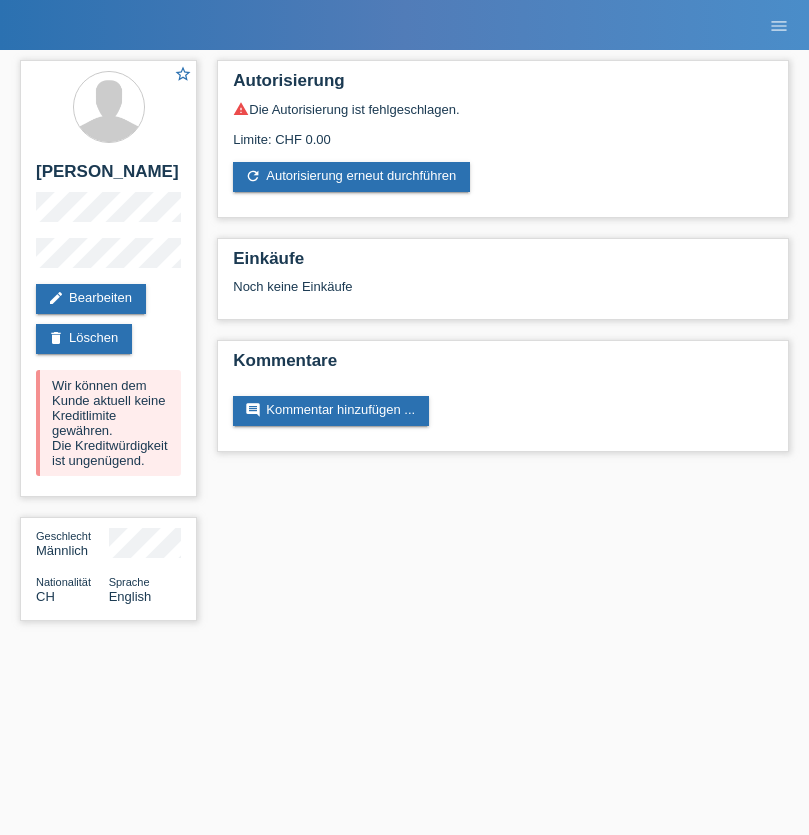 scroll, scrollTop: 0, scrollLeft: 0, axis: both 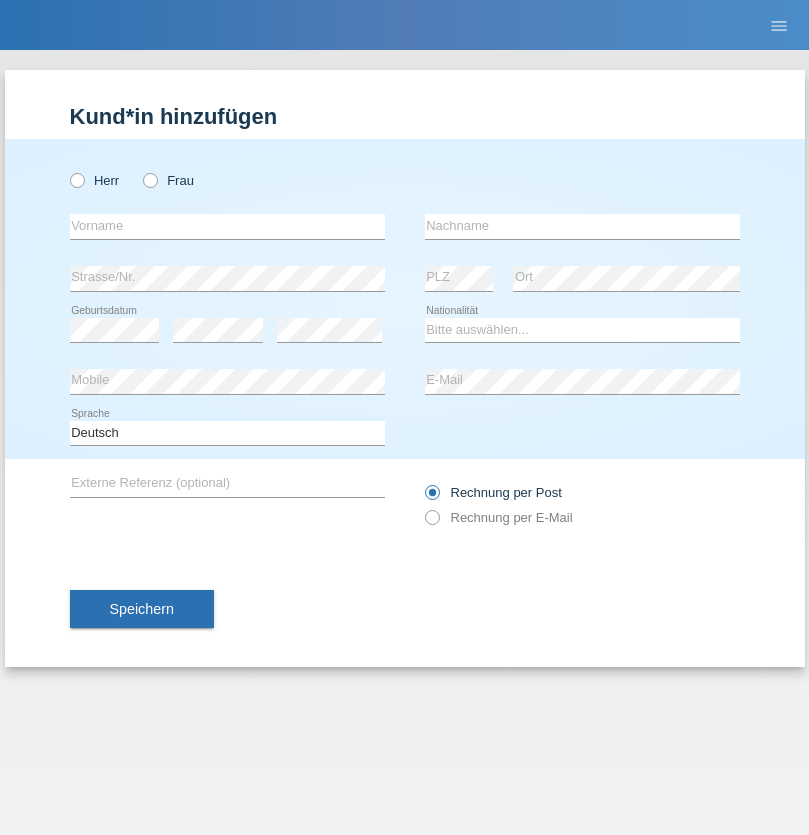 radio on "true" 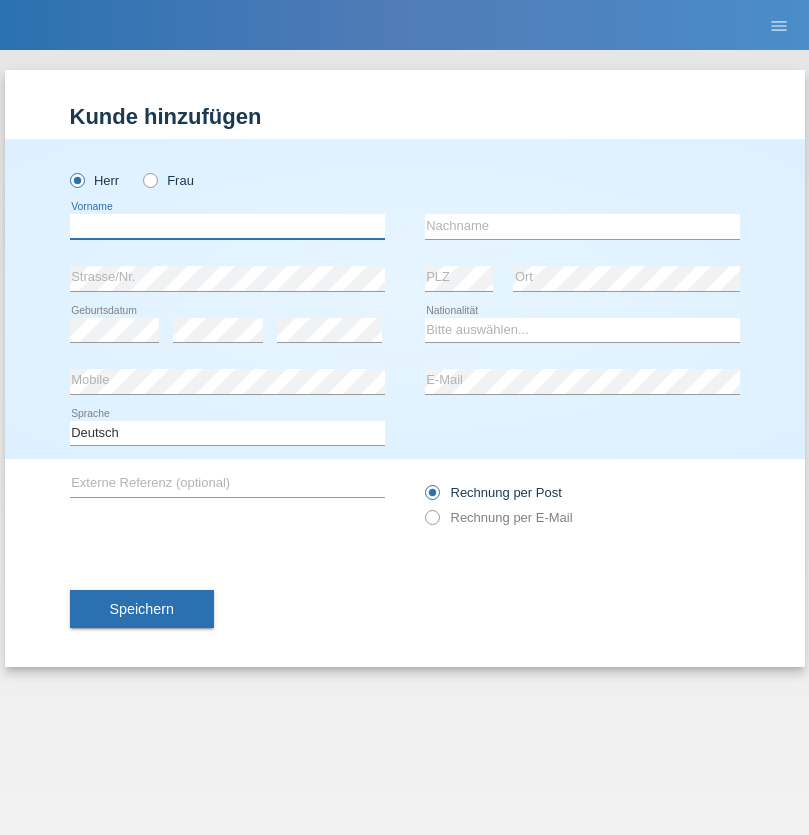 click at bounding box center [227, 226] 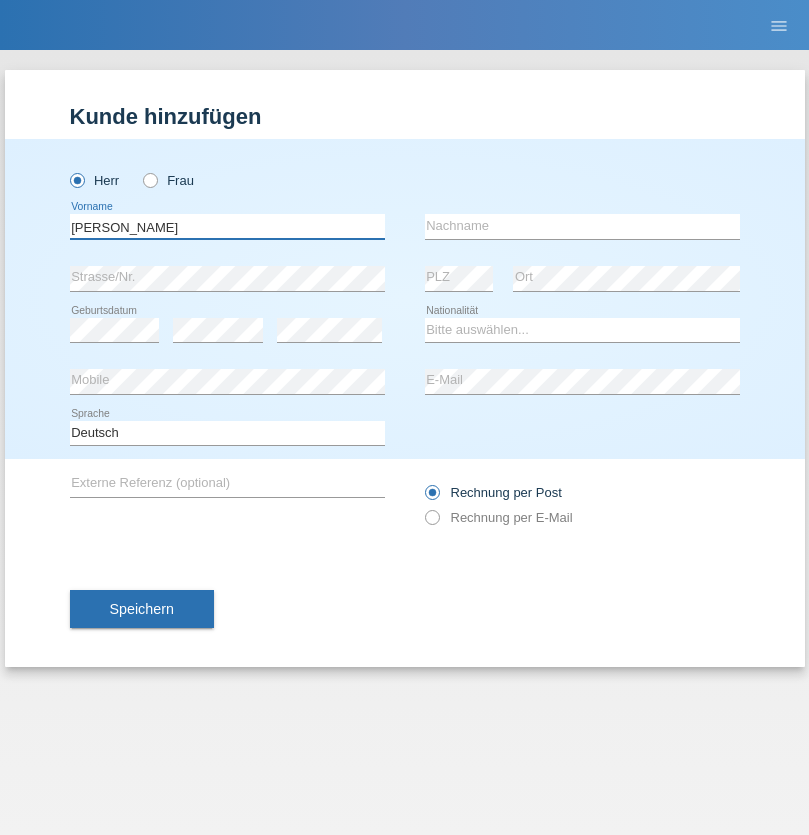 type on "Gabriel" 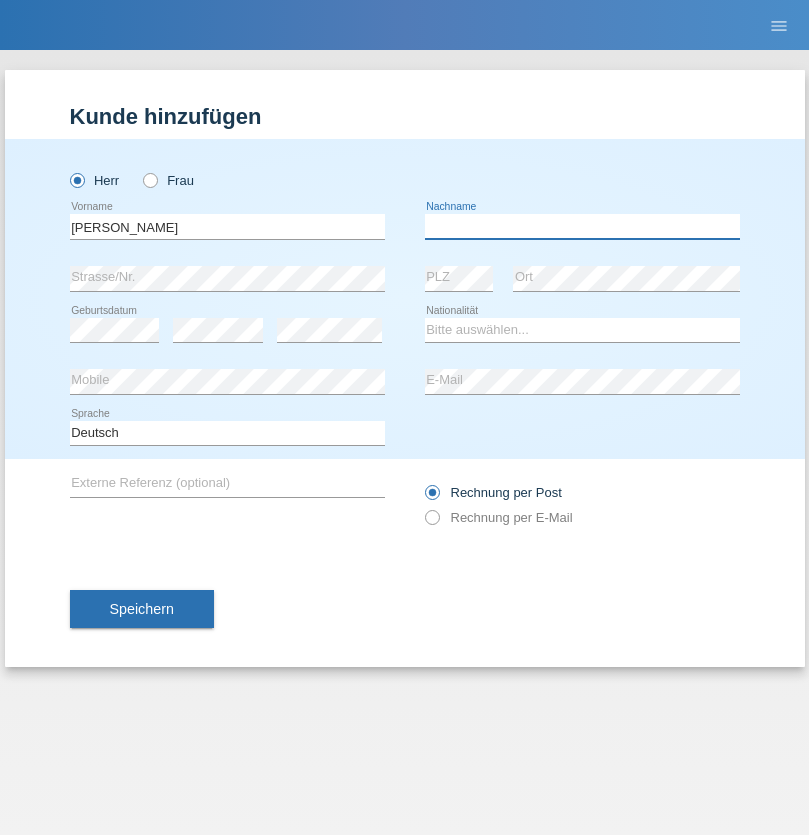 click at bounding box center [582, 226] 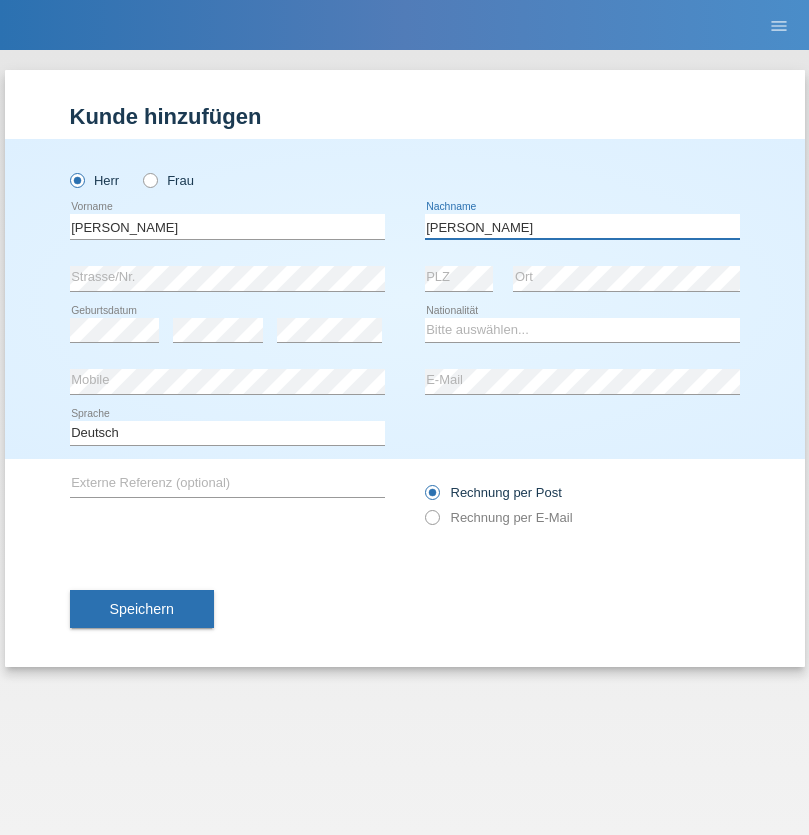 type on "Silva" 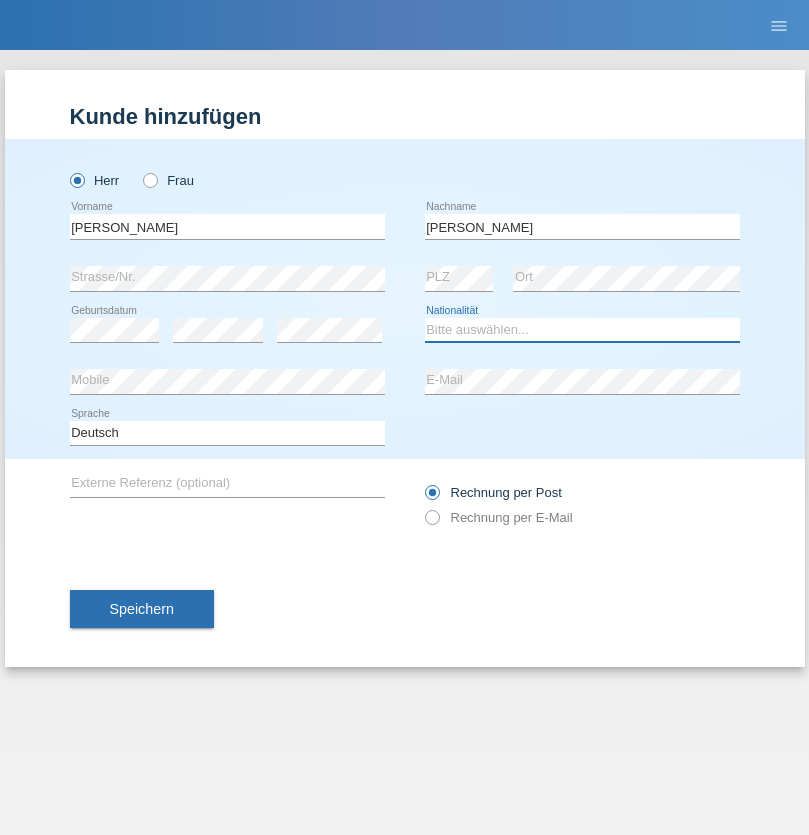 select on "PT" 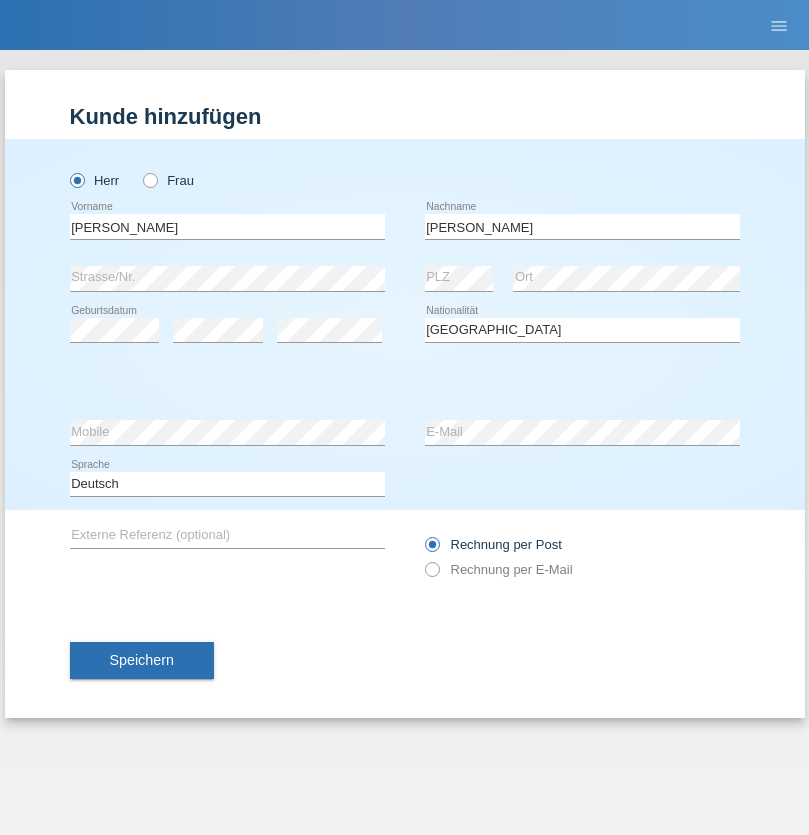 select on "C" 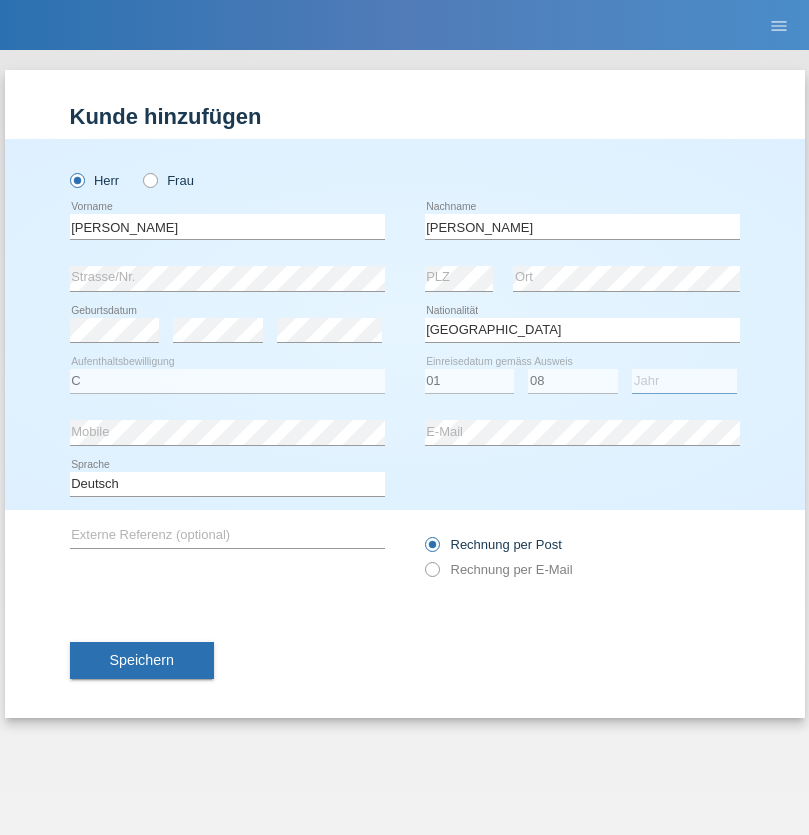 select on "2018" 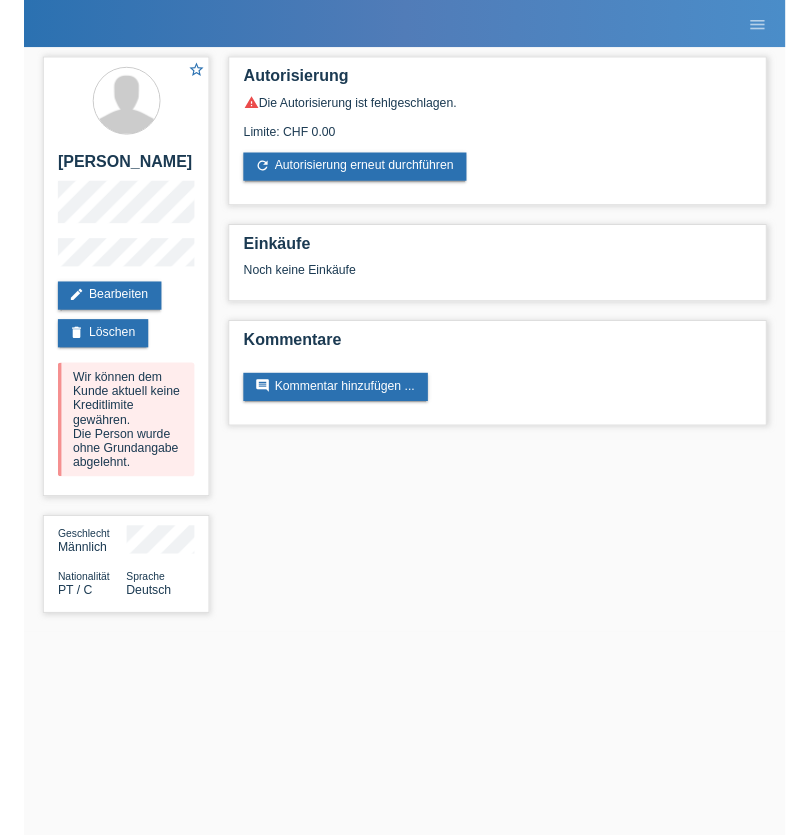 scroll, scrollTop: 0, scrollLeft: 0, axis: both 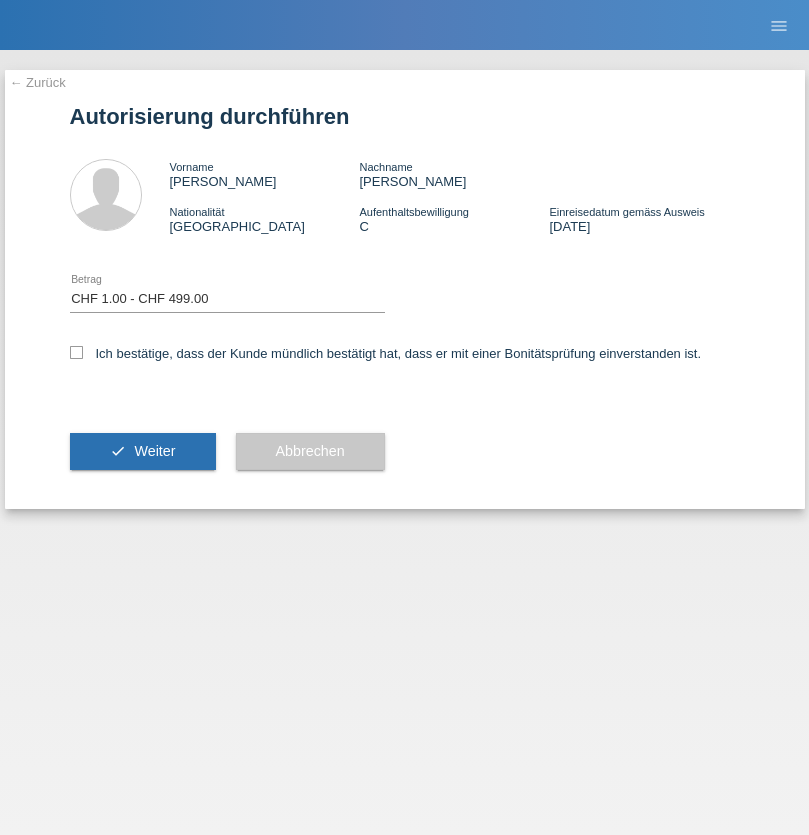 select on "1" 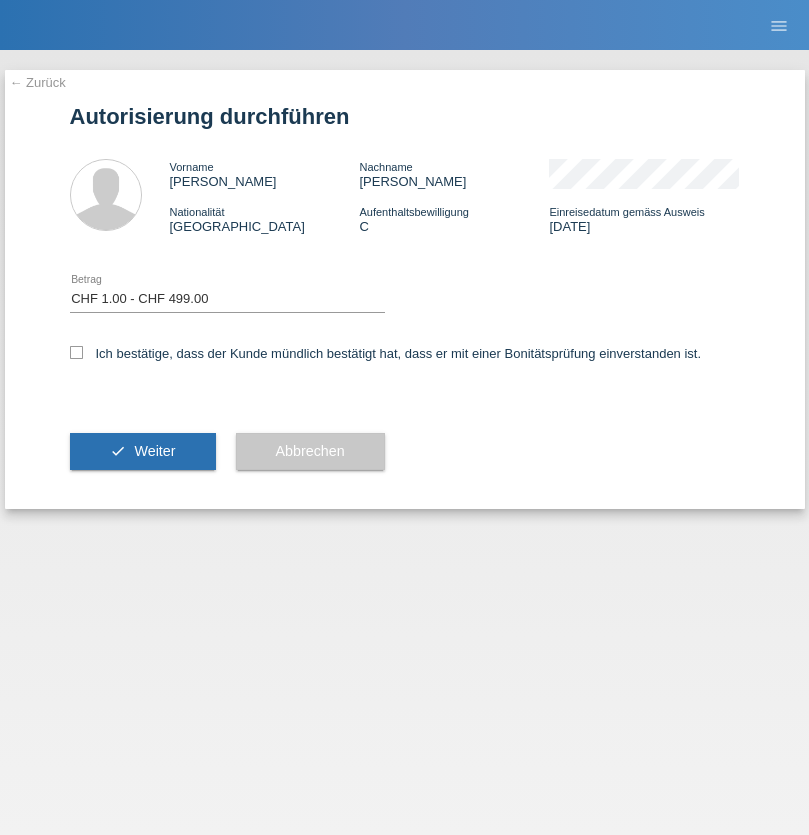scroll, scrollTop: 0, scrollLeft: 0, axis: both 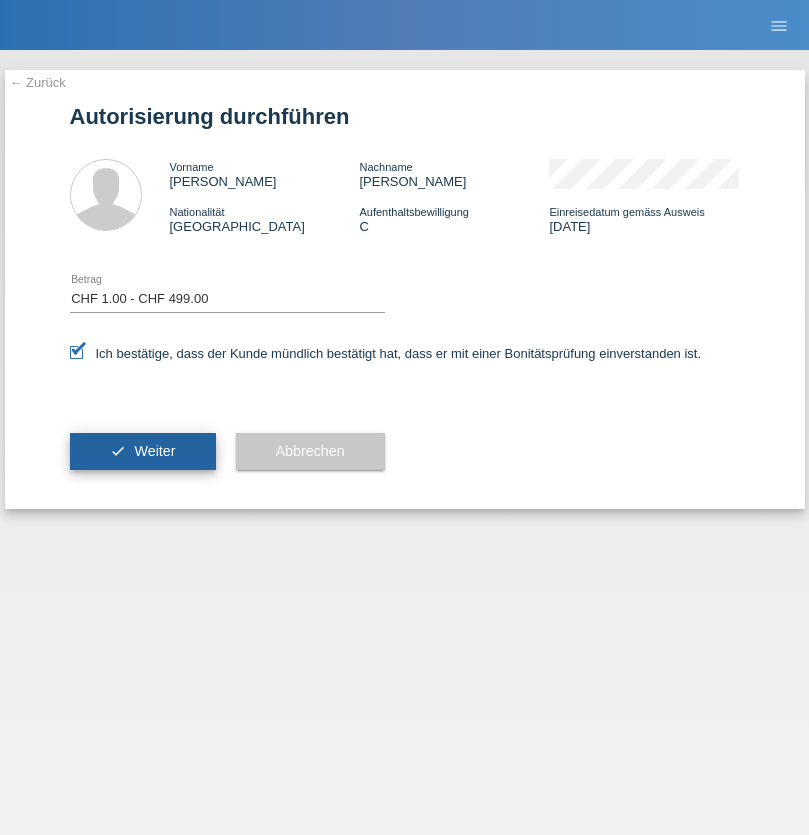 click on "Weiter" at bounding box center [154, 451] 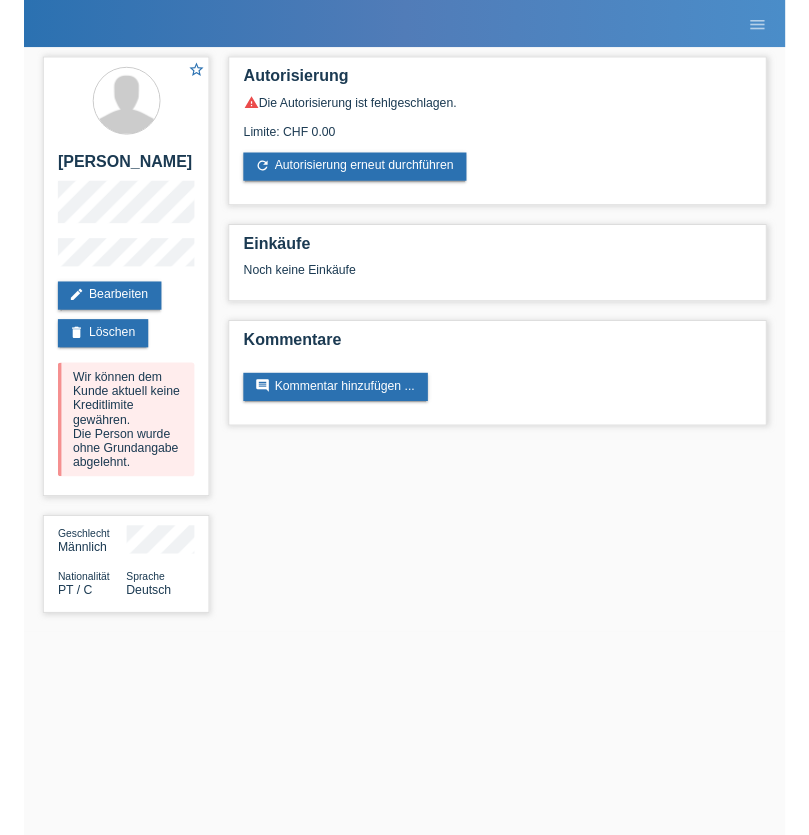 scroll, scrollTop: 0, scrollLeft: 0, axis: both 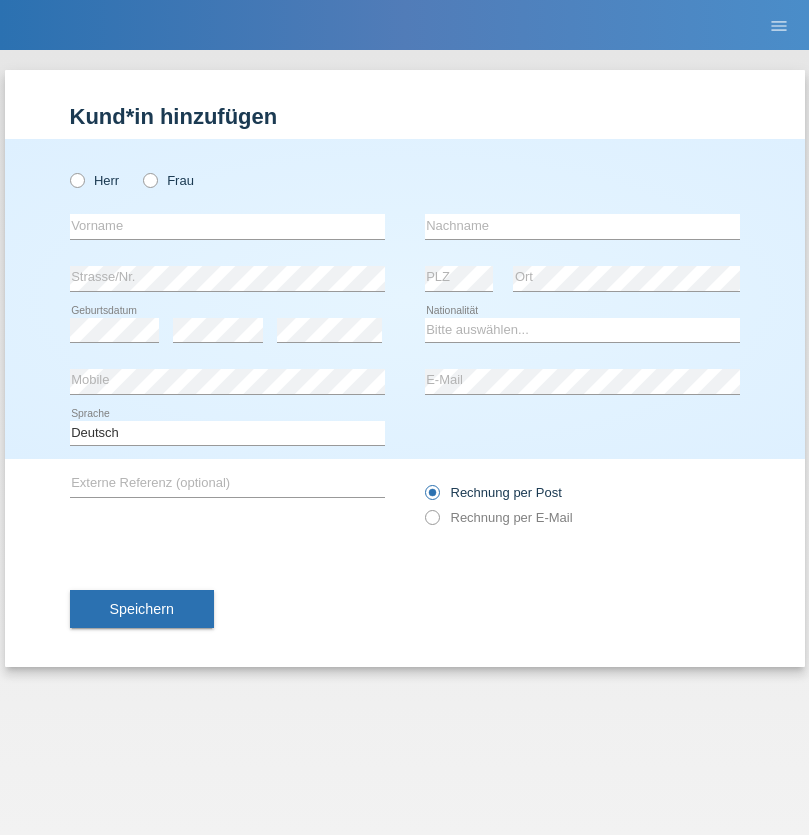 radio on "true" 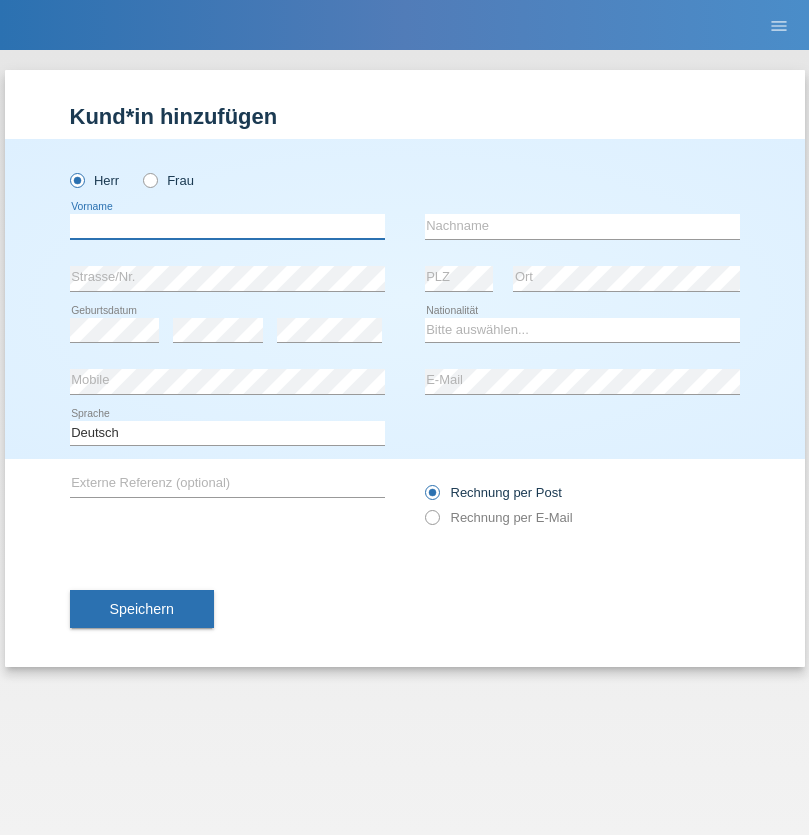 click at bounding box center [227, 226] 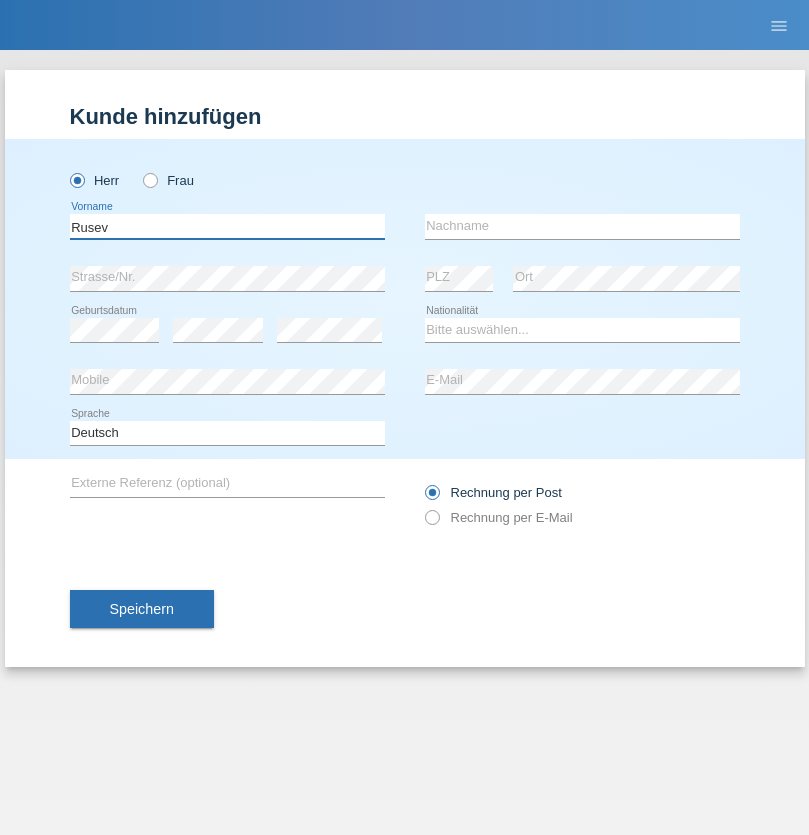 type on "Rusev" 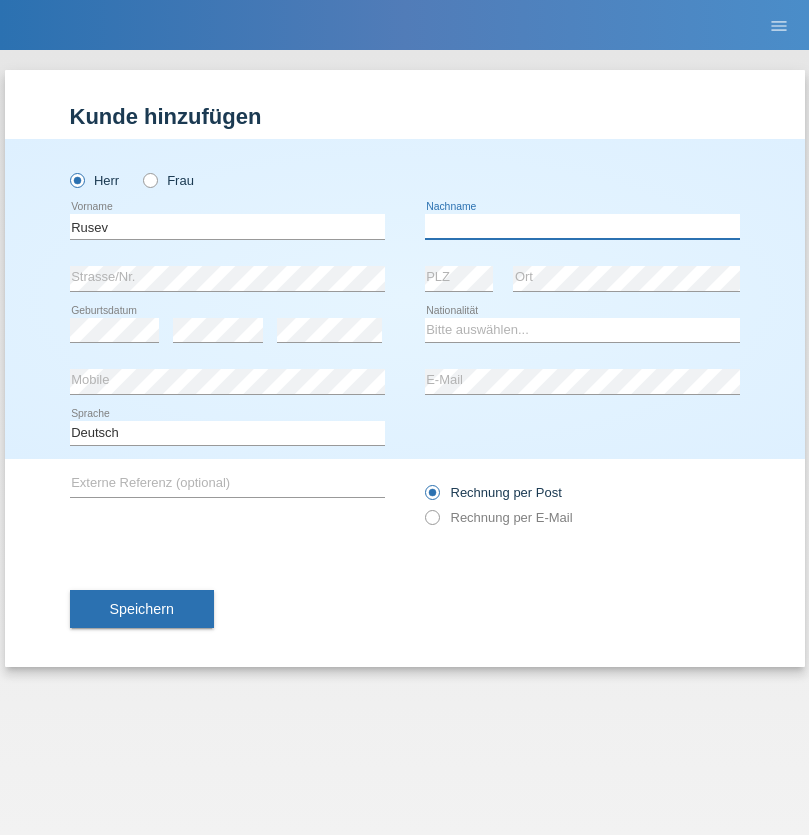 click at bounding box center [582, 226] 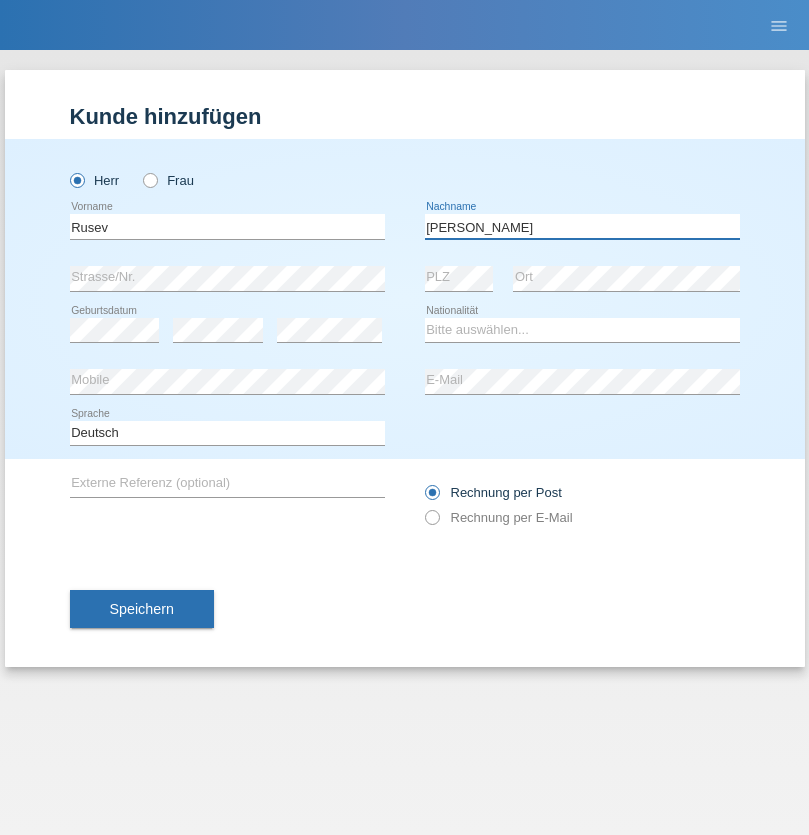 type on "[PERSON_NAME]" 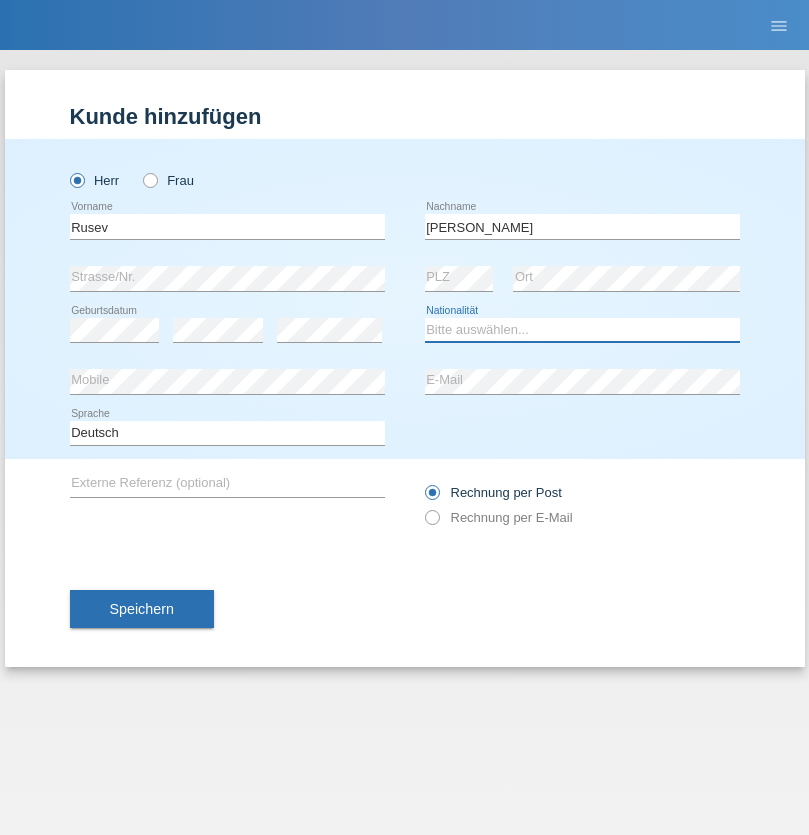 select on "BG" 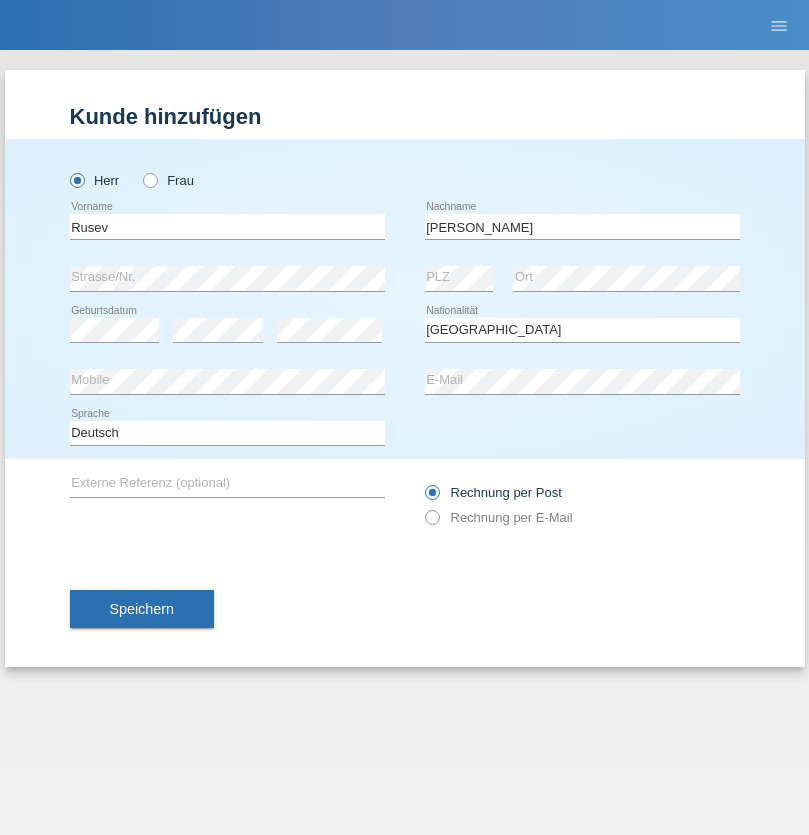 select on "C" 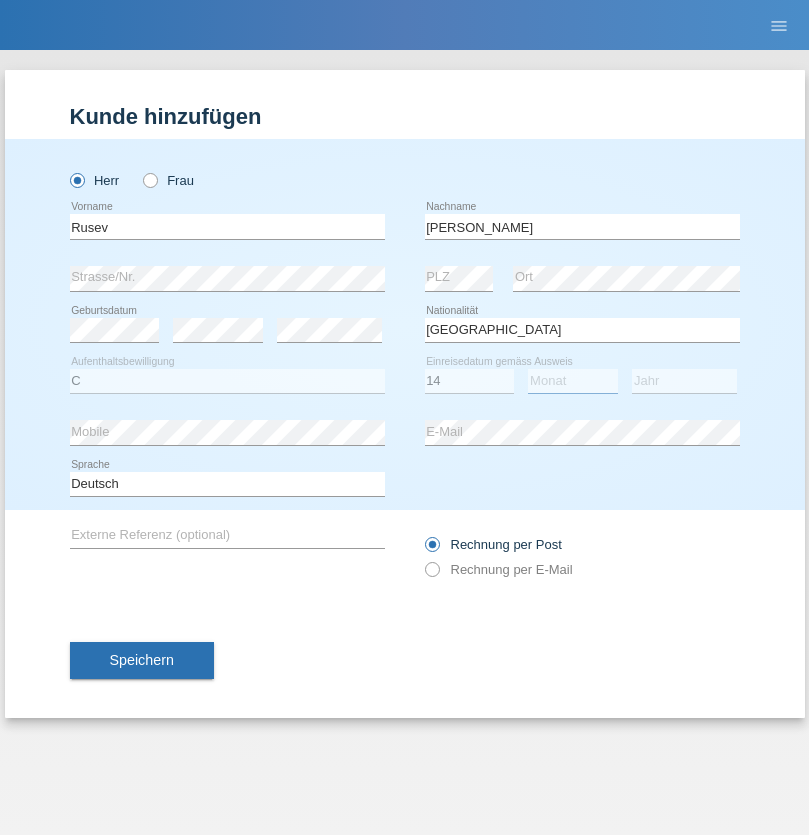 select on "05" 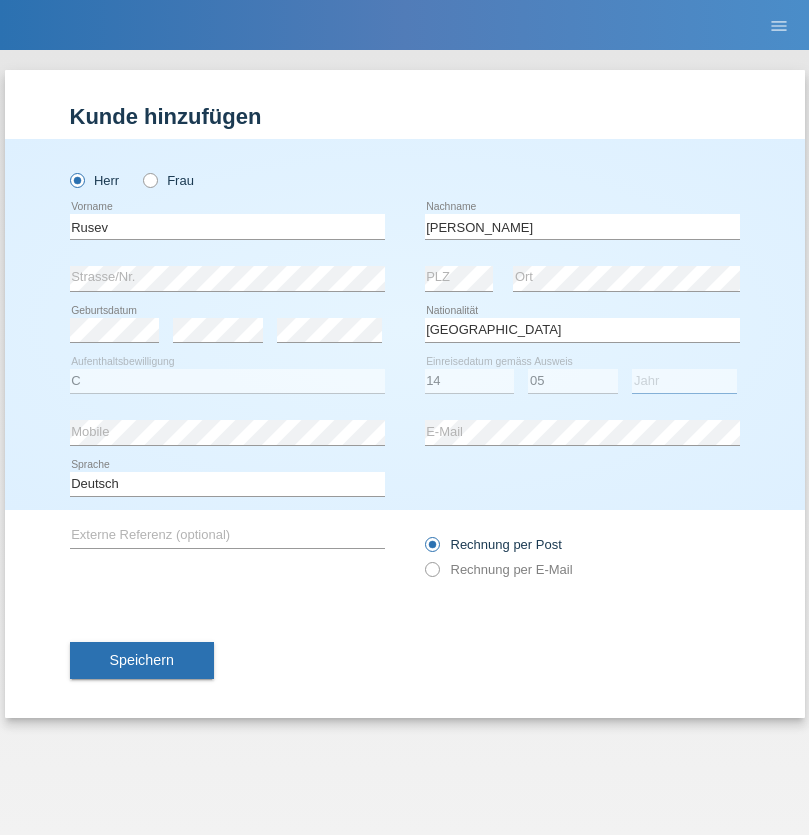 select on "2021" 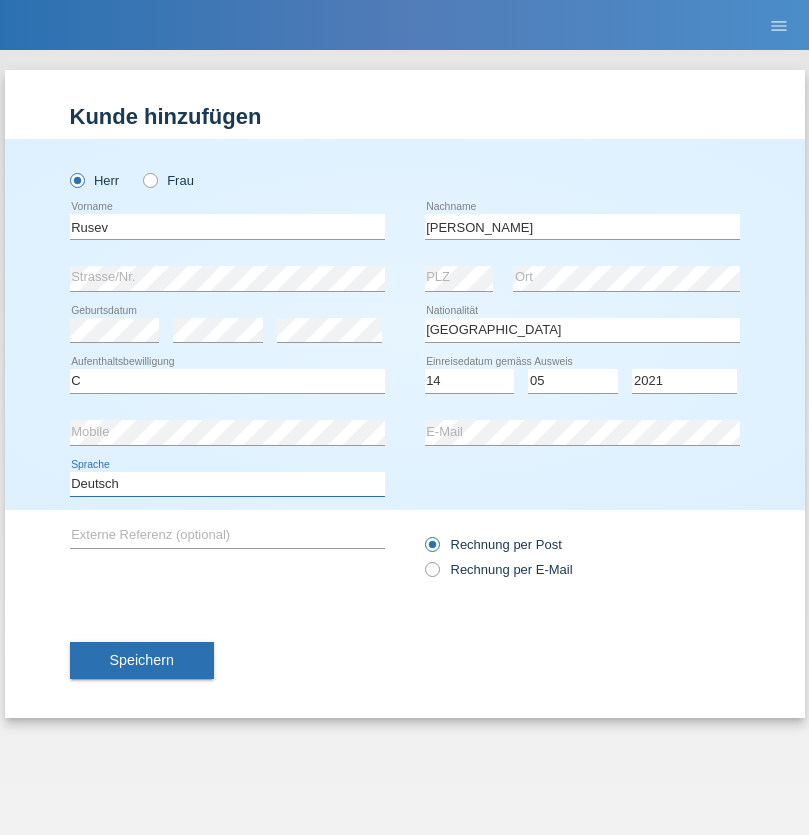 select on "en" 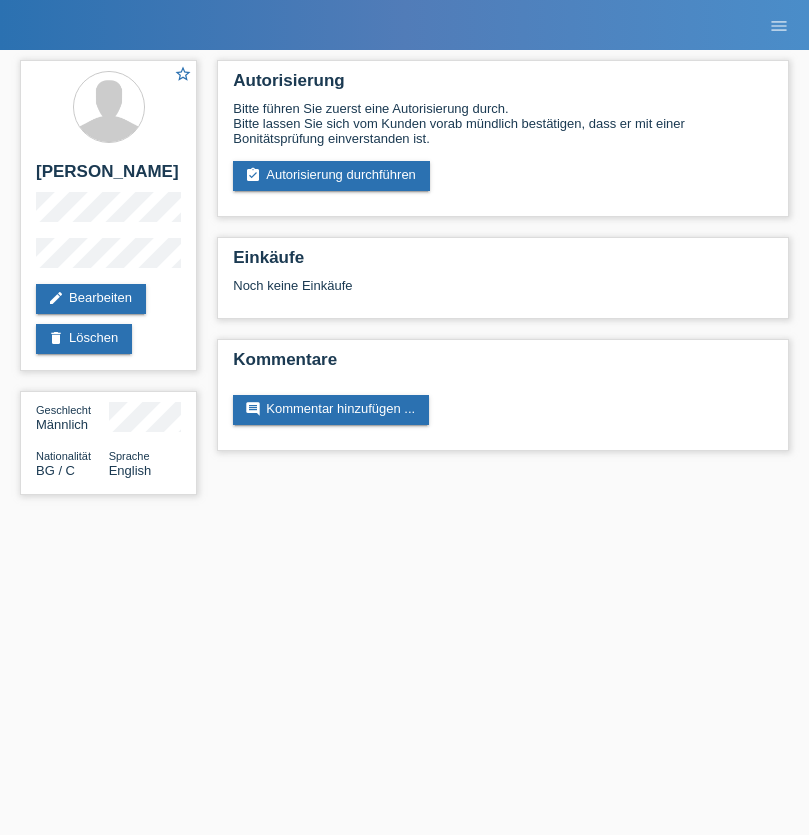 scroll, scrollTop: 0, scrollLeft: 0, axis: both 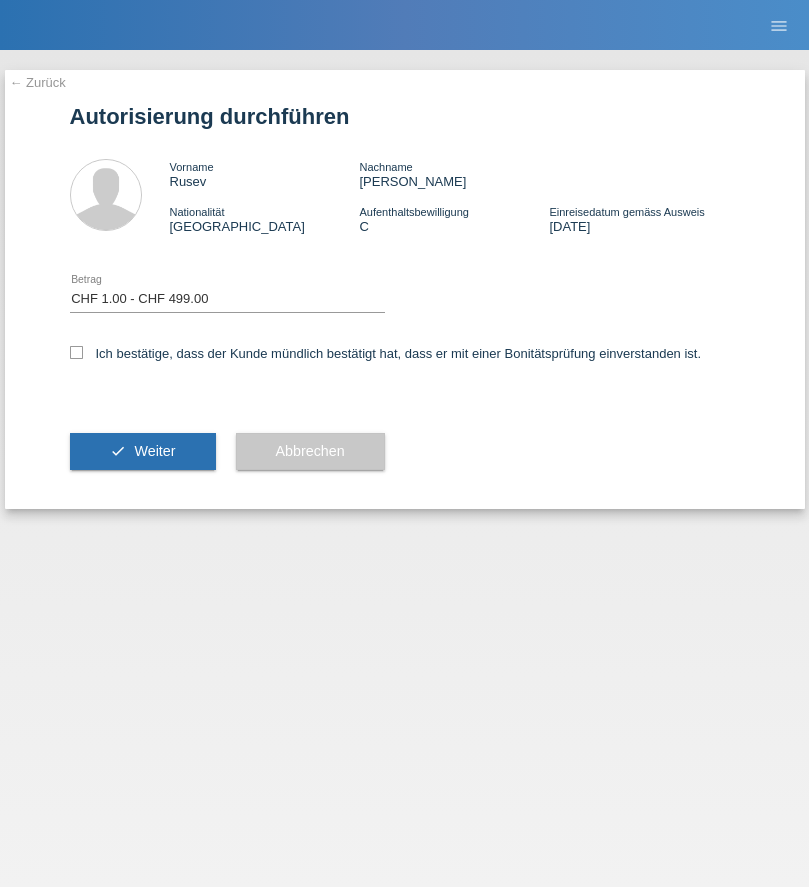 select on "1" 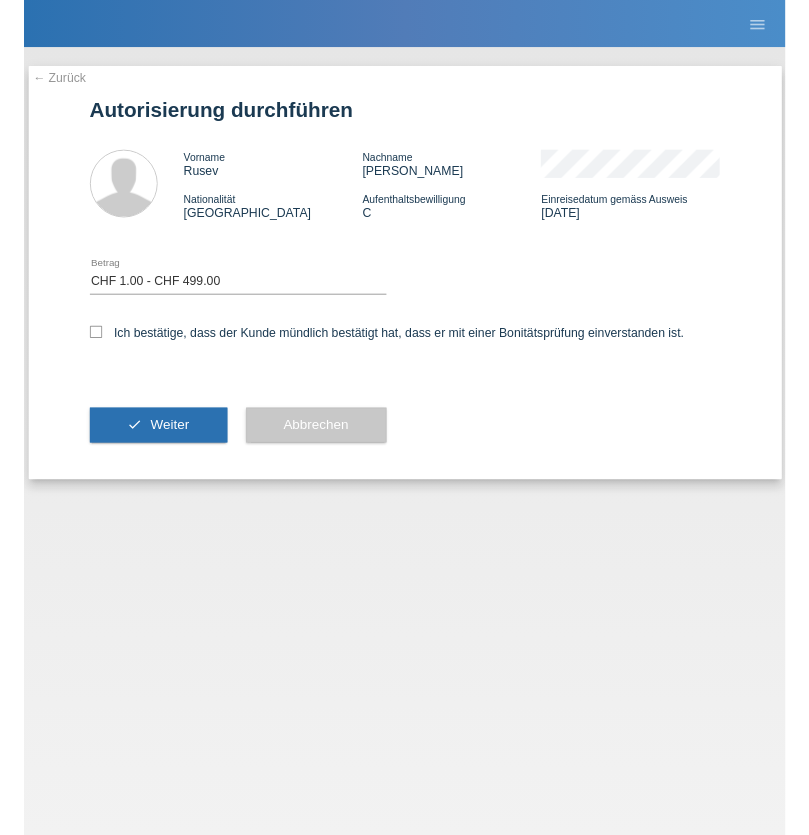 scroll, scrollTop: 0, scrollLeft: 0, axis: both 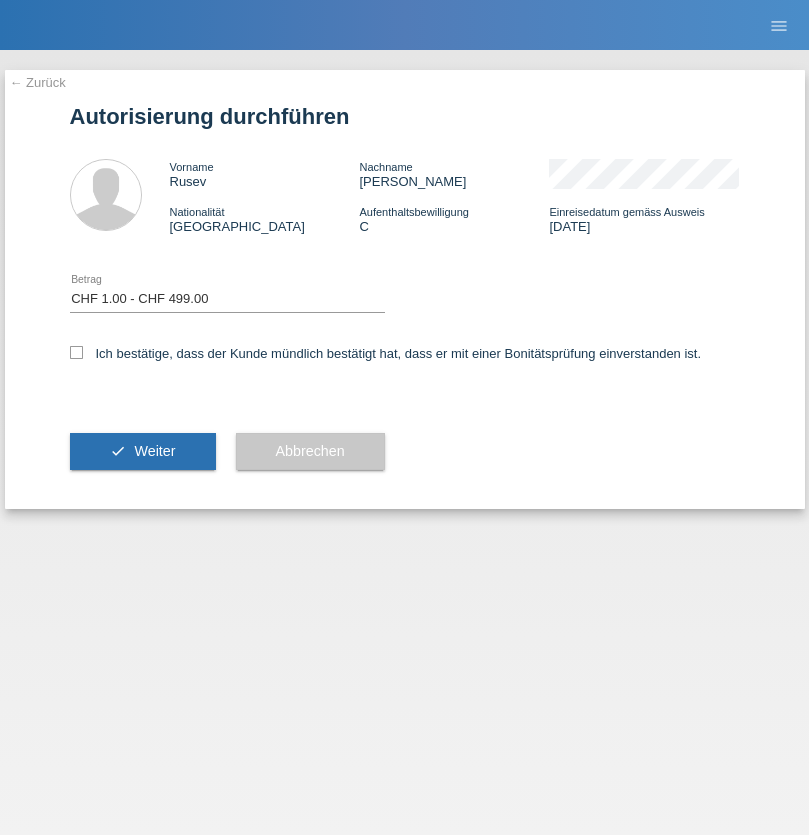 checkbox on "true" 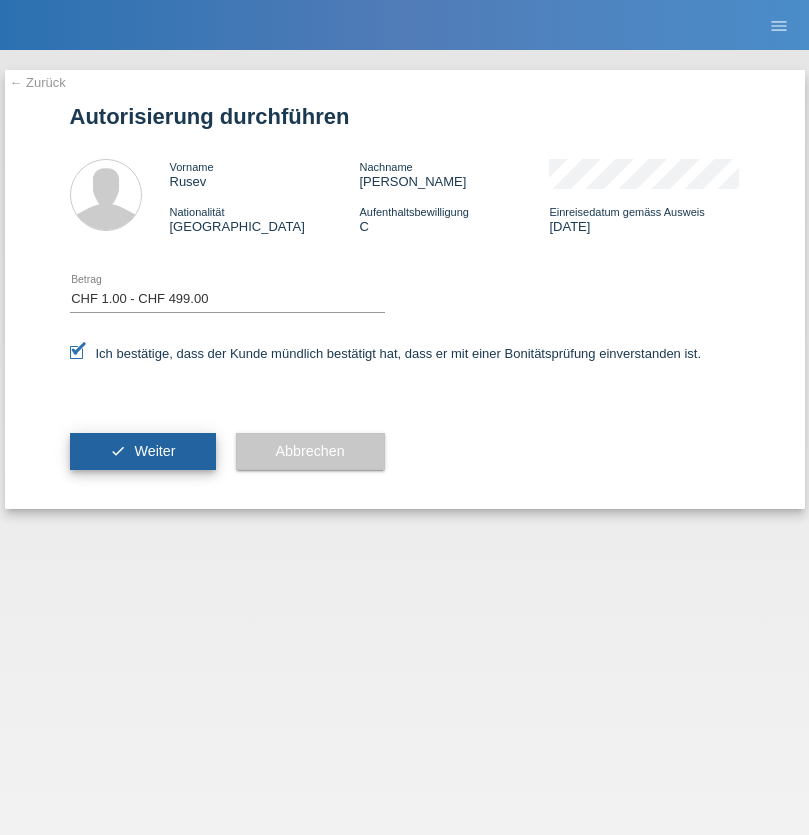 click on "Weiter" at bounding box center [154, 451] 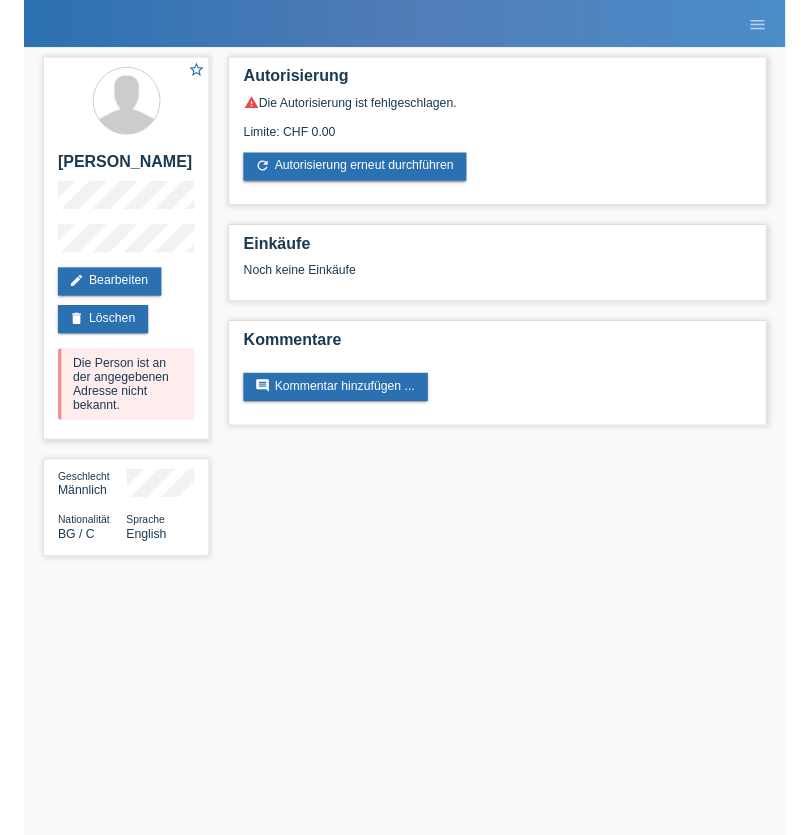 scroll, scrollTop: 0, scrollLeft: 0, axis: both 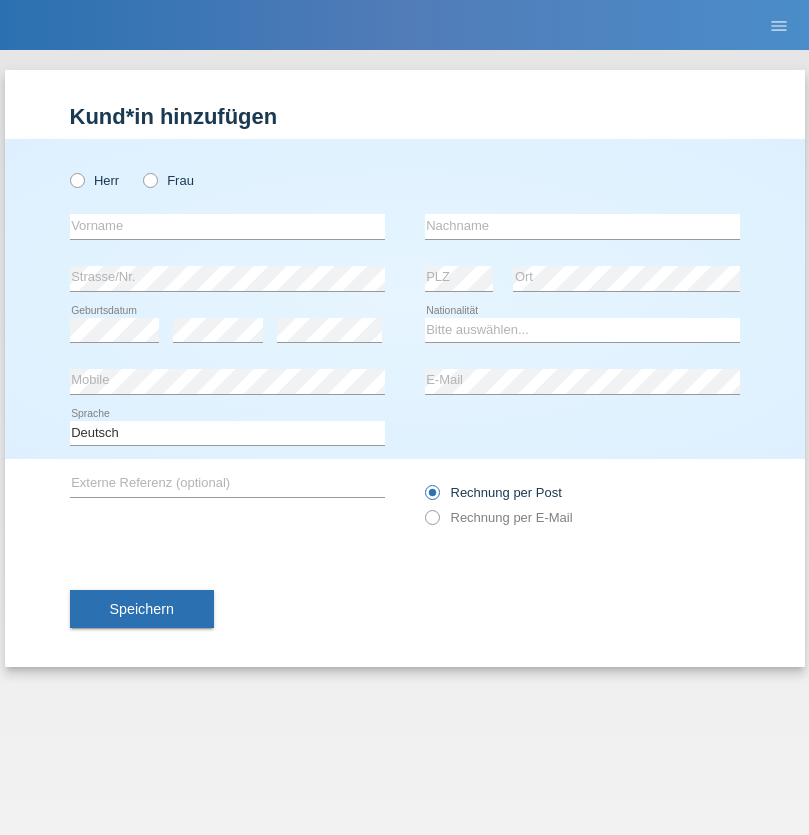 radio on "true" 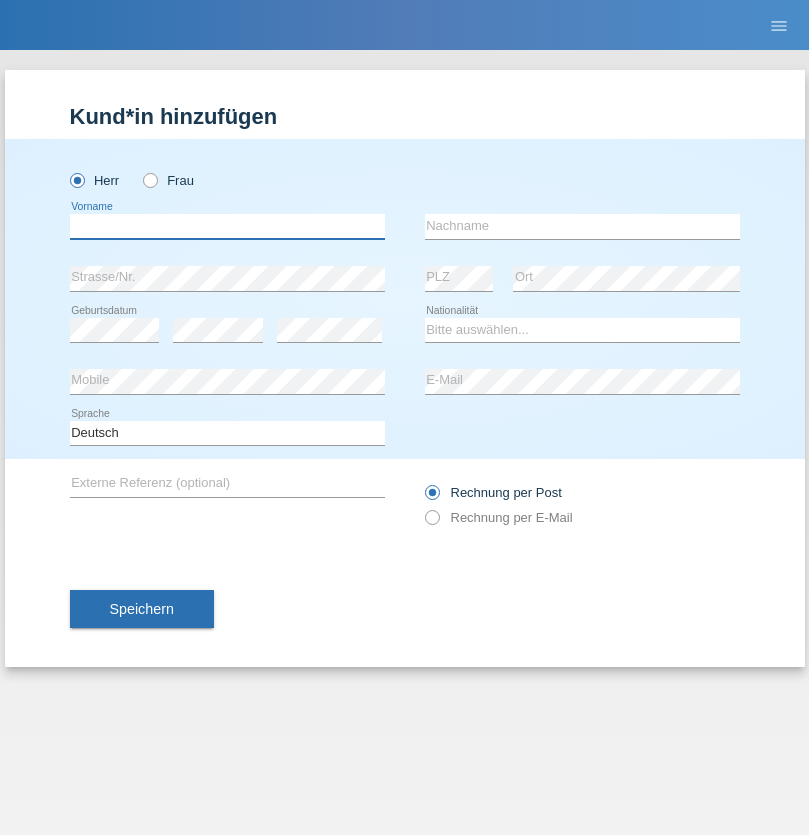 click at bounding box center (227, 226) 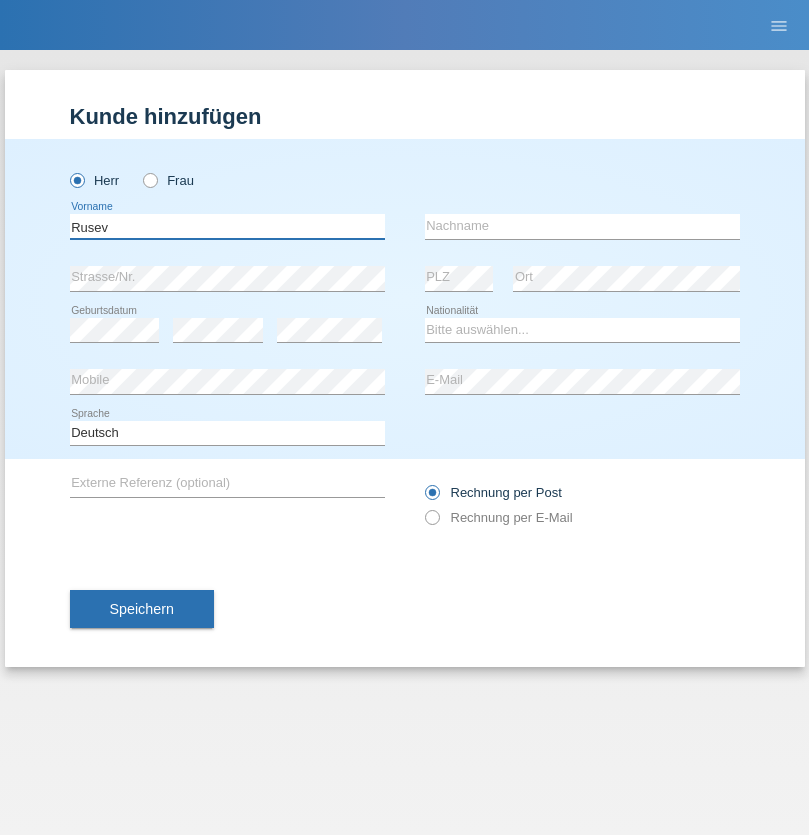 type on "Rusev" 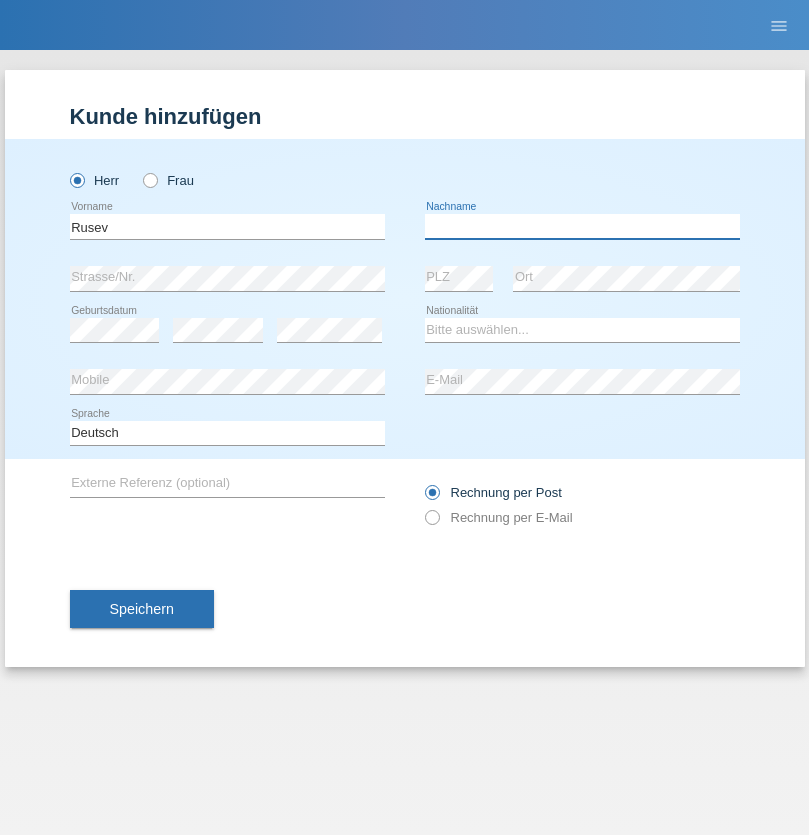 click at bounding box center (582, 226) 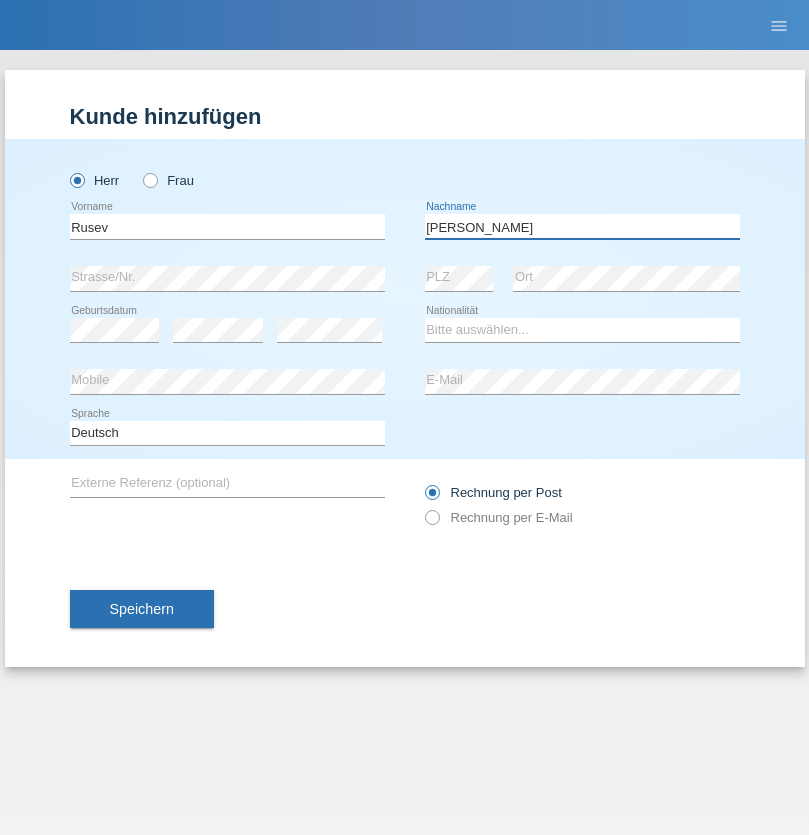 type on "[PERSON_NAME]" 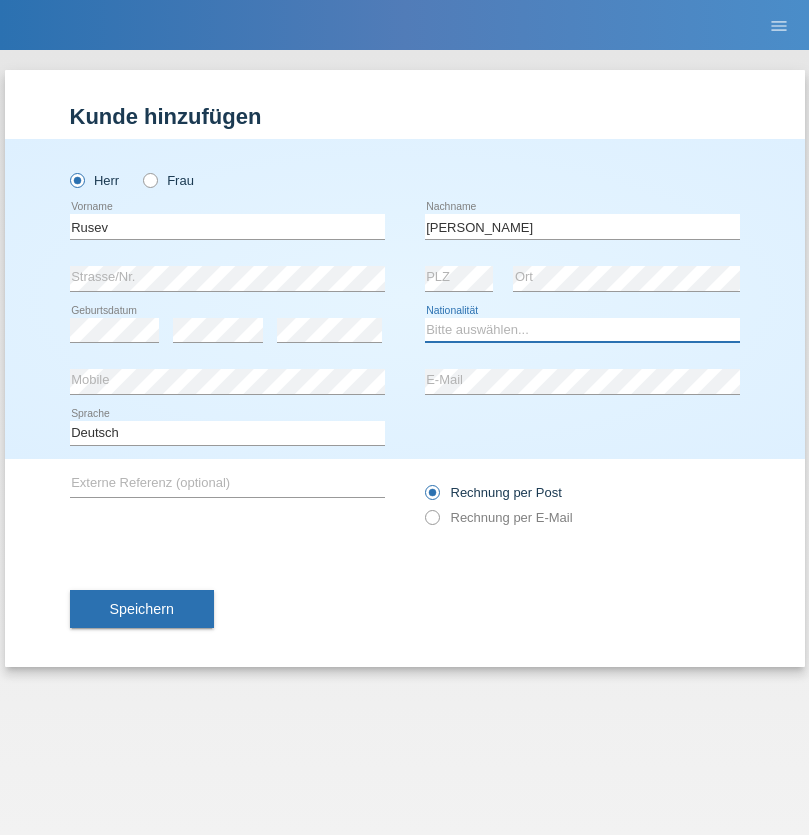 select on "BG" 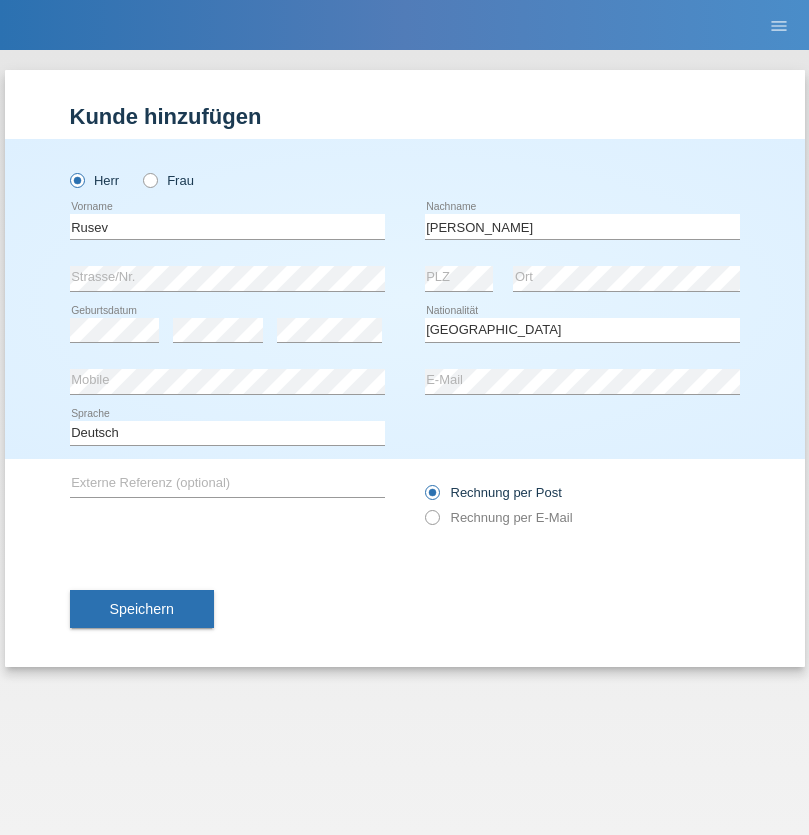 select on "C" 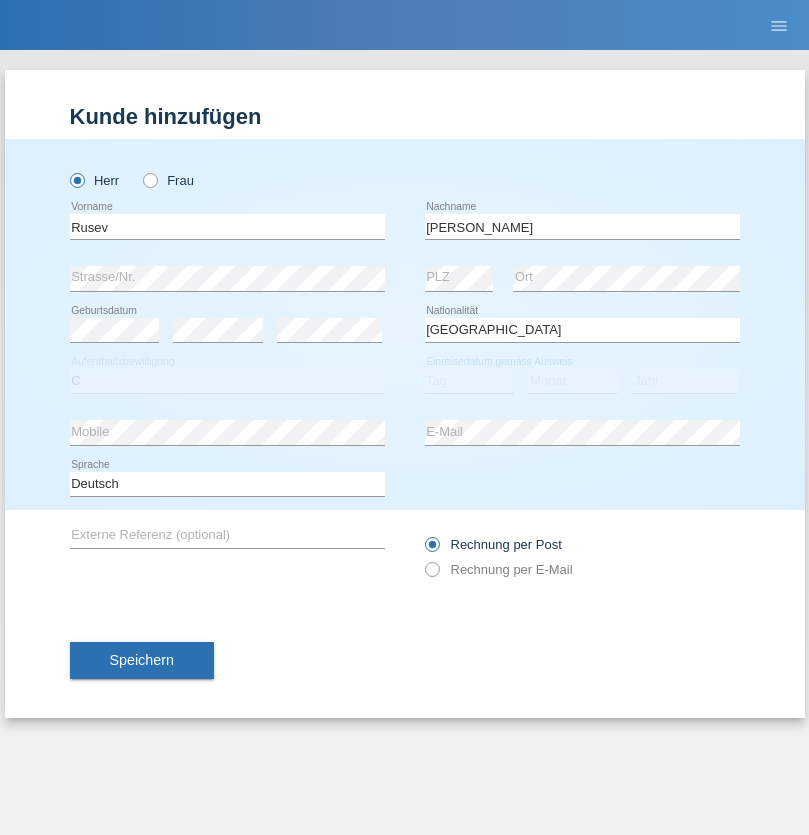select on "14" 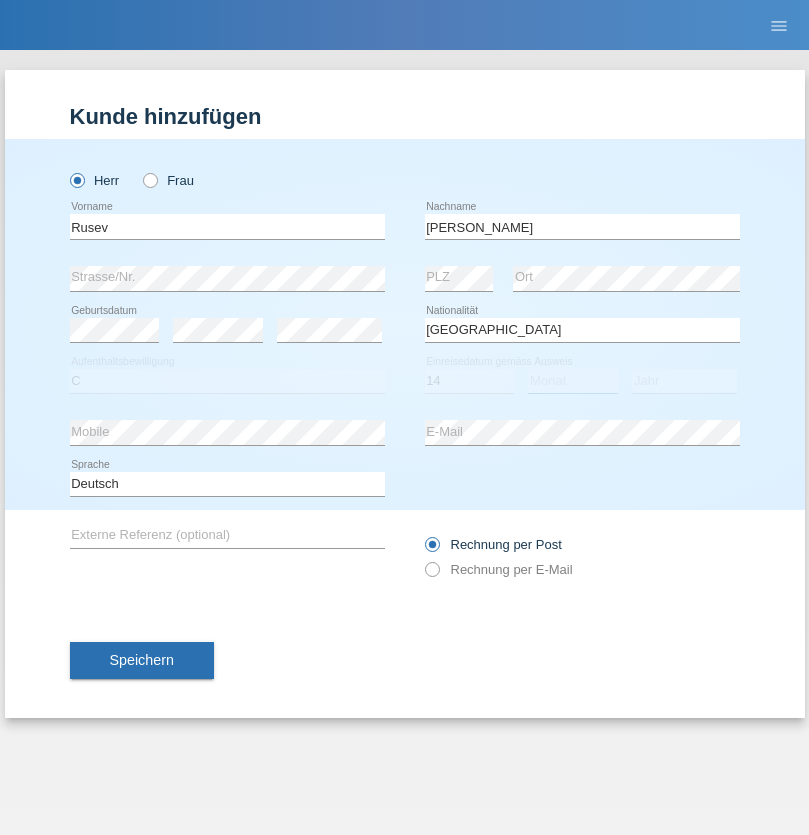 select on "05" 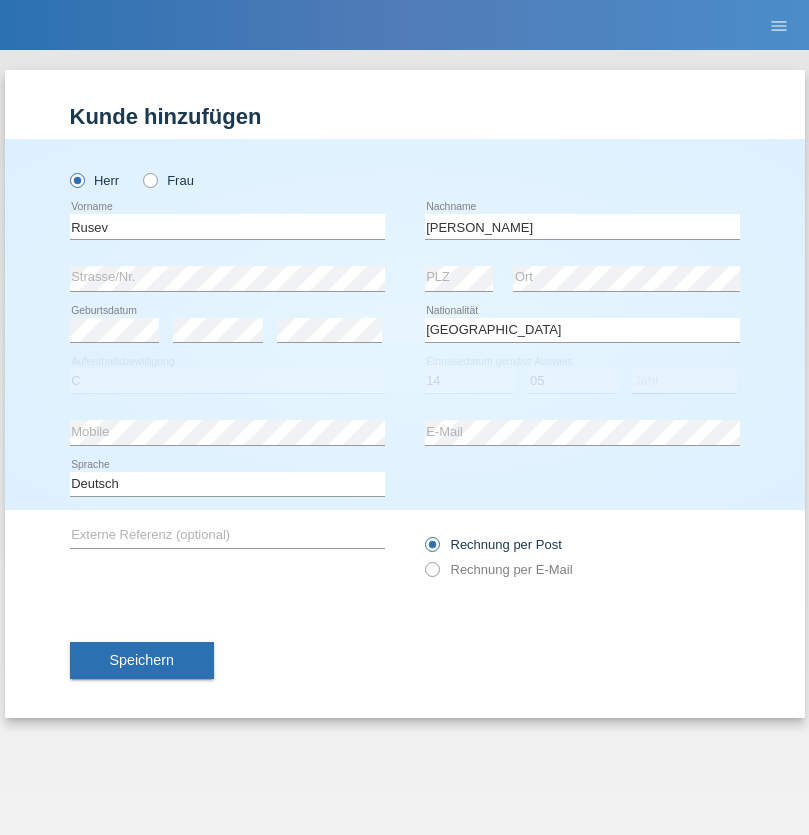 select on "2021" 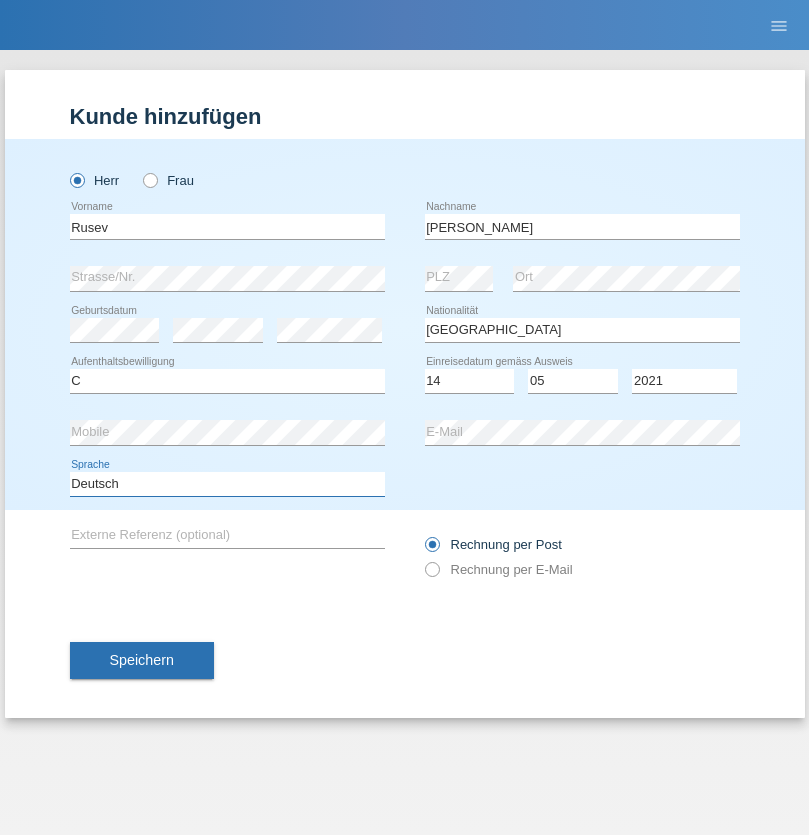 select on "en" 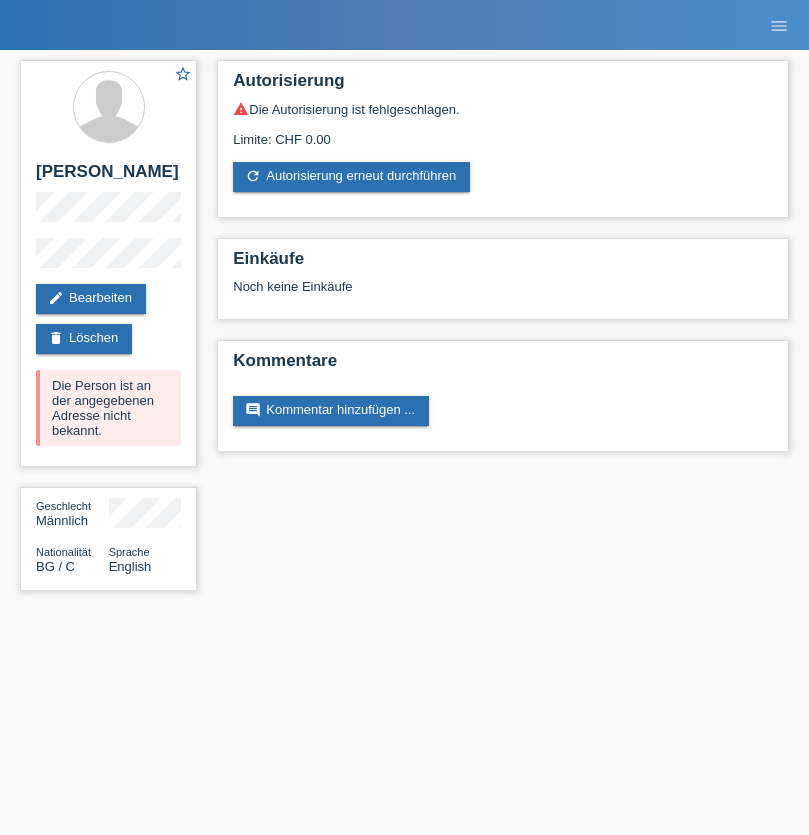 scroll, scrollTop: 0, scrollLeft: 0, axis: both 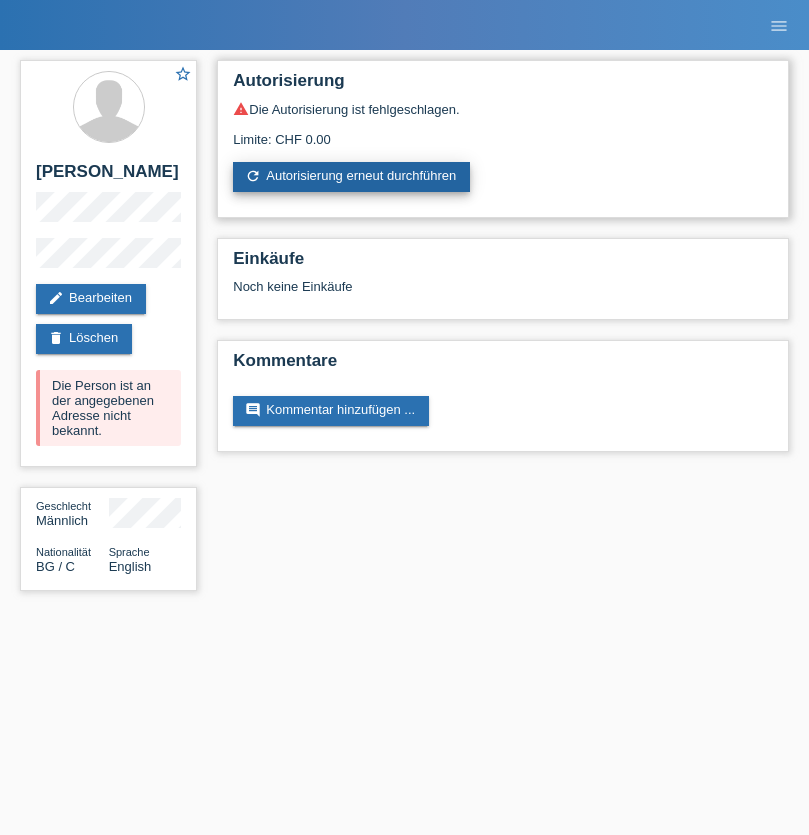 click on "refresh  Autorisierung erneut durchführen" at bounding box center (351, 177) 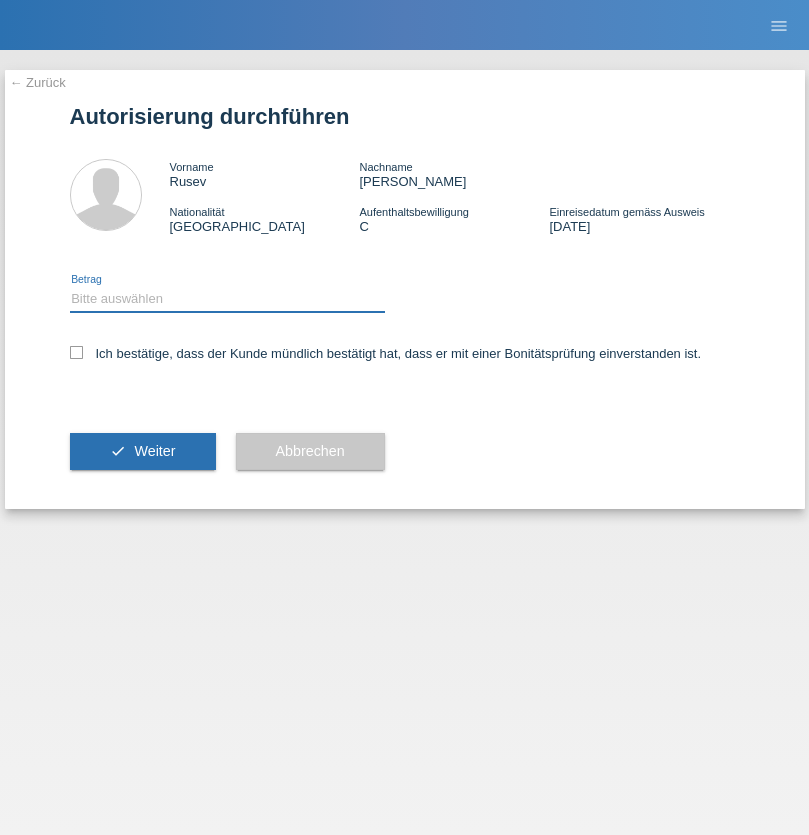 select on "1" 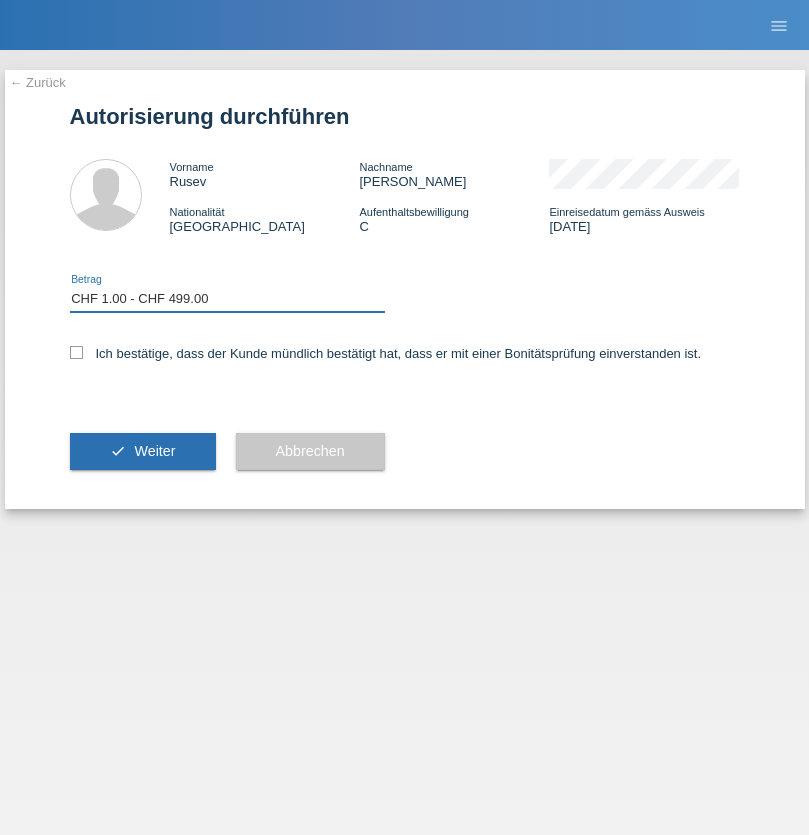 scroll, scrollTop: 0, scrollLeft: 0, axis: both 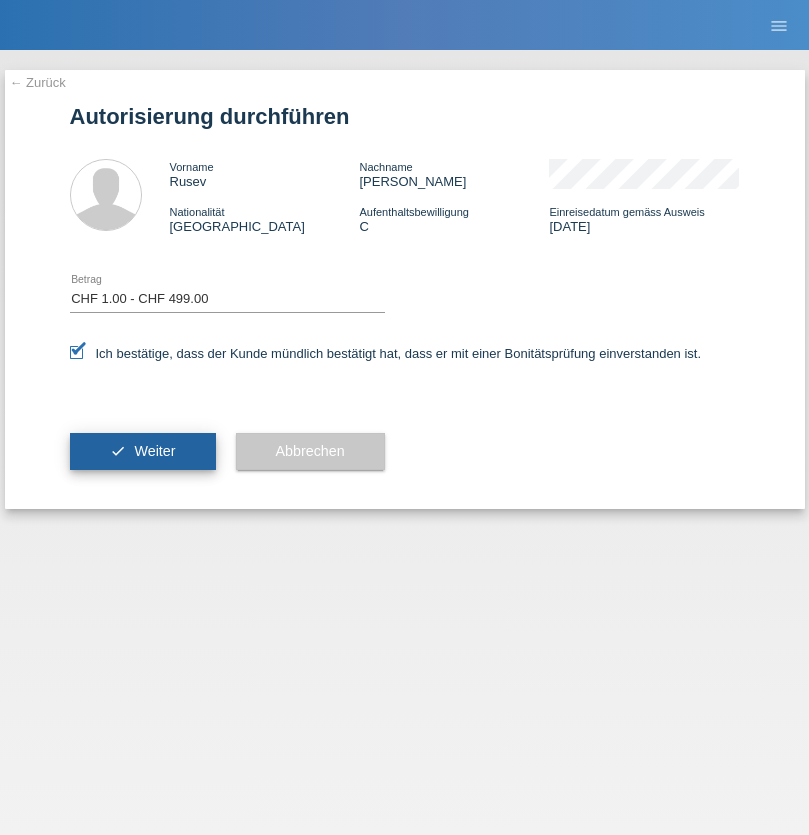 click on "Weiter" at bounding box center (154, 451) 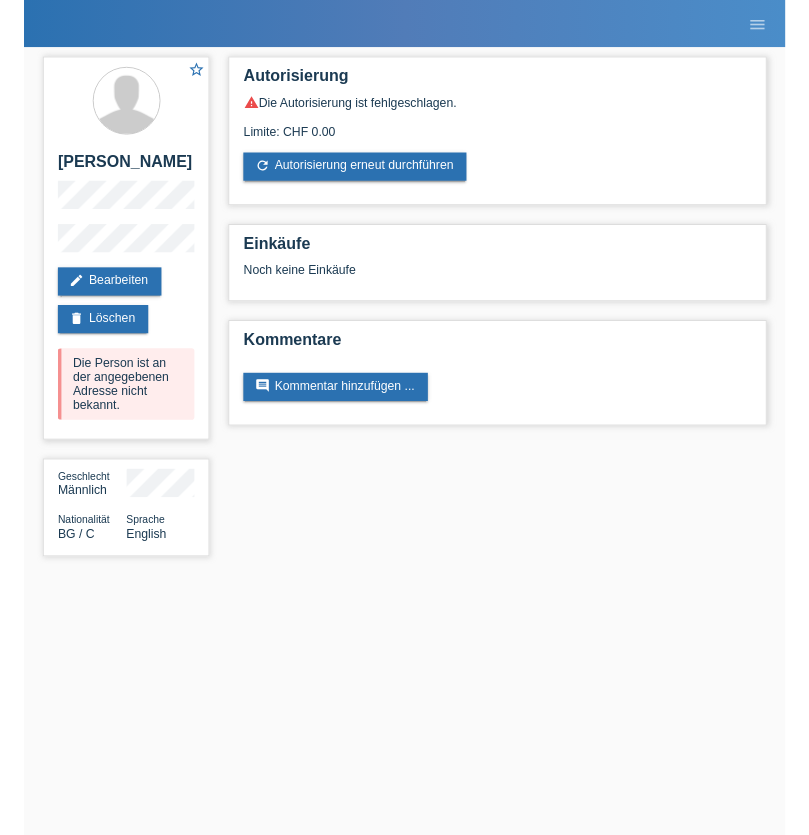 scroll, scrollTop: 0, scrollLeft: 0, axis: both 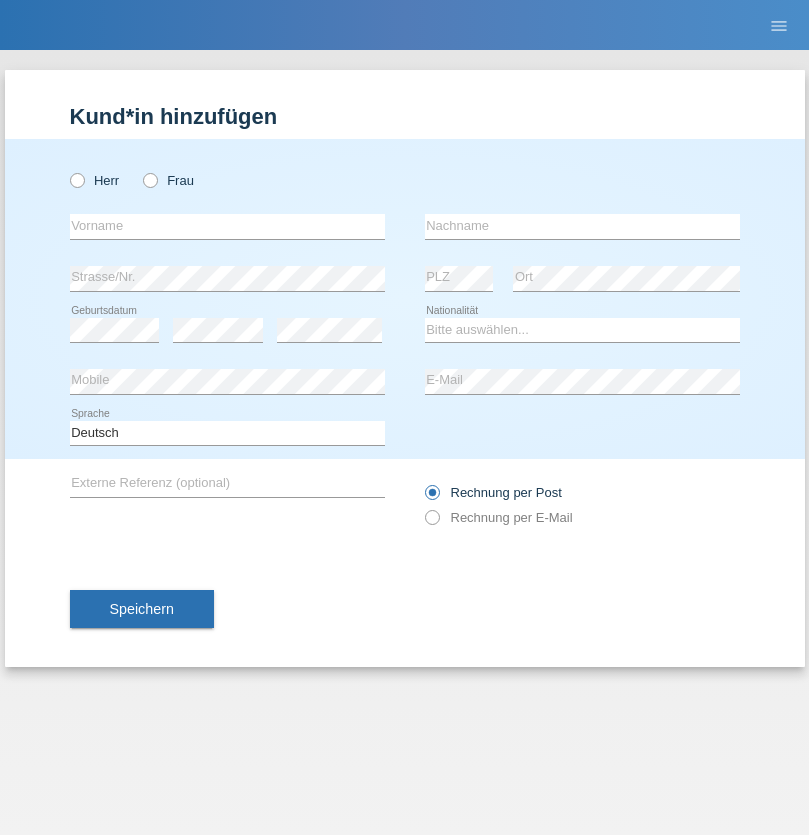 radio on "true" 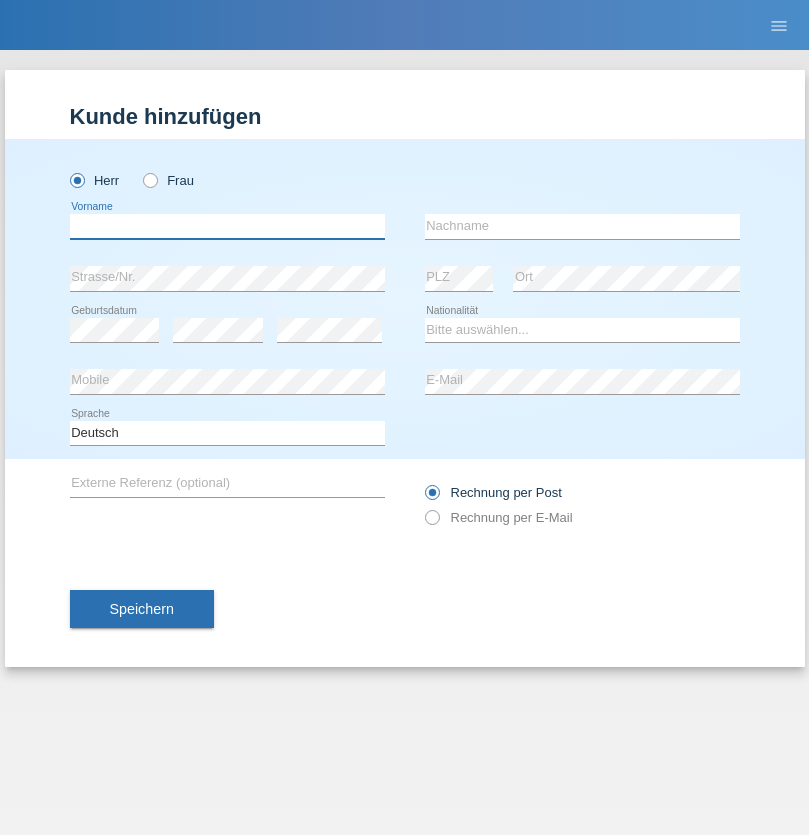 click at bounding box center (227, 226) 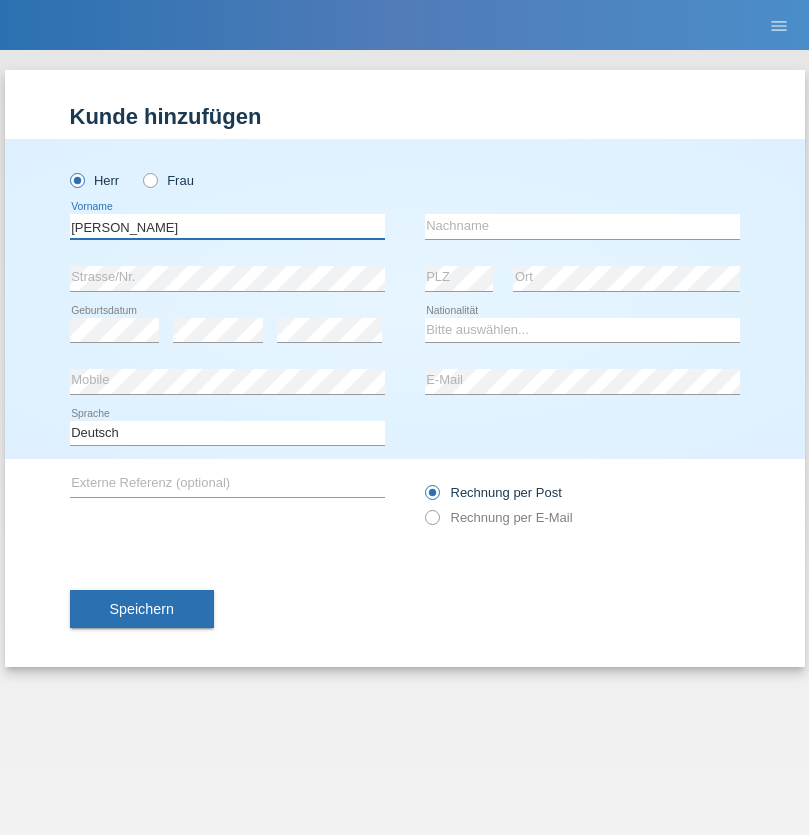 type on "Stephan" 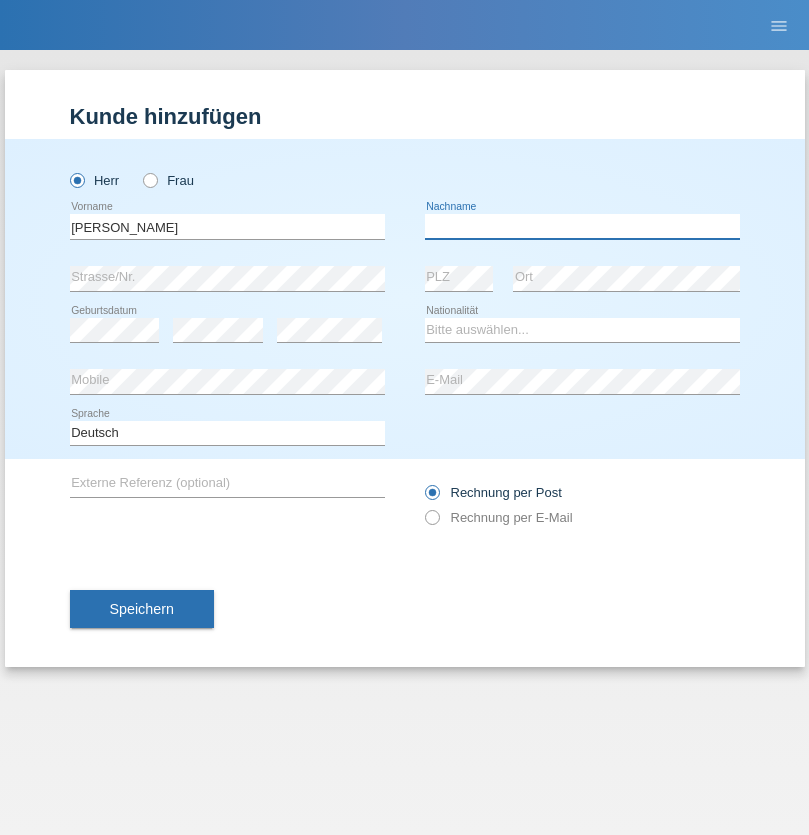 click at bounding box center (582, 226) 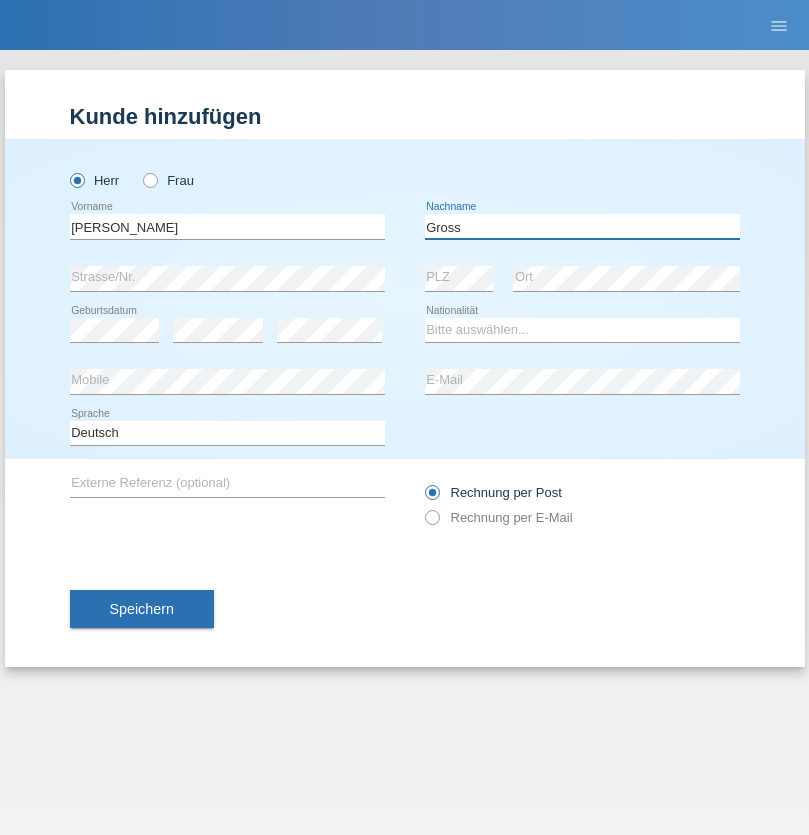 type on "Gross" 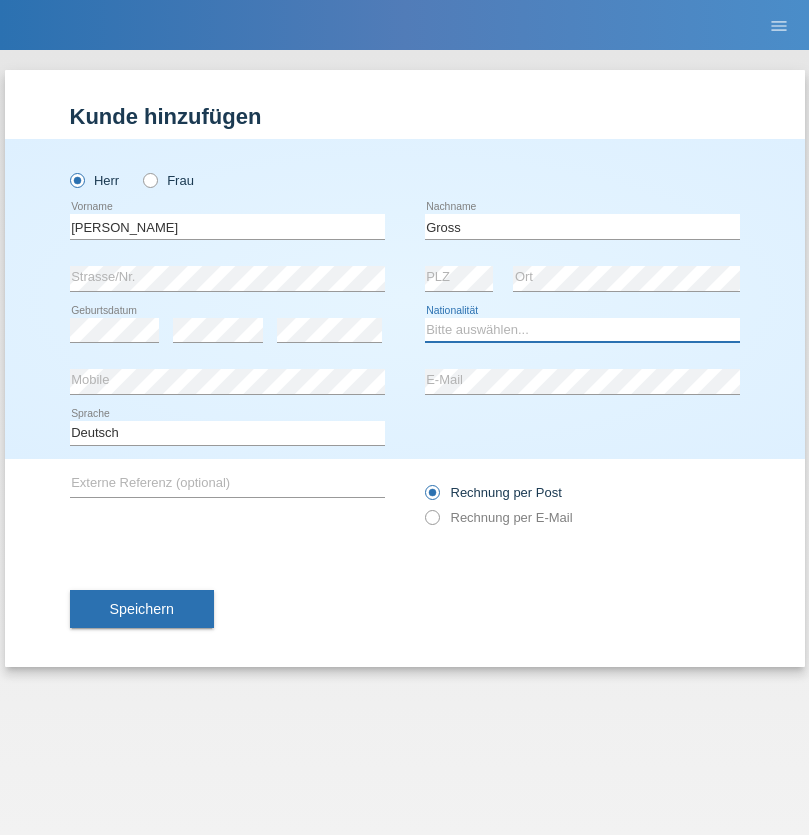 select on "CH" 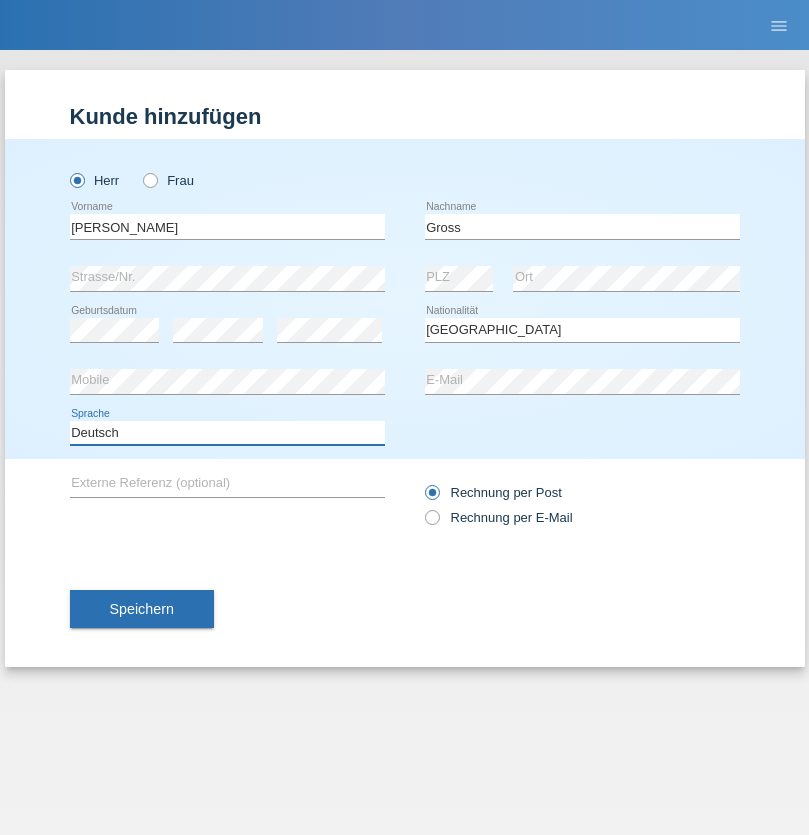 select on "en" 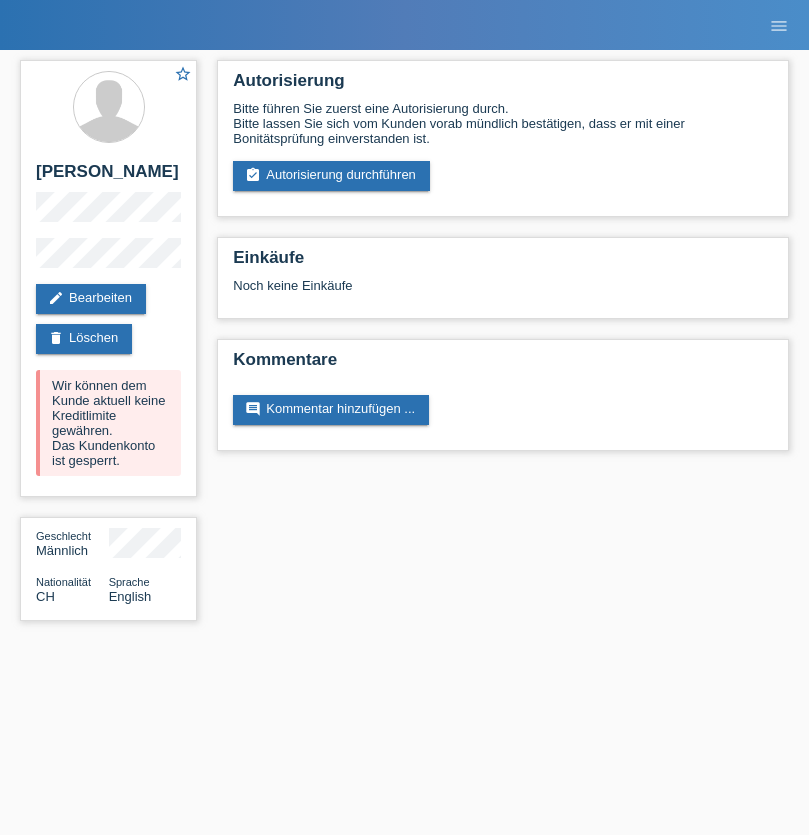 scroll, scrollTop: 0, scrollLeft: 0, axis: both 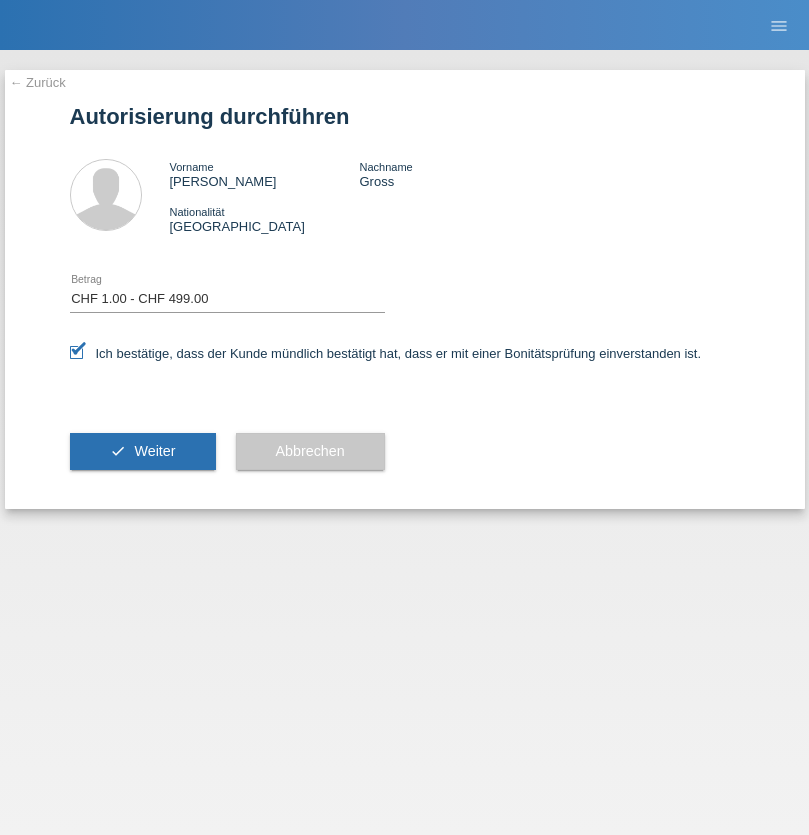 select on "1" 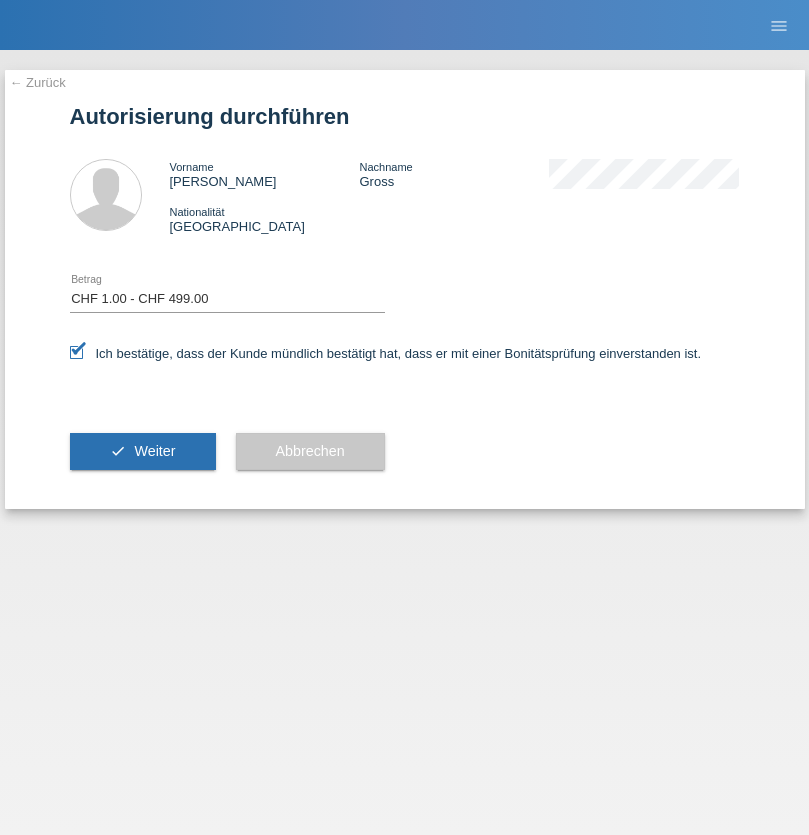 scroll, scrollTop: 0, scrollLeft: 0, axis: both 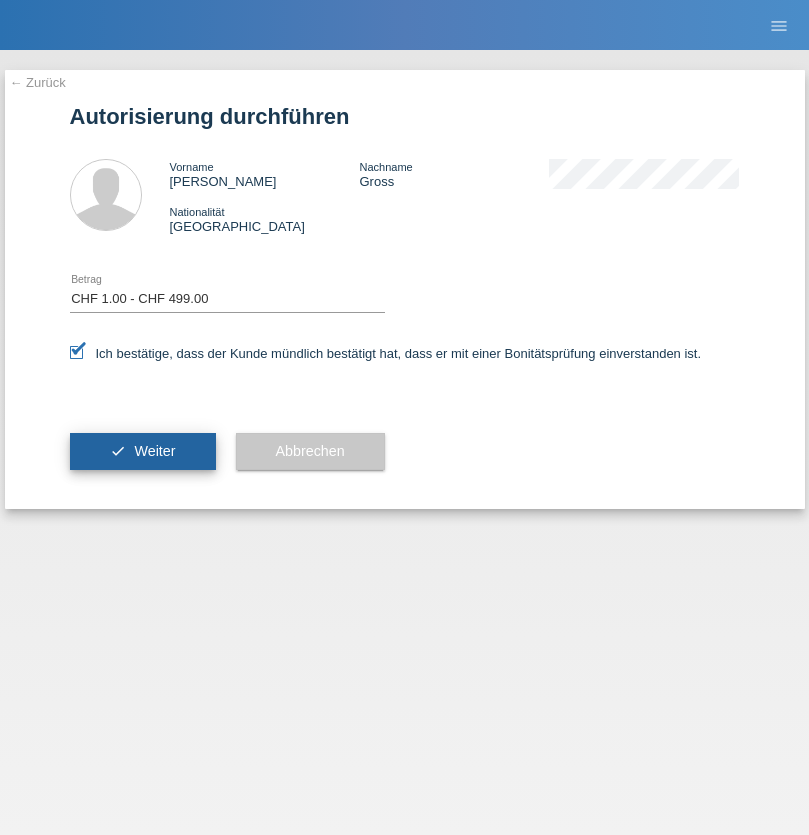 click on "Weiter" at bounding box center (154, 451) 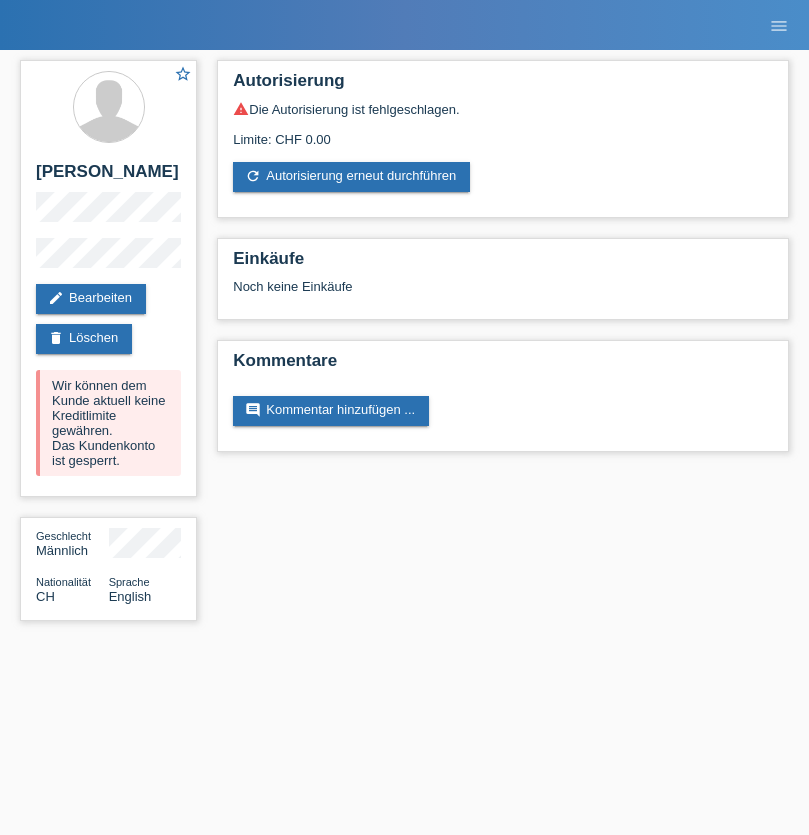 scroll, scrollTop: 0, scrollLeft: 0, axis: both 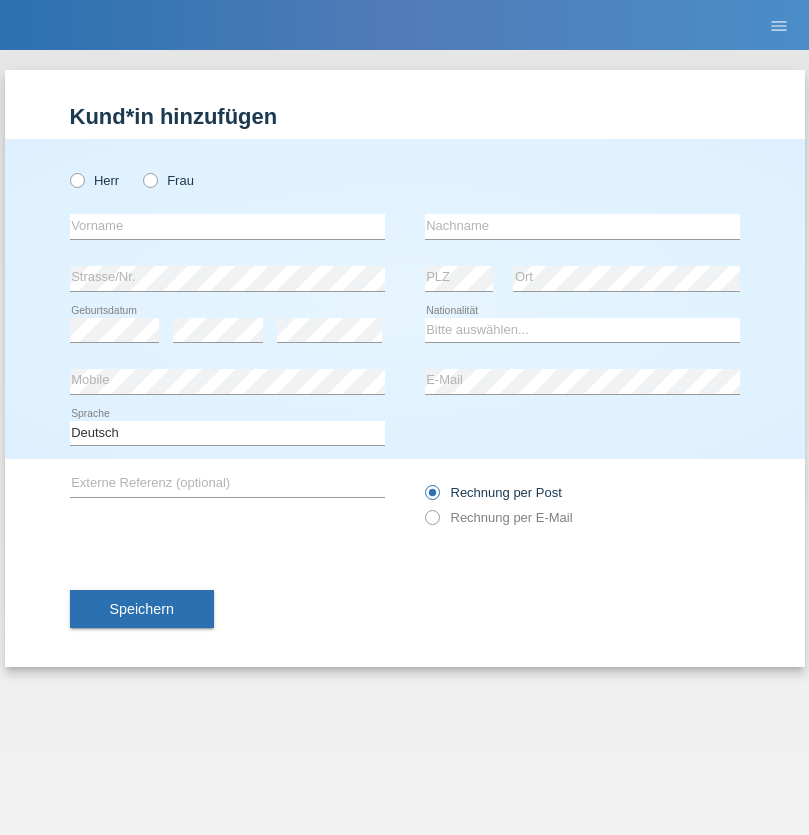 radio on "true" 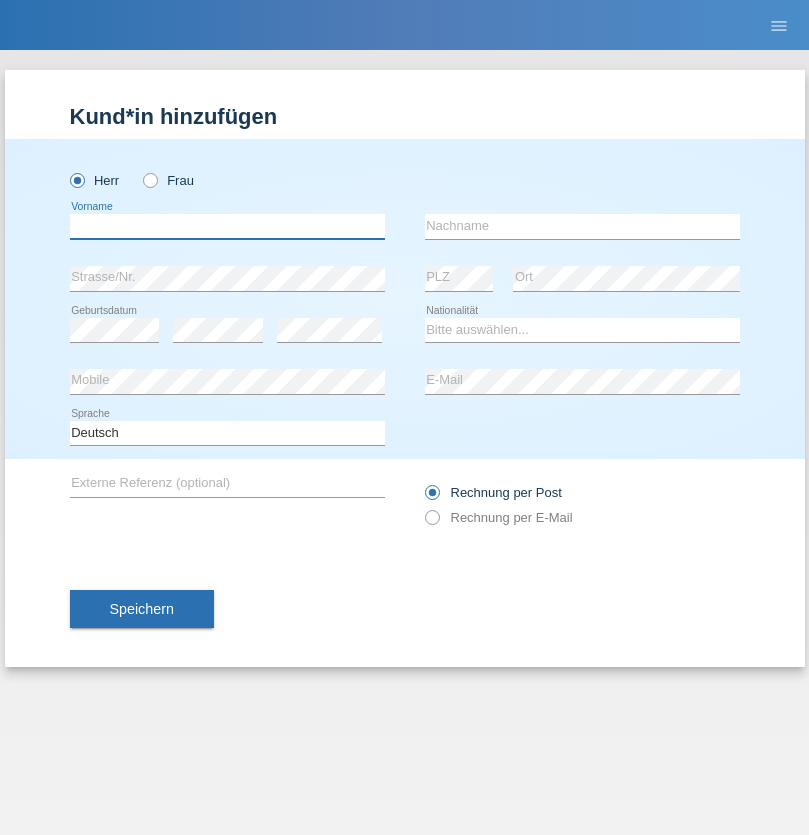 click at bounding box center [227, 226] 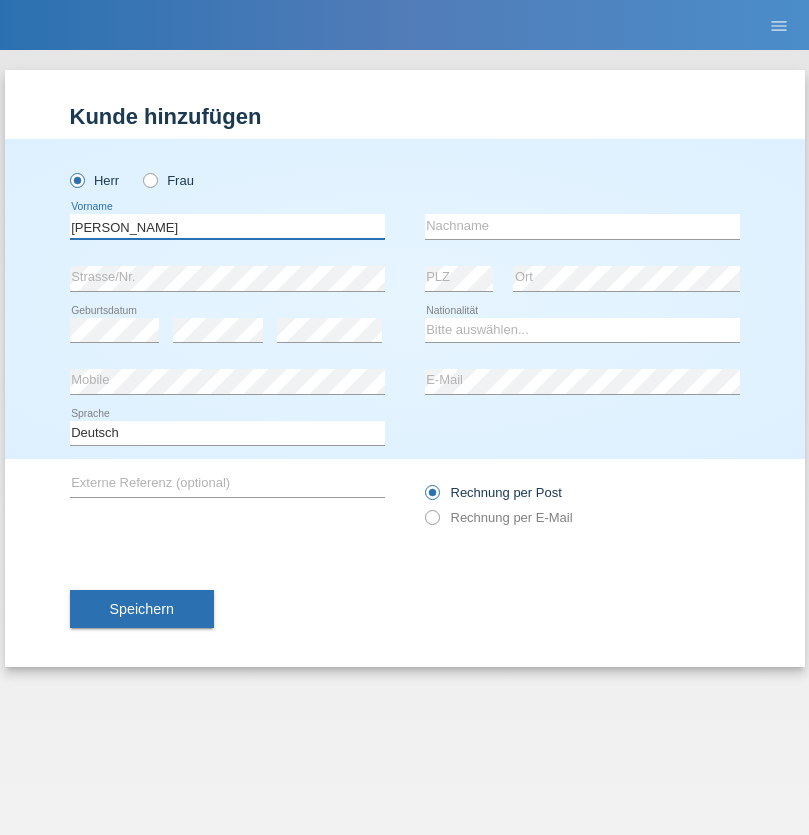 type on "[PERSON_NAME]" 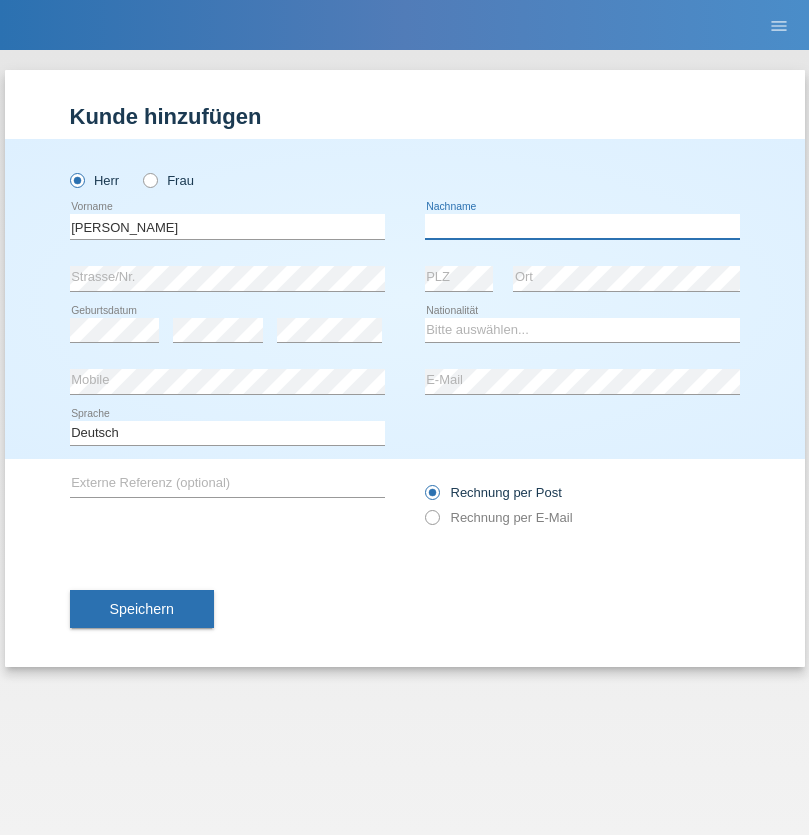 click at bounding box center [582, 226] 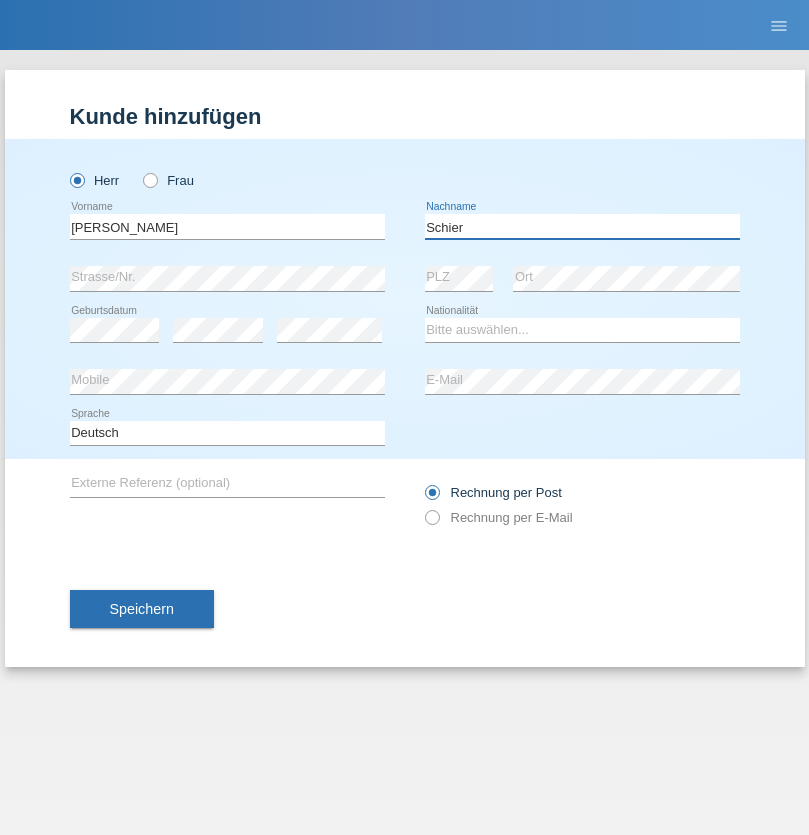 type on "Schier" 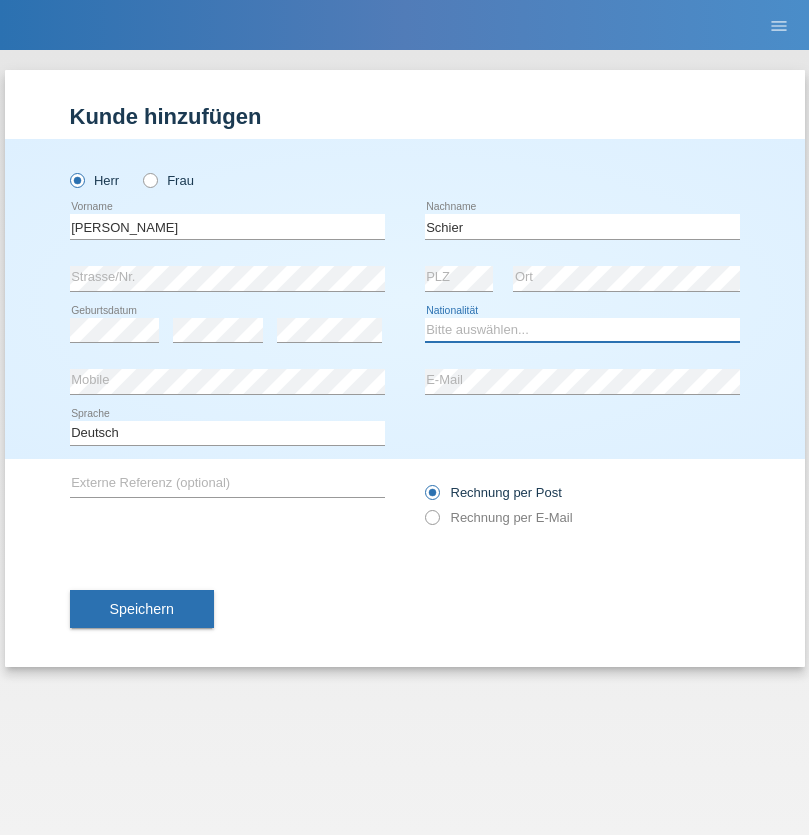select on "DE" 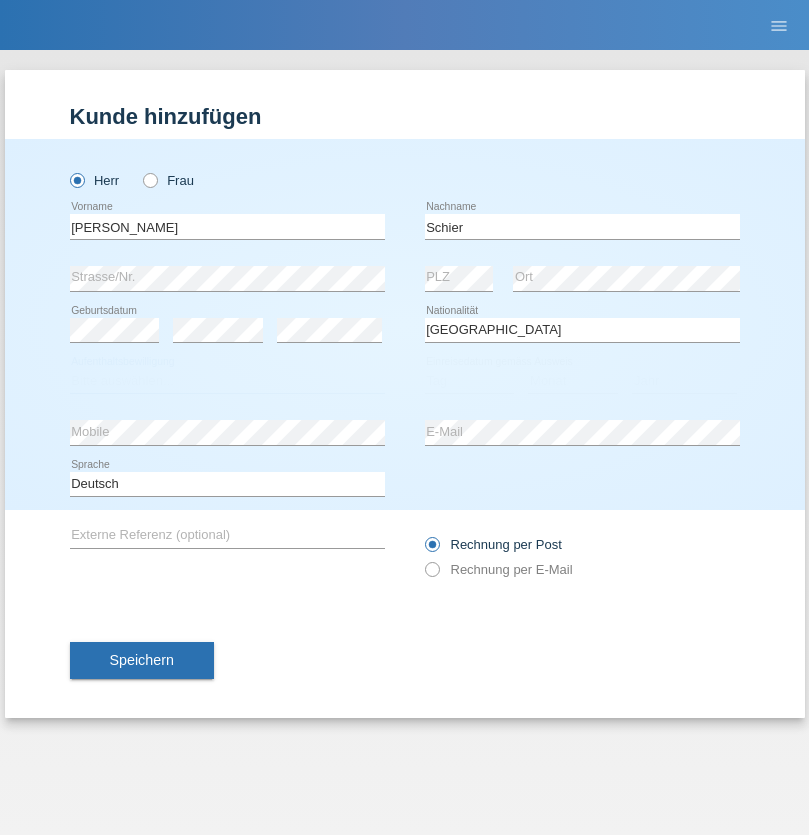 select on "C" 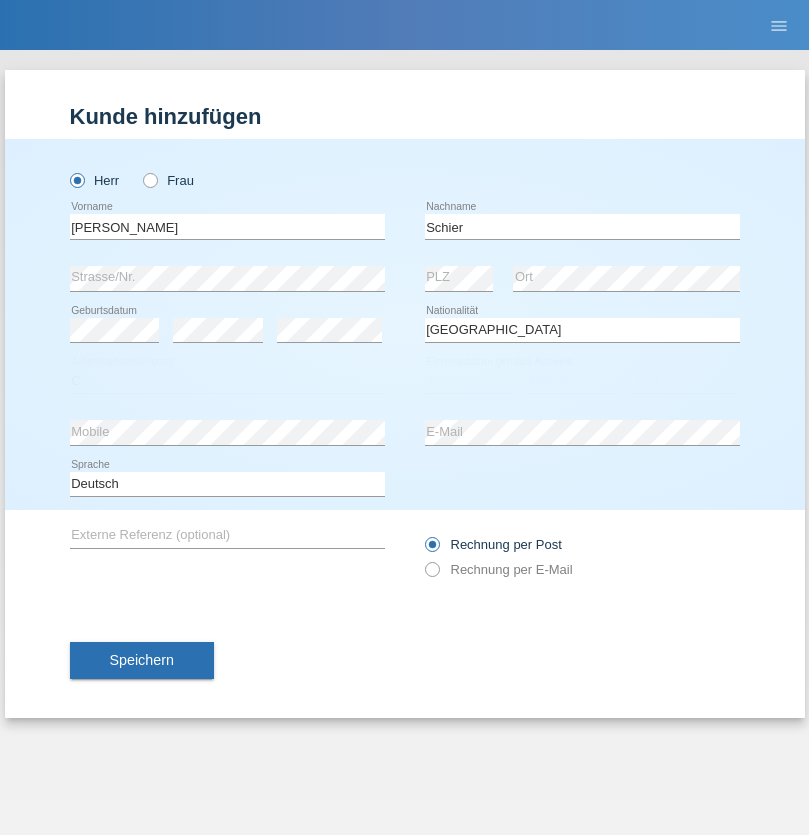 select on "17" 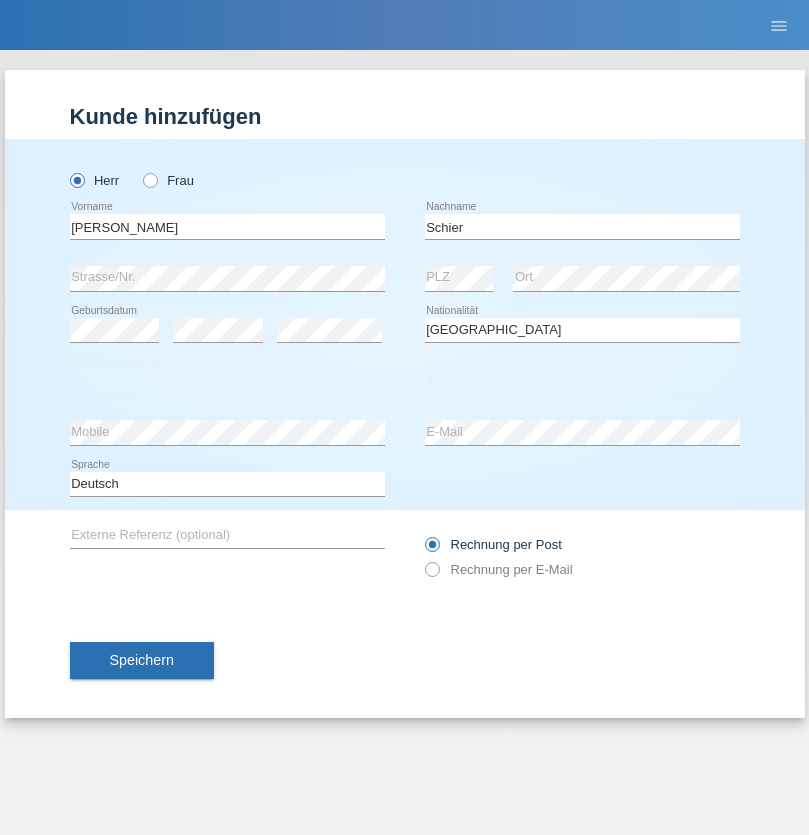 select on "05" 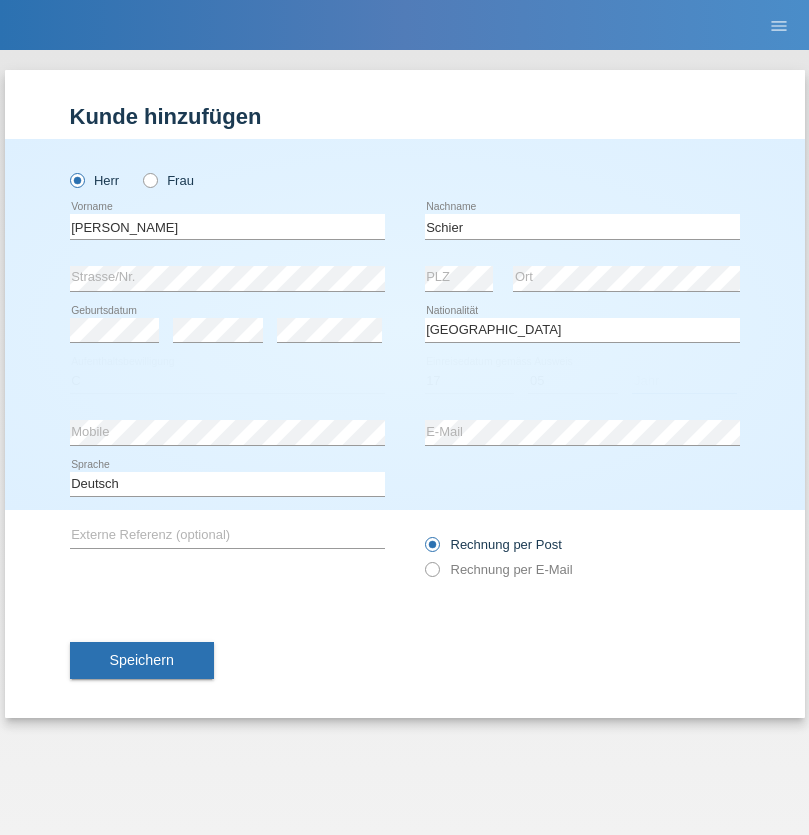 select on "2004" 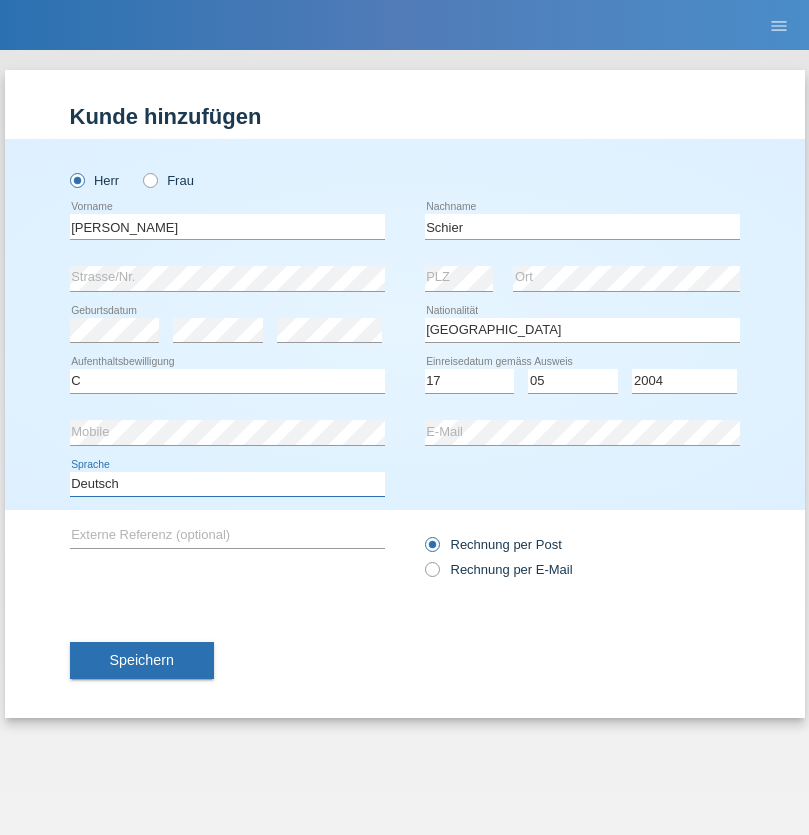 select on "en" 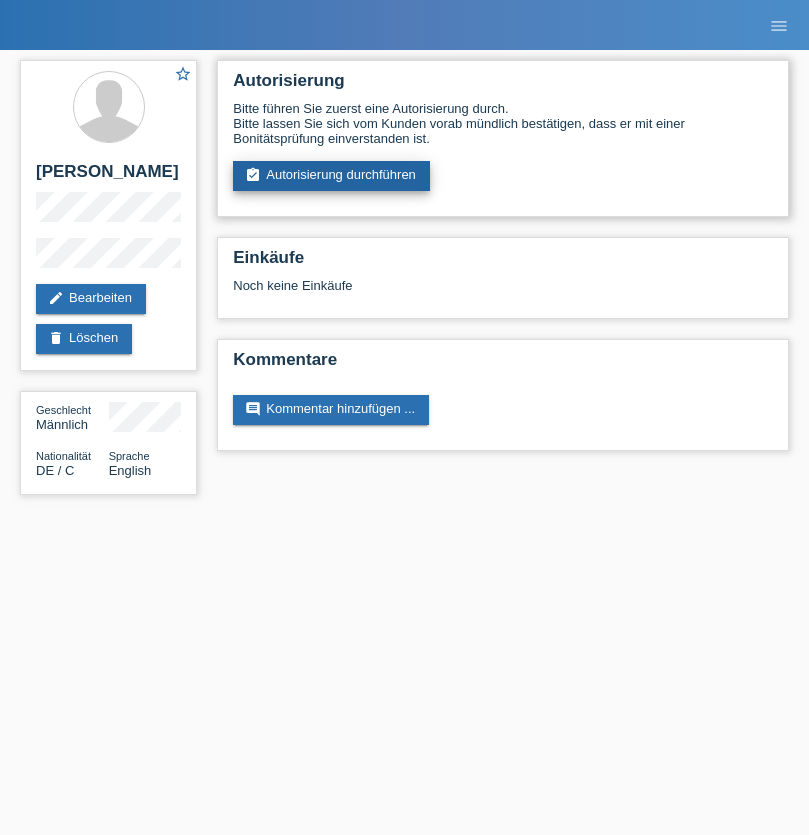 click on "assignment_turned_in  Autorisierung durchführen" at bounding box center [331, 176] 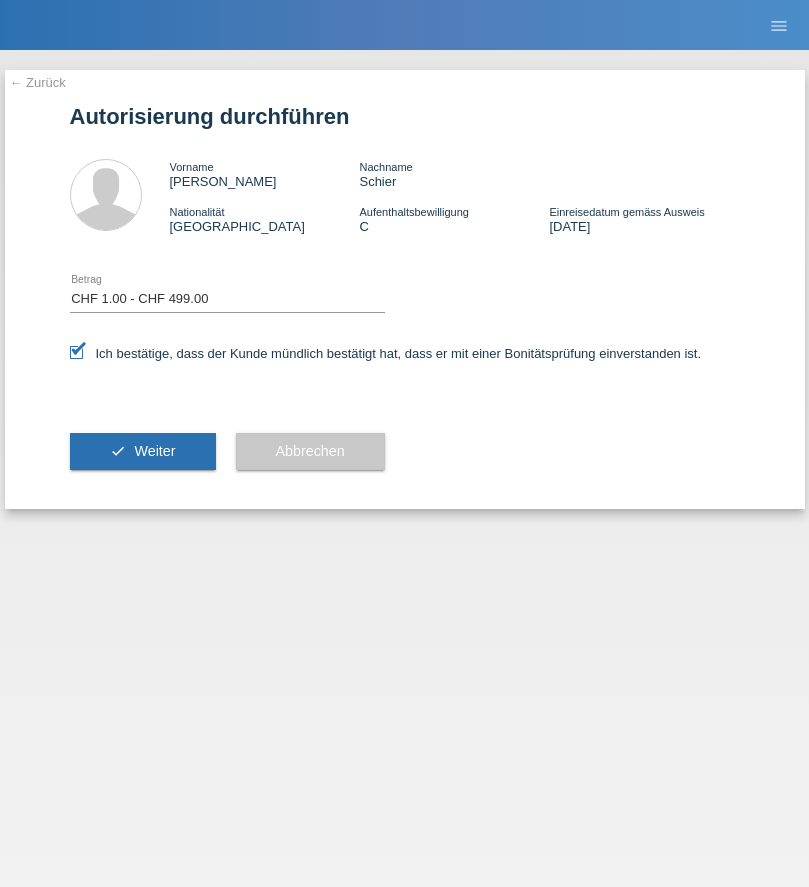select on "1" 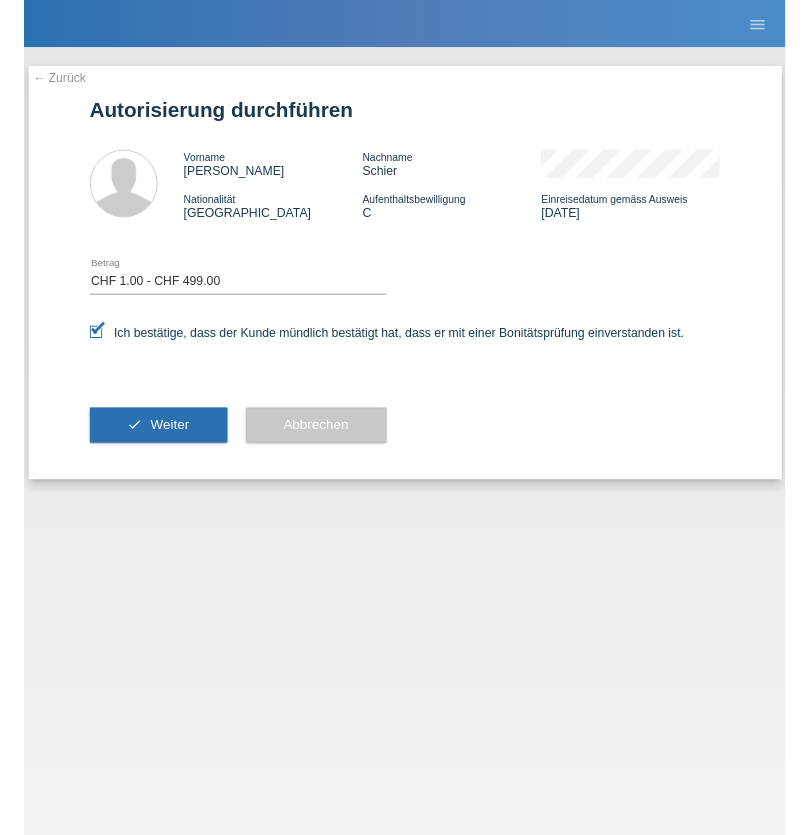 scroll, scrollTop: 0, scrollLeft: 0, axis: both 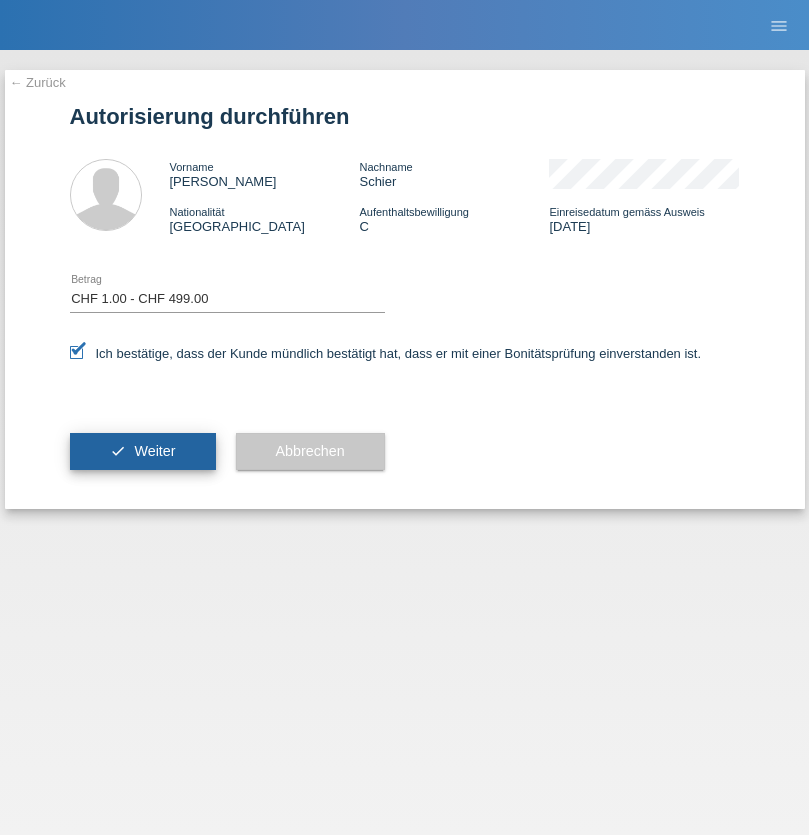 click on "Weiter" at bounding box center [154, 451] 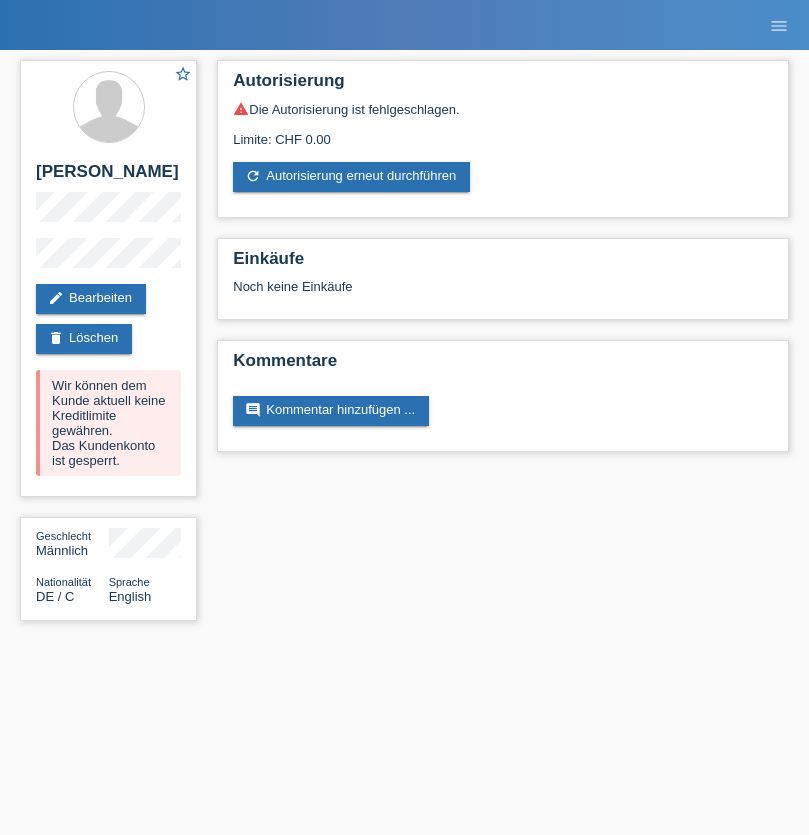scroll, scrollTop: 0, scrollLeft: 0, axis: both 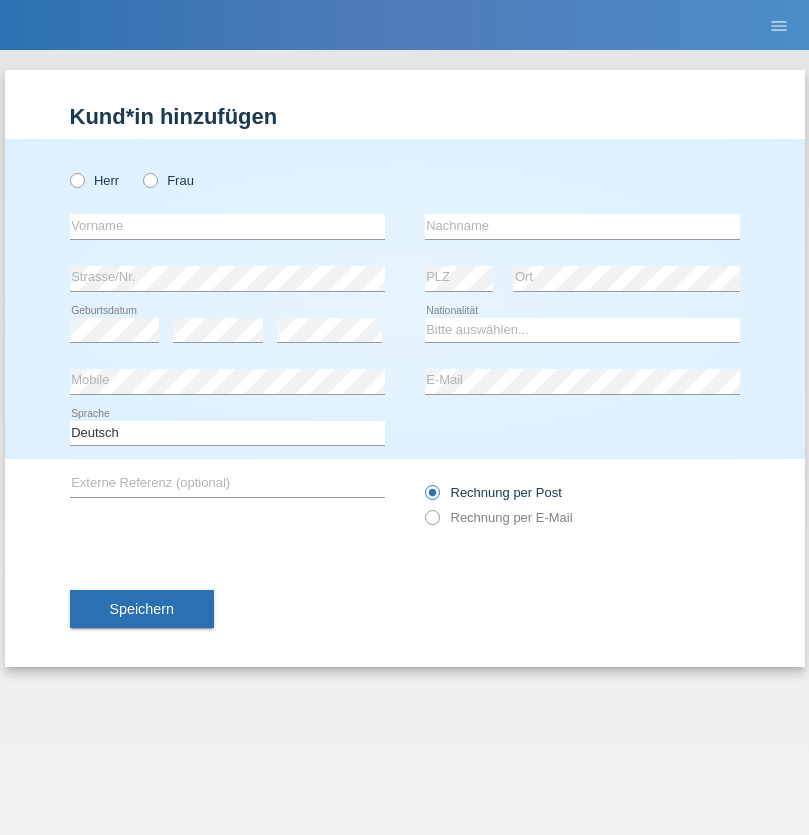 radio on "true" 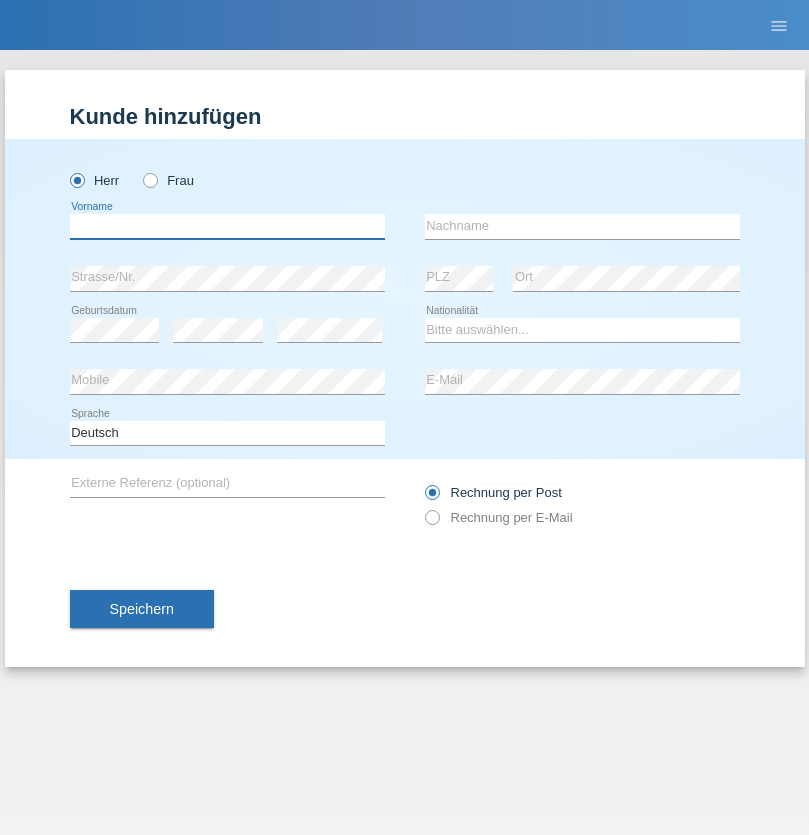 click at bounding box center (227, 226) 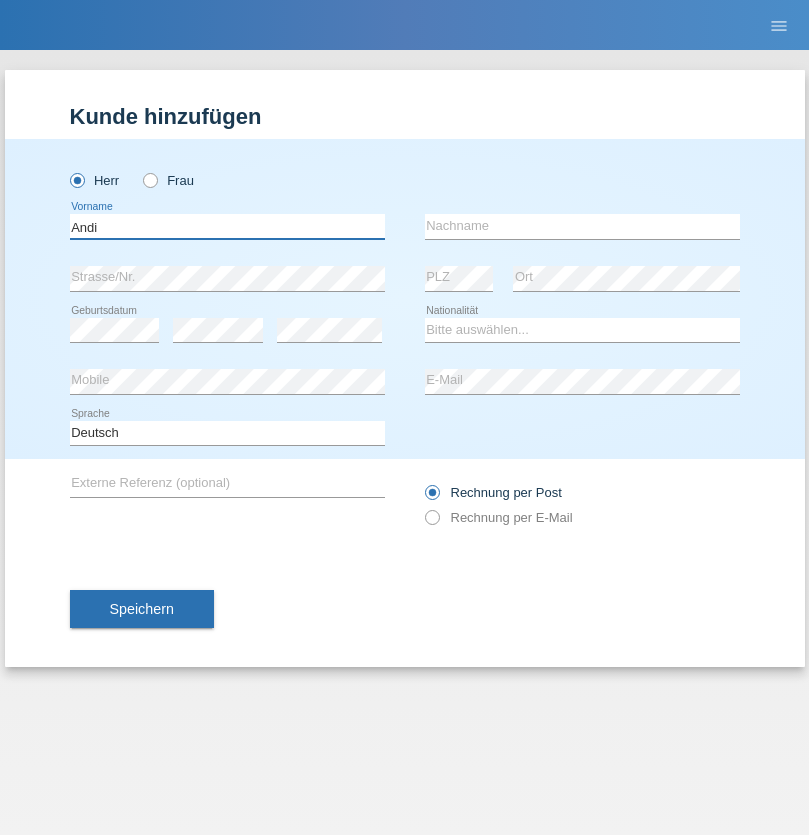 type on "Andi" 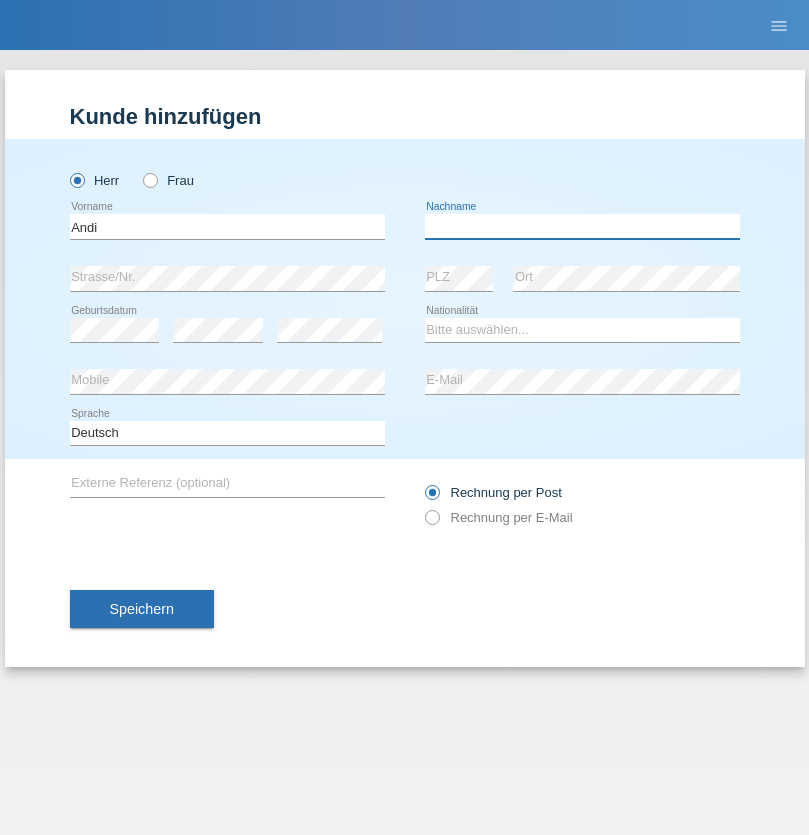 click at bounding box center [582, 226] 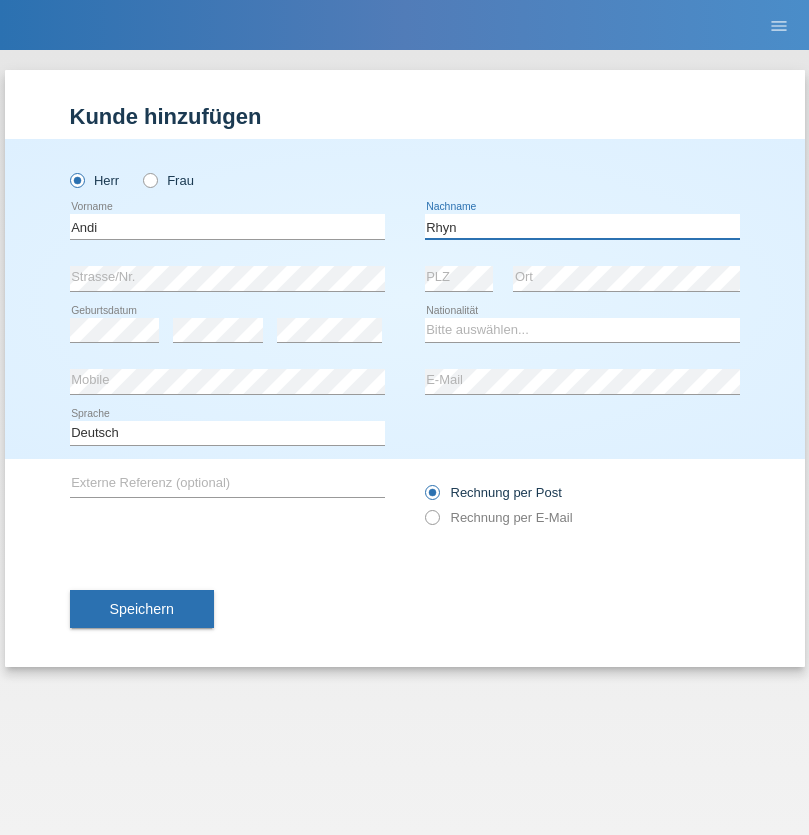 type on "Rhyn" 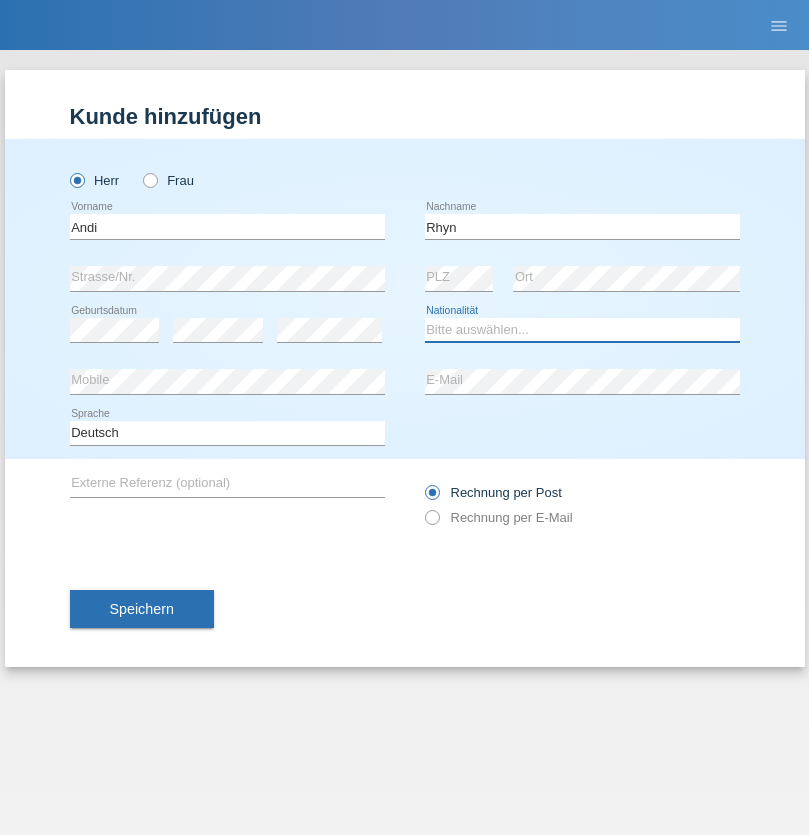 select on "CH" 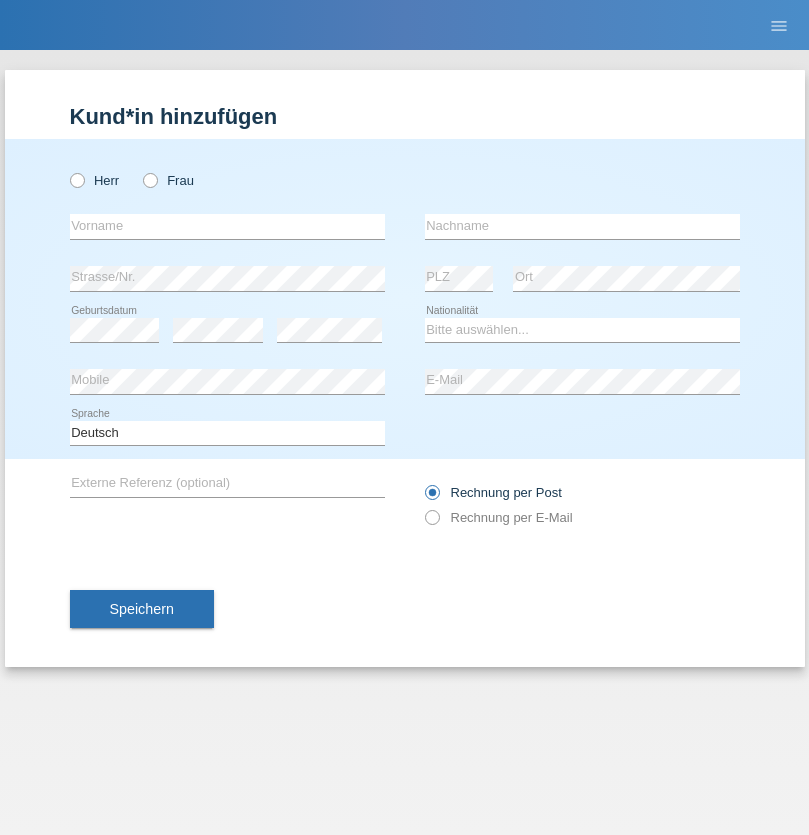 scroll, scrollTop: 0, scrollLeft: 0, axis: both 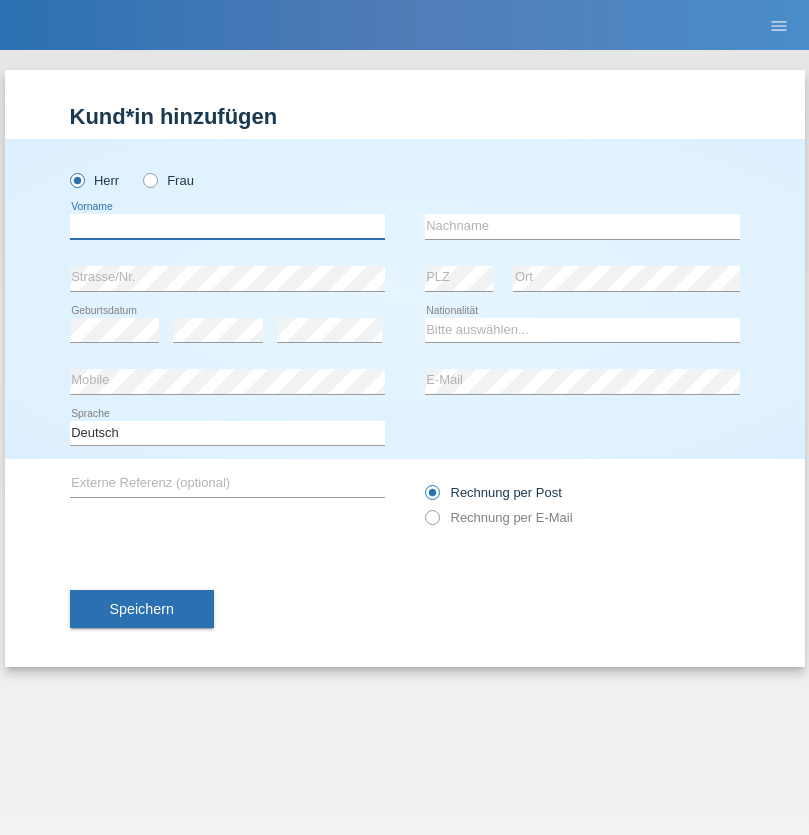 click at bounding box center [227, 226] 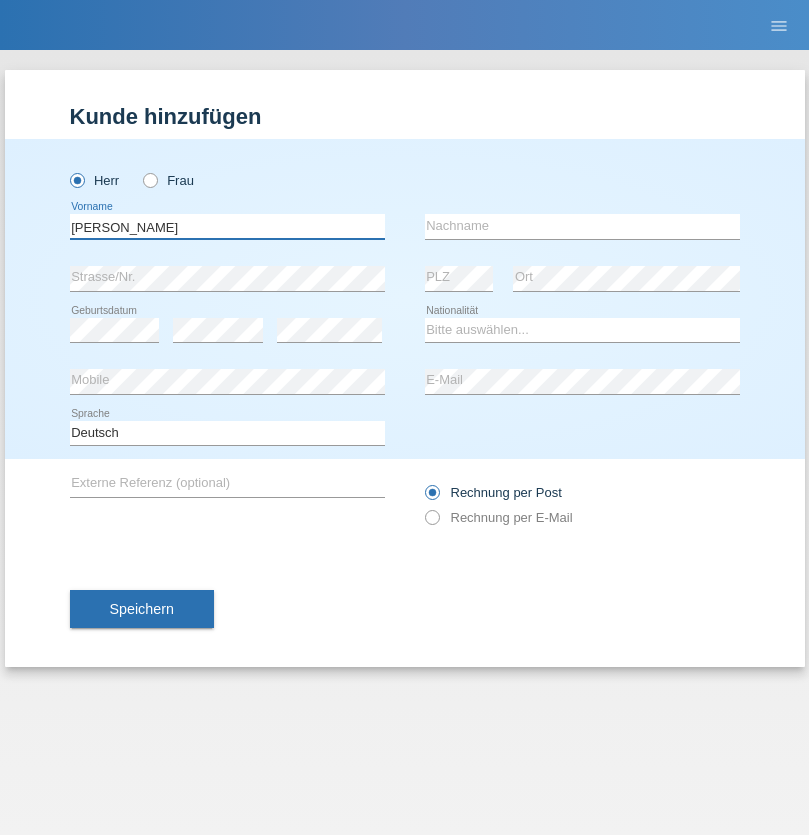 type on "Miroslav" 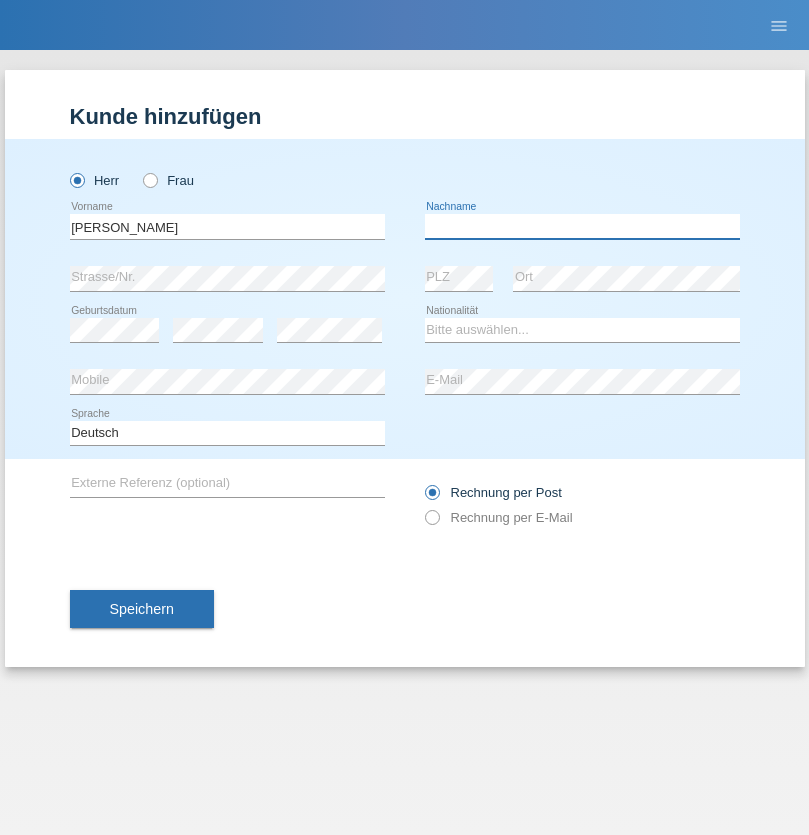 click at bounding box center [582, 226] 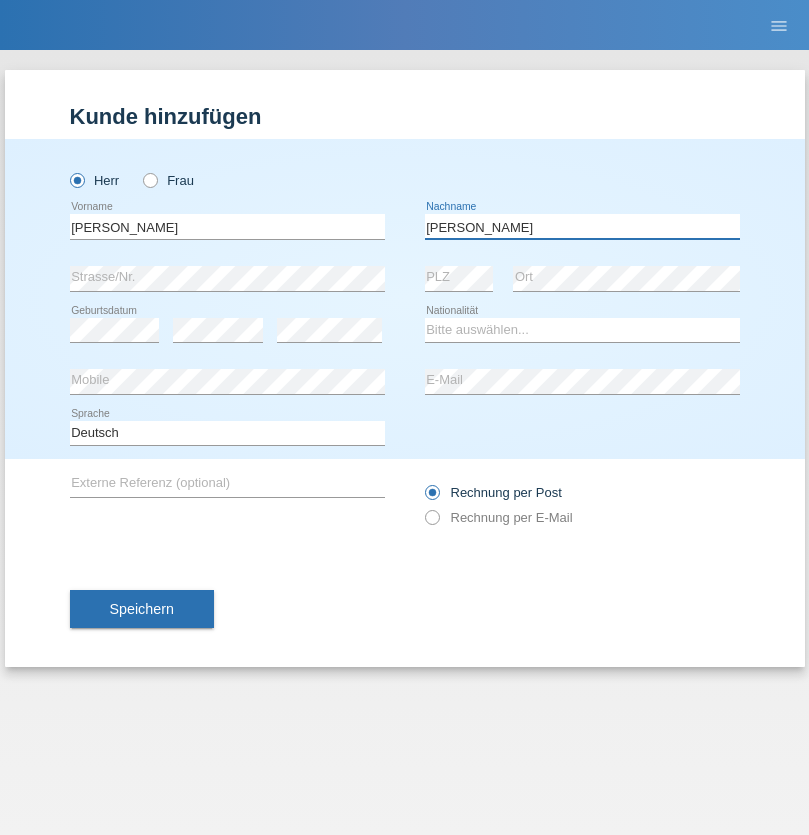 type on "Yordanov" 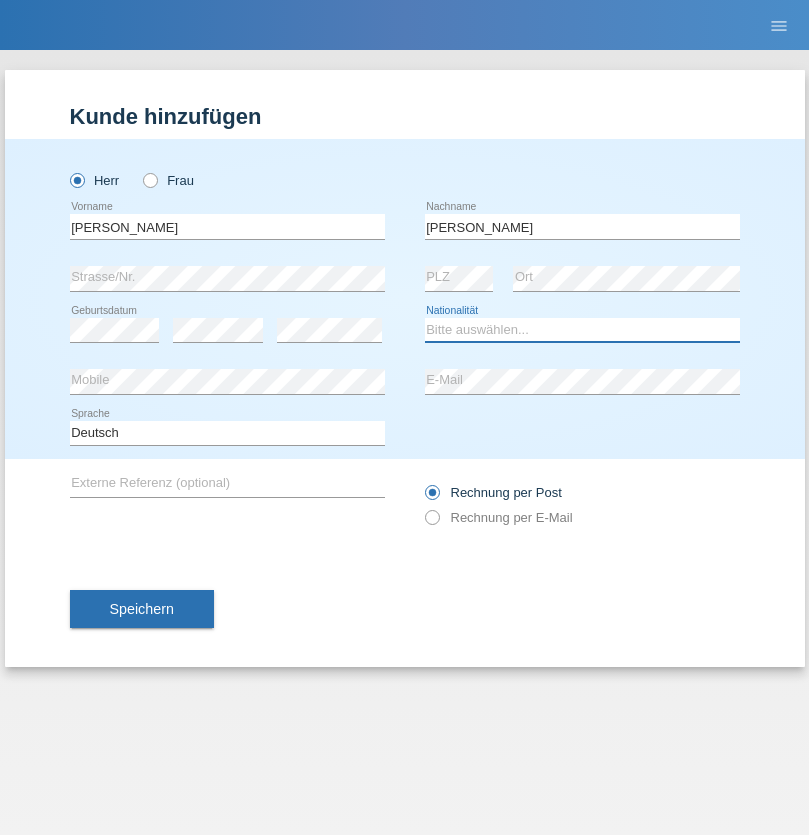 select on "BG" 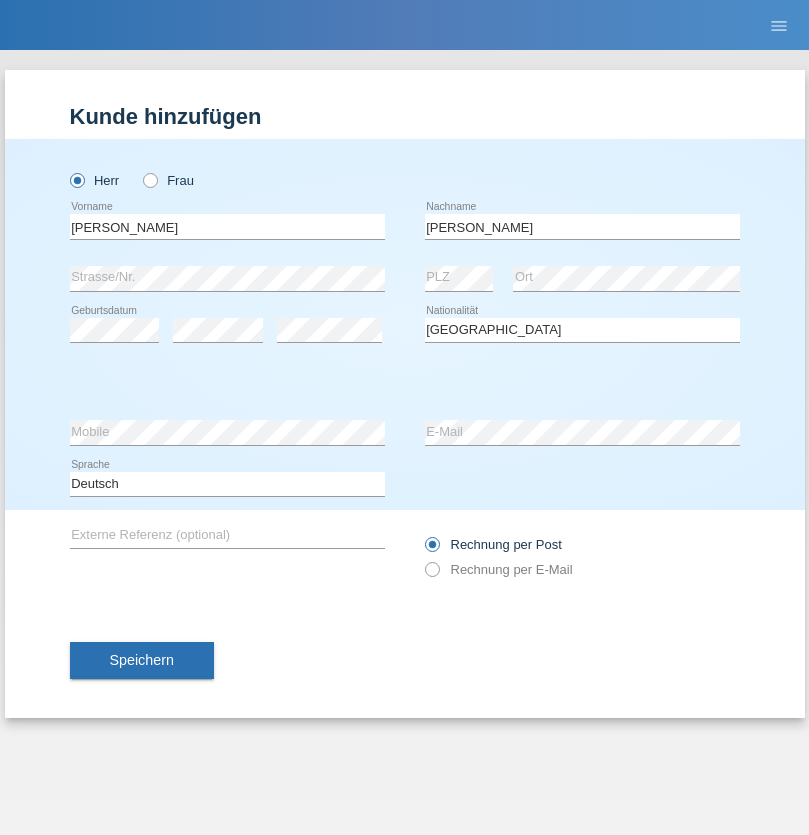 select on "C" 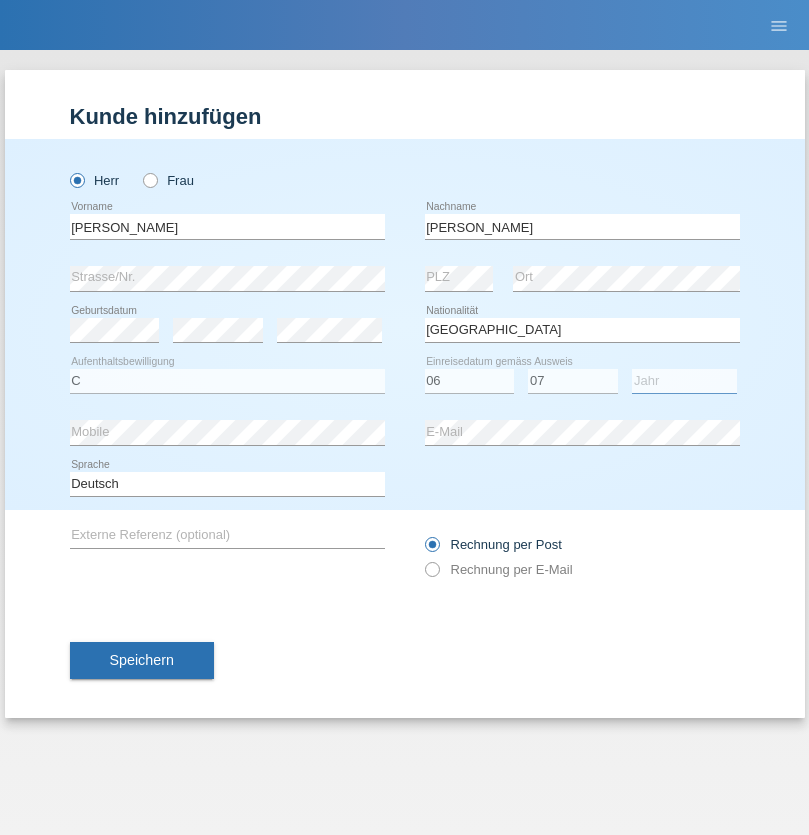 select on "2021" 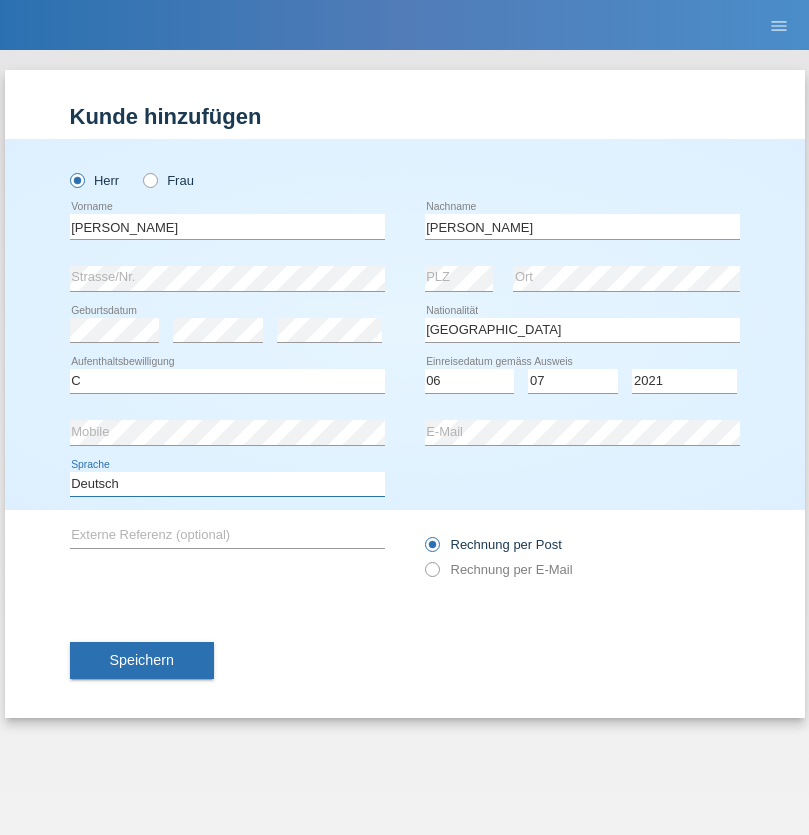select on "en" 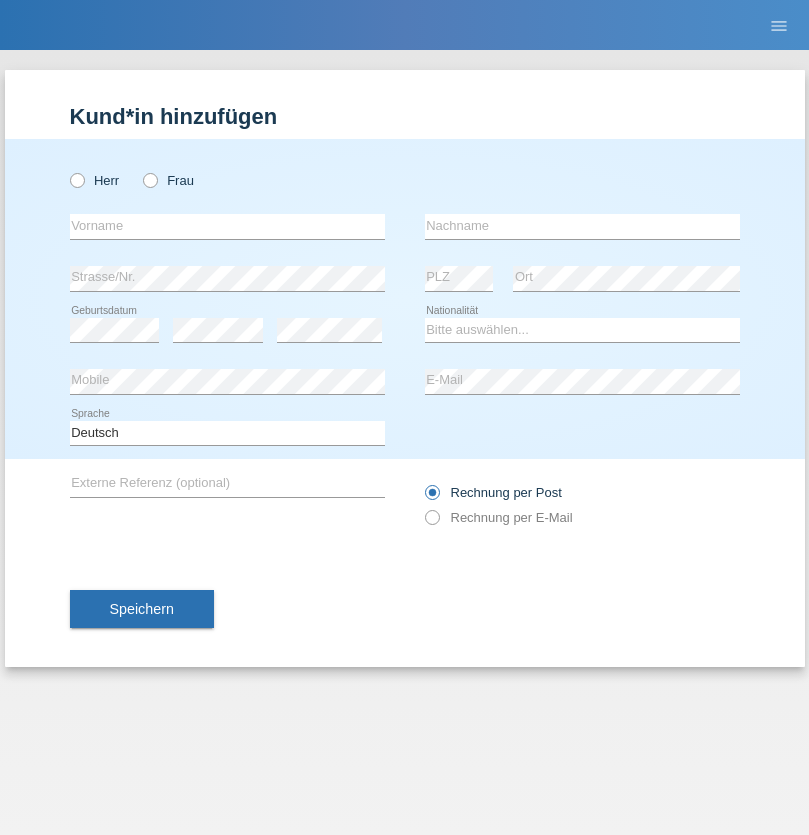 scroll, scrollTop: 0, scrollLeft: 0, axis: both 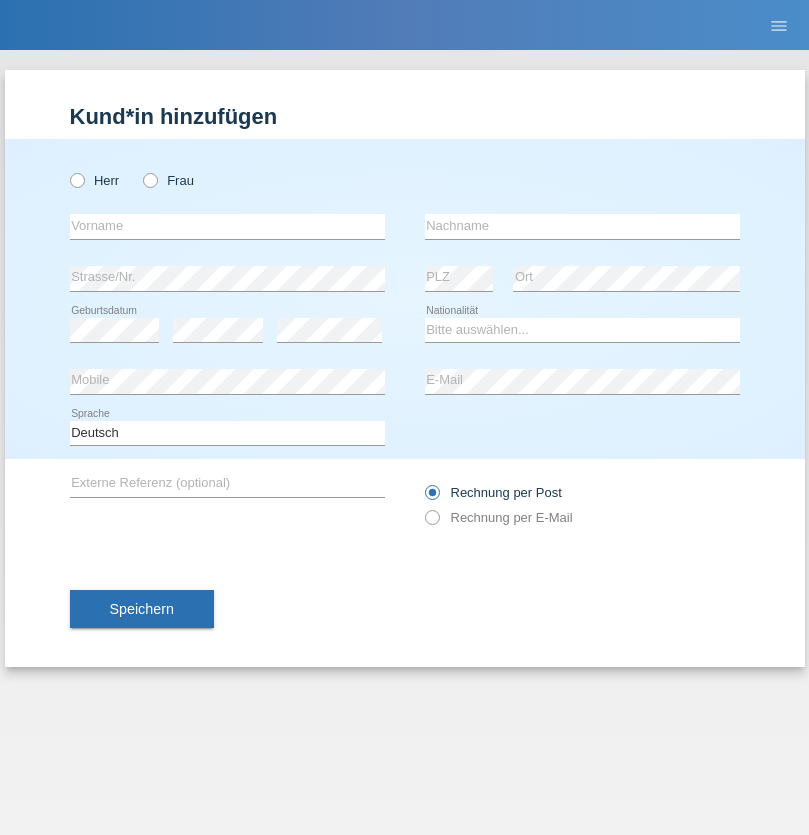 radio on "true" 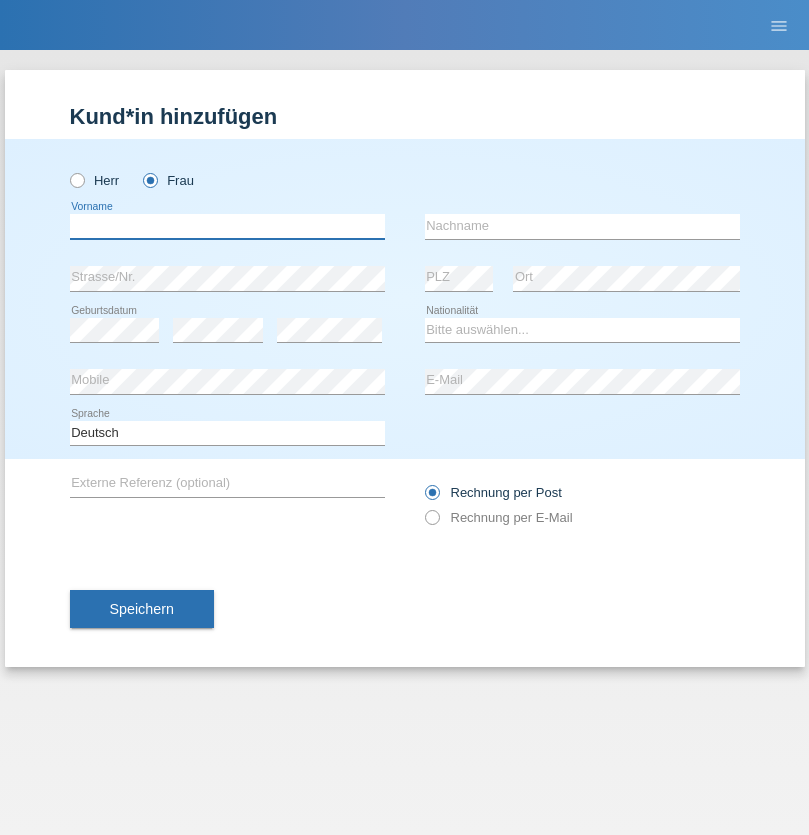 click at bounding box center (227, 226) 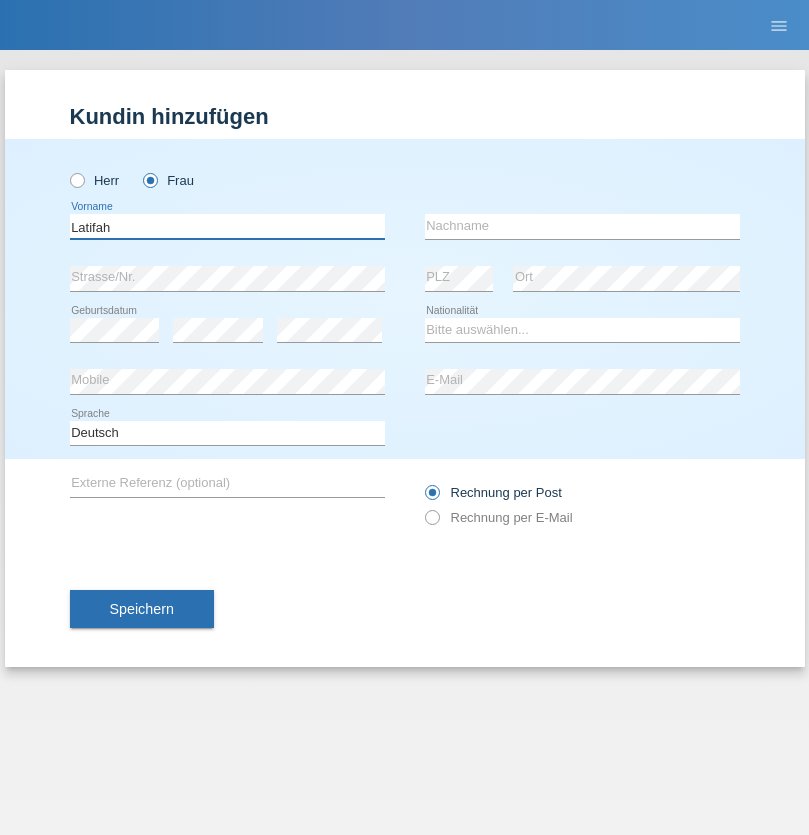 type on "Latifah" 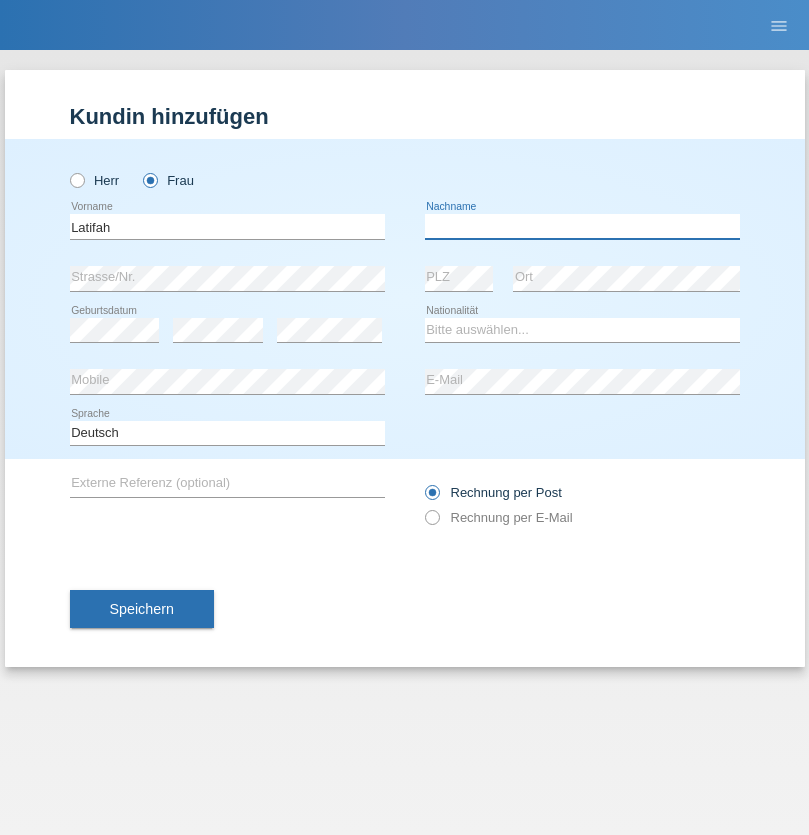 click at bounding box center (582, 226) 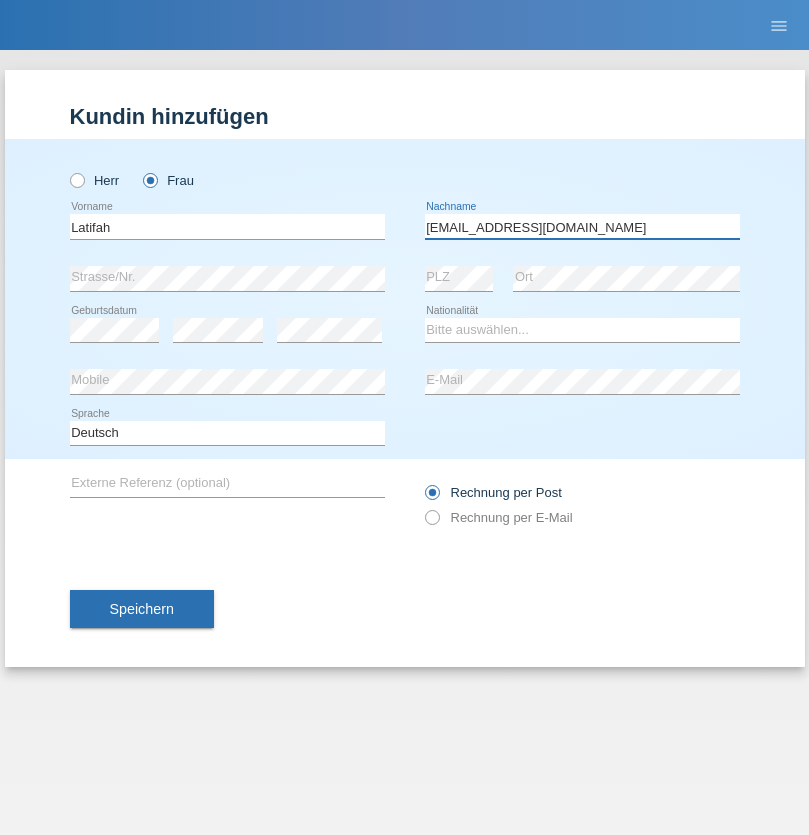 type on "[EMAIL_ADDRESS][DOMAIN_NAME]" 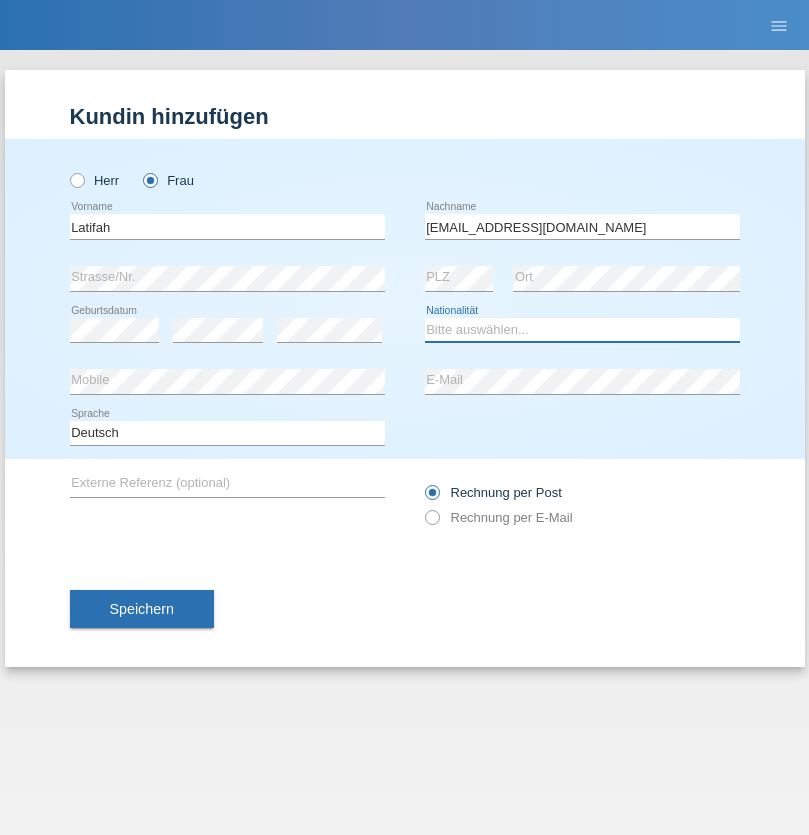 select on "TR" 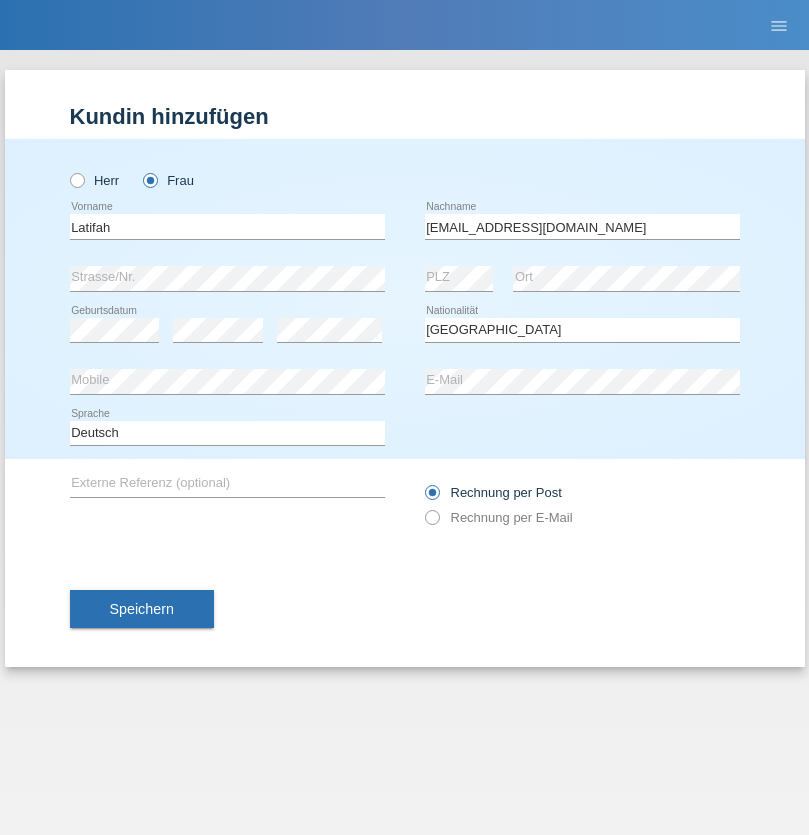 select on "C" 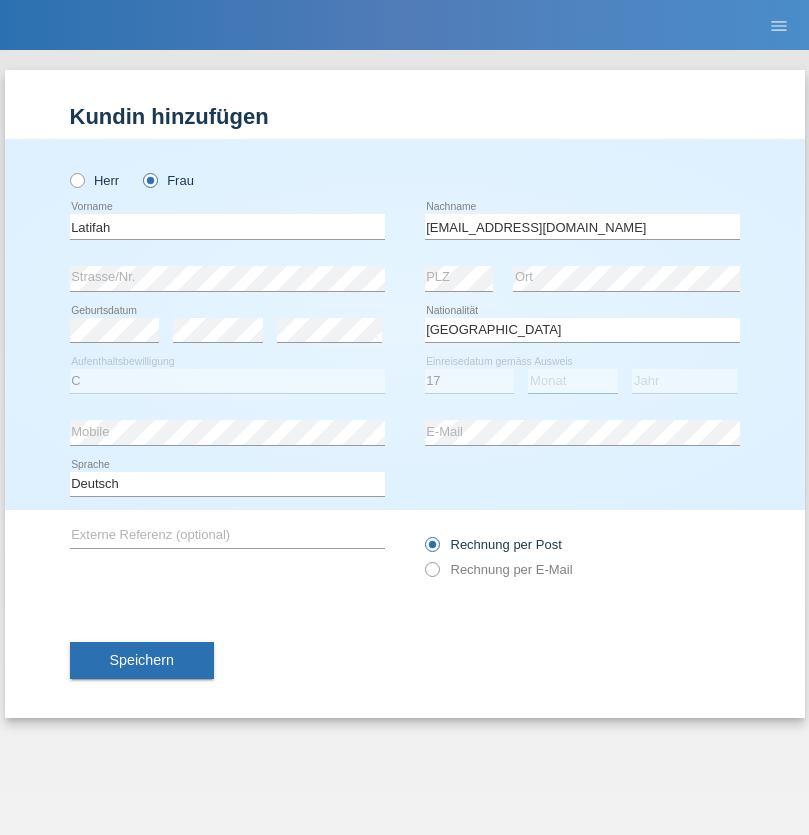 select on "04" 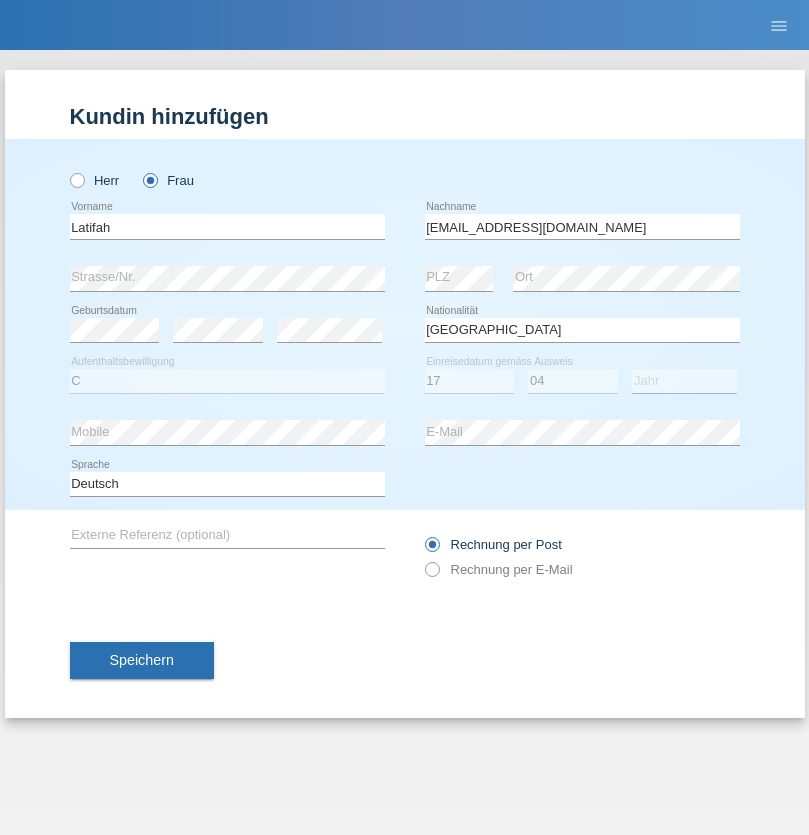 select on "2008" 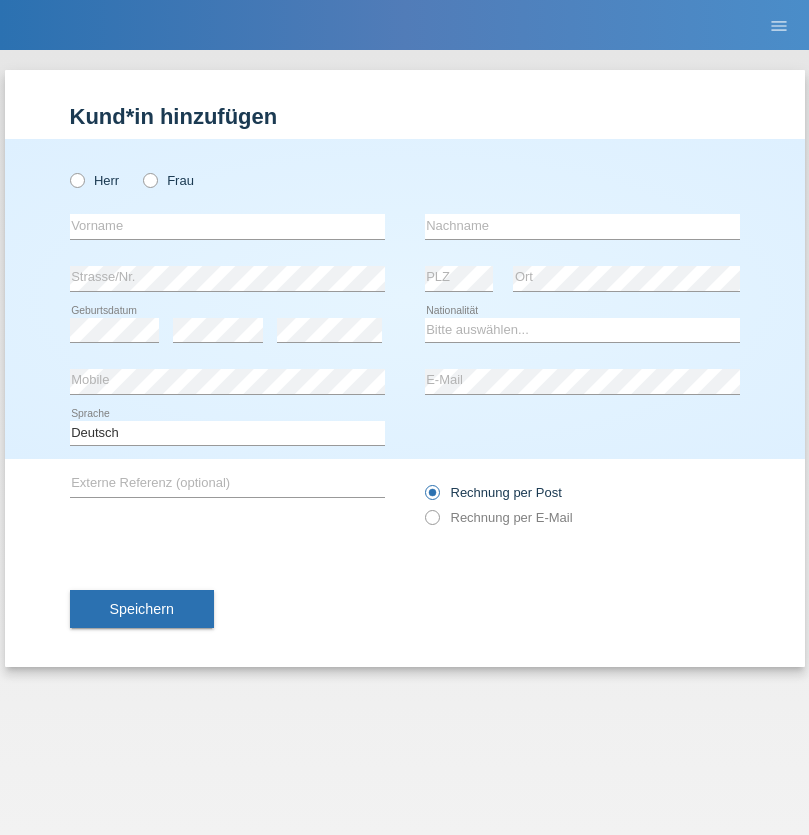 scroll, scrollTop: 0, scrollLeft: 0, axis: both 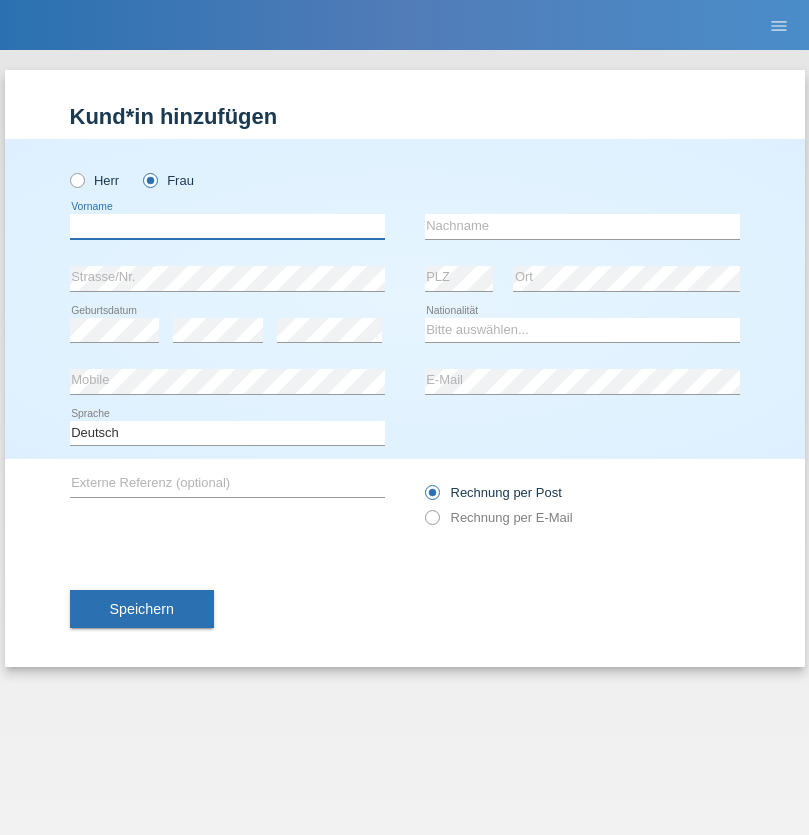click at bounding box center (227, 226) 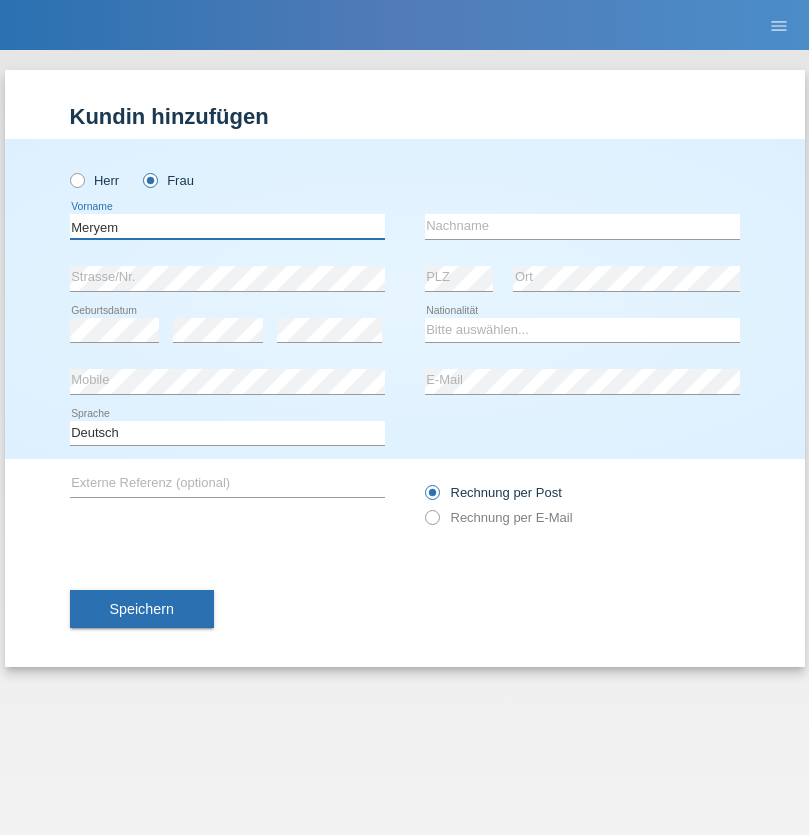 type on "Meryem" 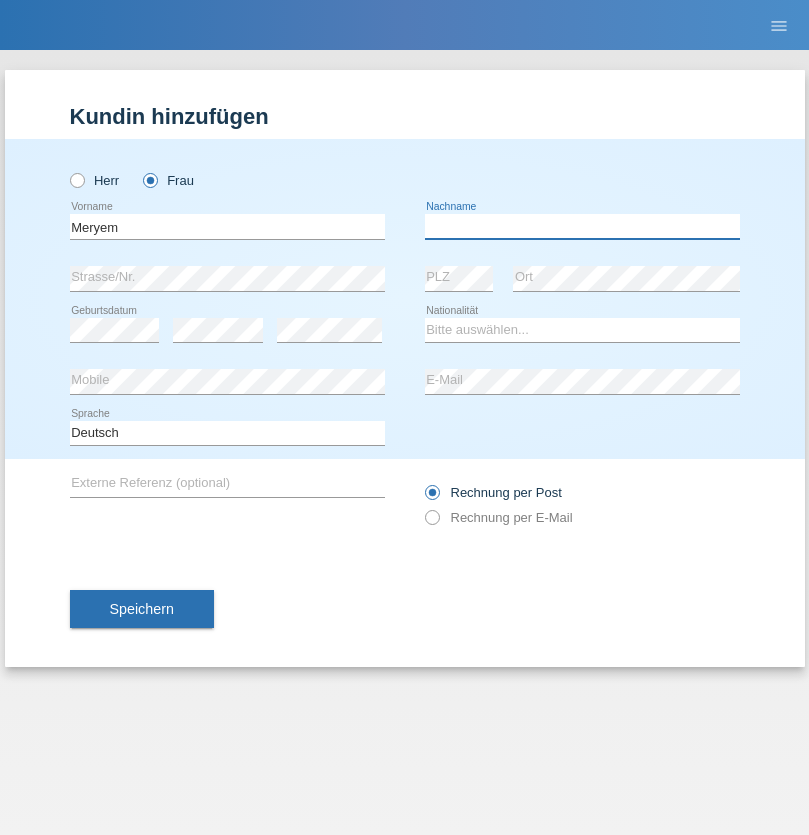 click at bounding box center (582, 226) 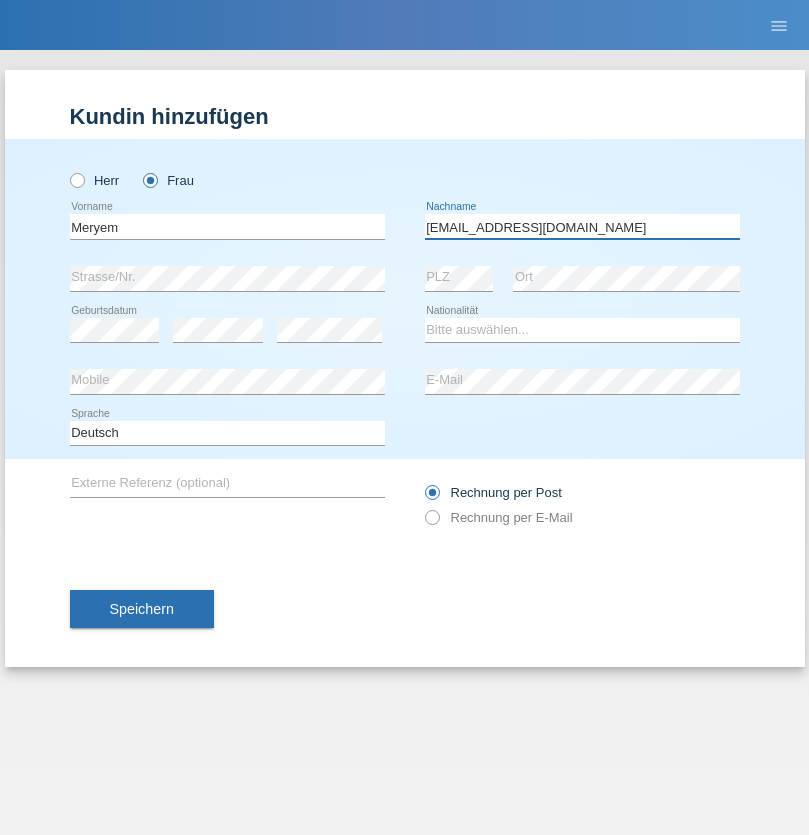 type on "[EMAIL_ADDRESS][DOMAIN_NAME]" 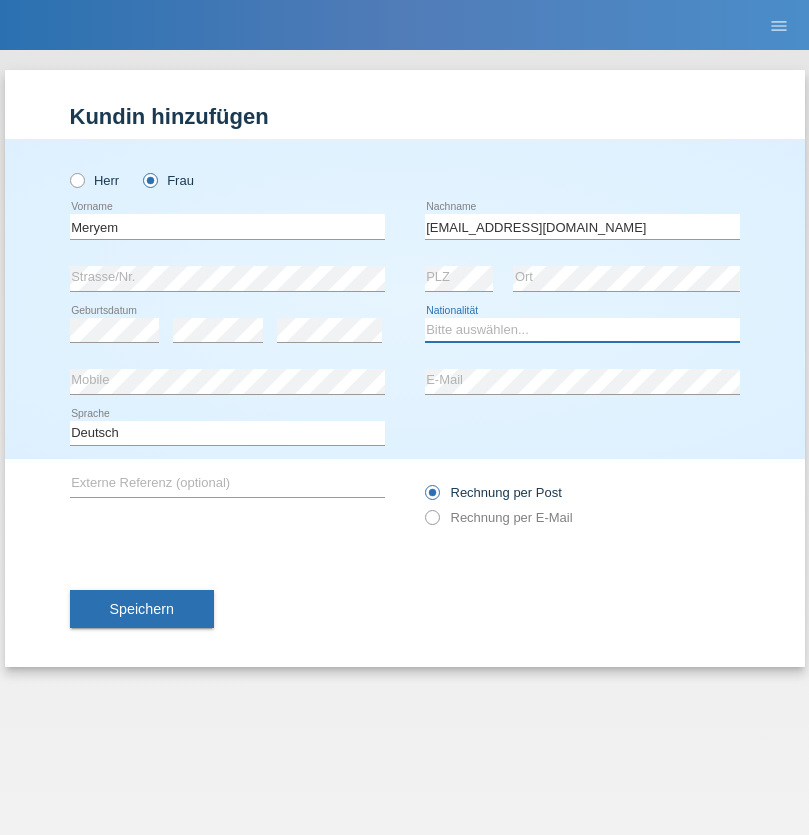 select on "TR" 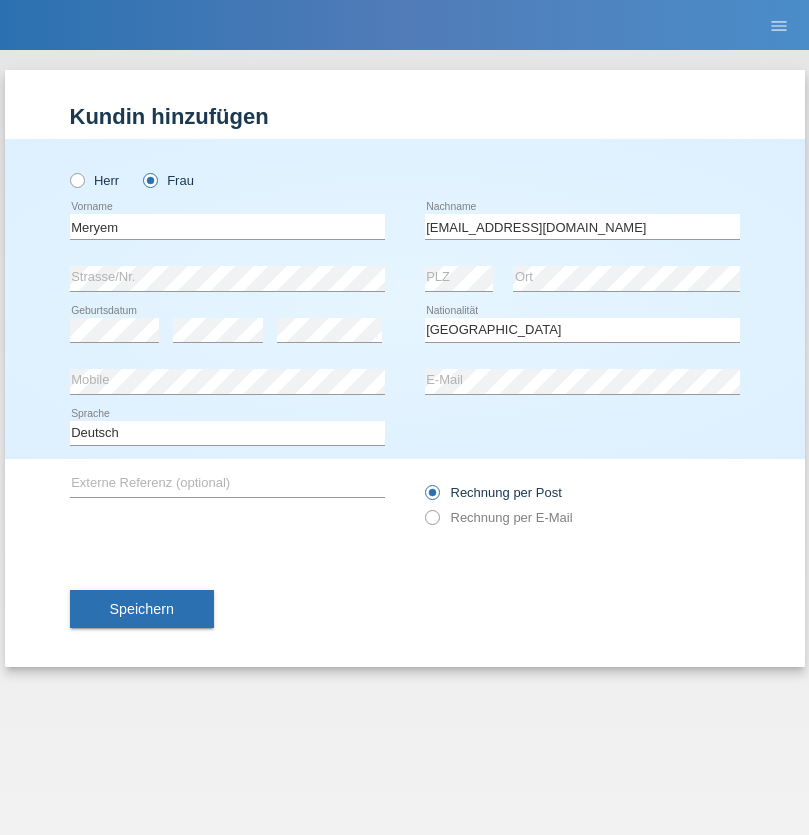 select on "C" 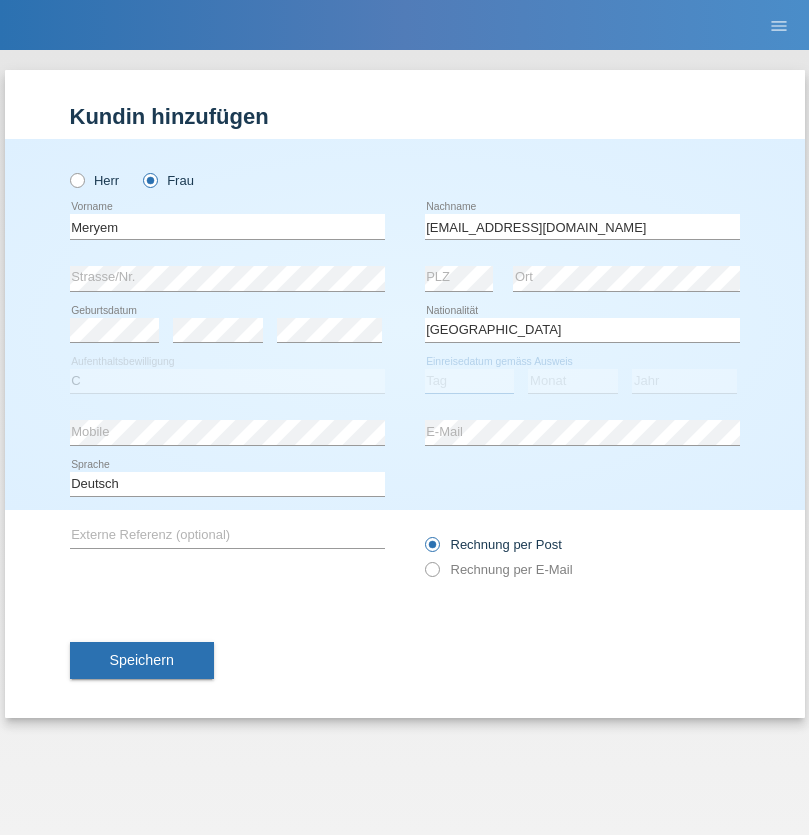 select on "14" 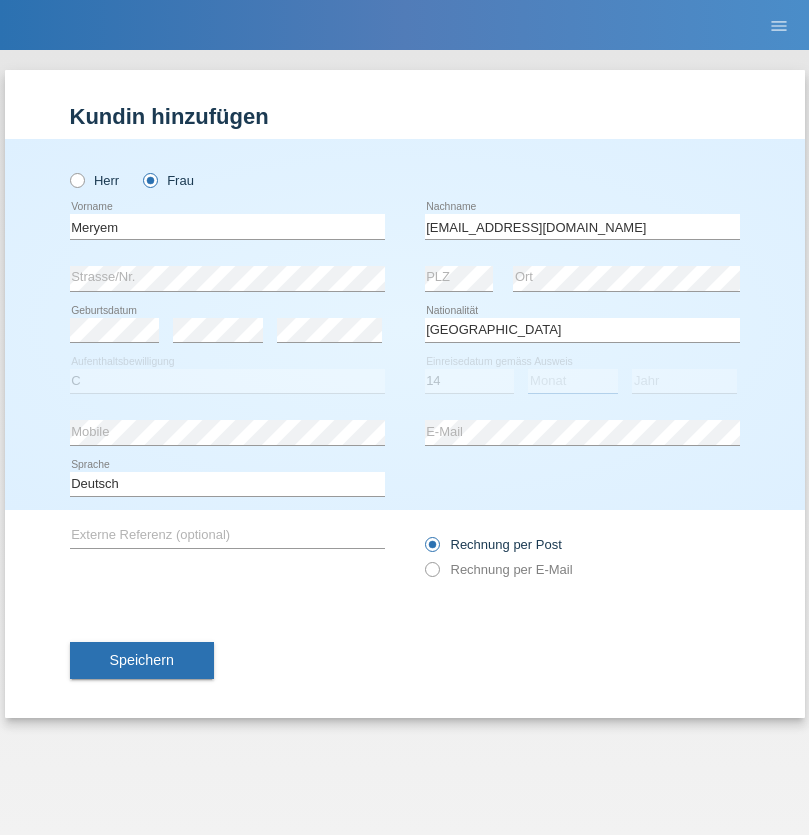 select on "12" 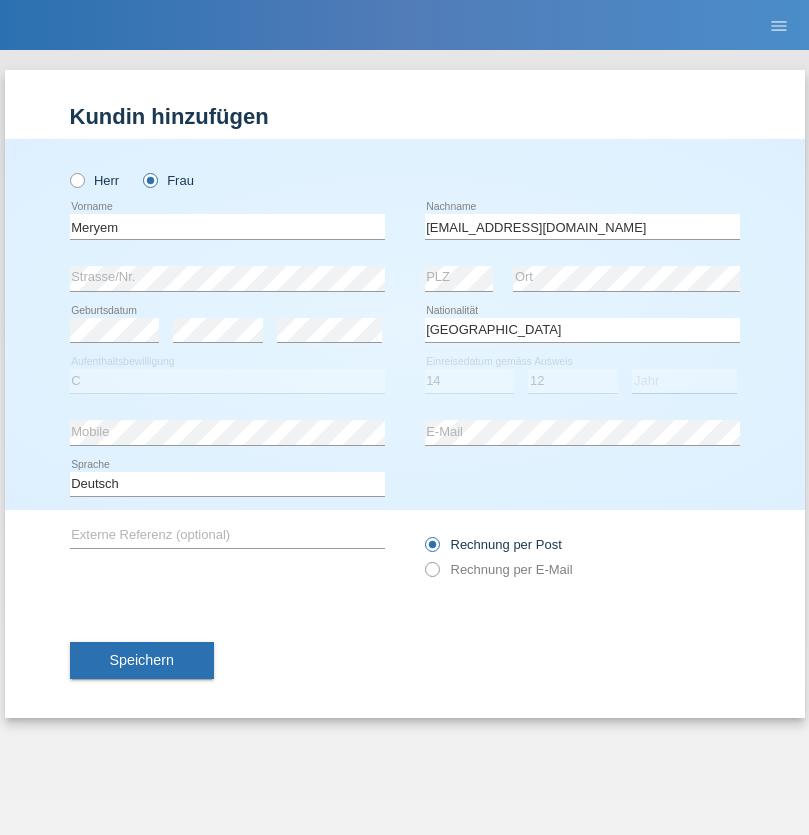 select on "1985" 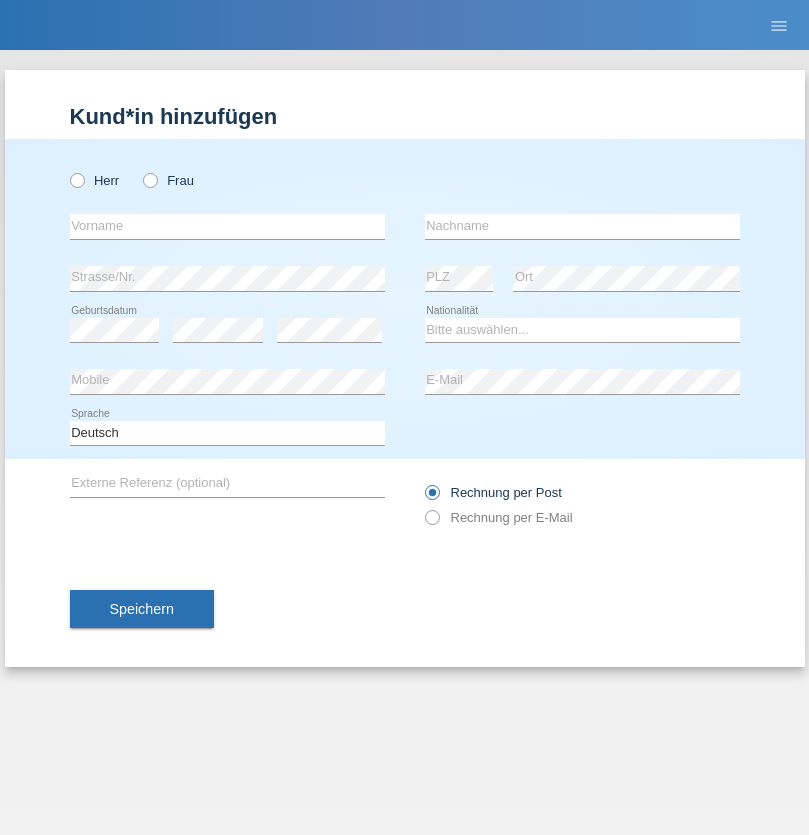 scroll, scrollTop: 0, scrollLeft: 0, axis: both 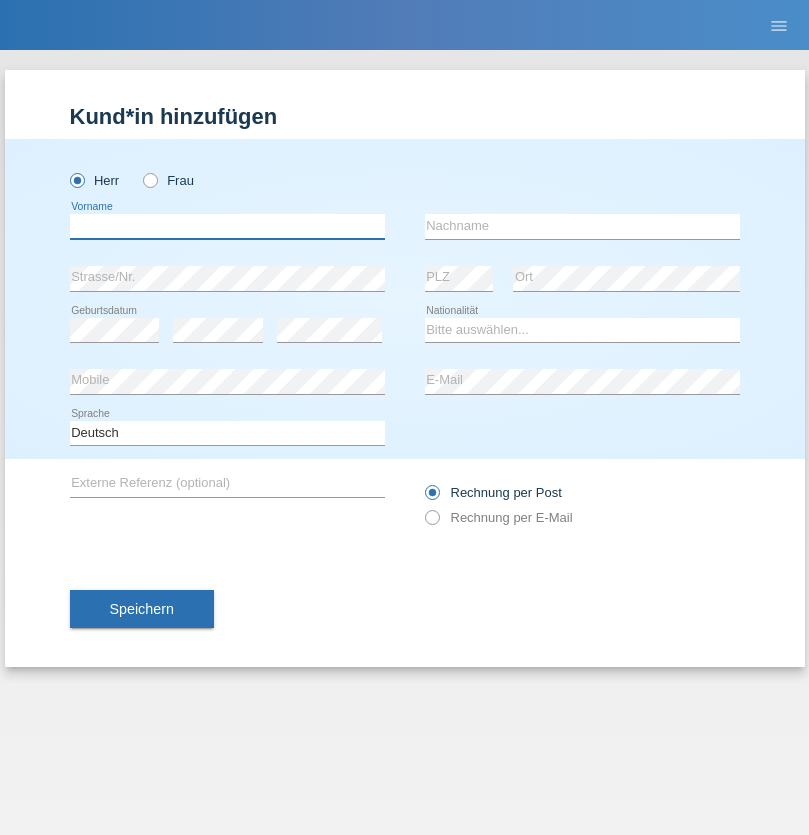 click at bounding box center [227, 226] 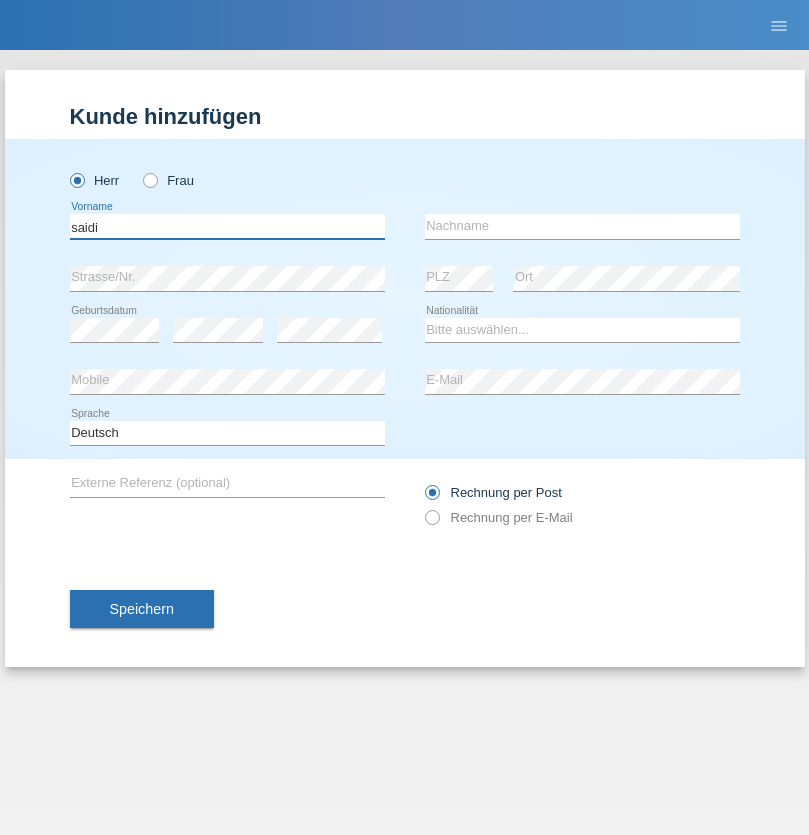 type on "saidi" 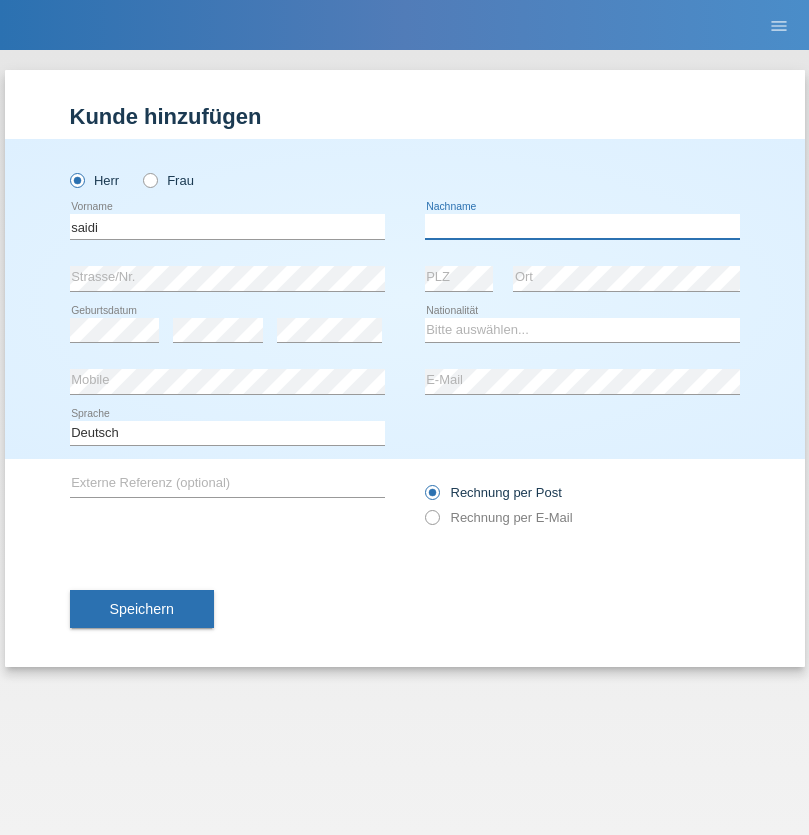 click at bounding box center (582, 226) 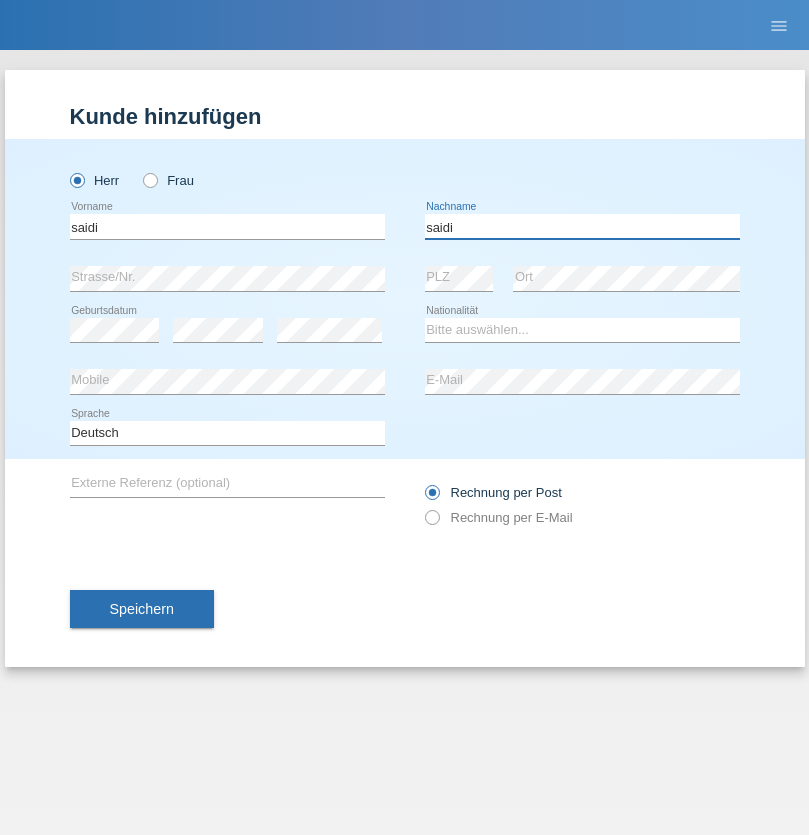 type on "saidi" 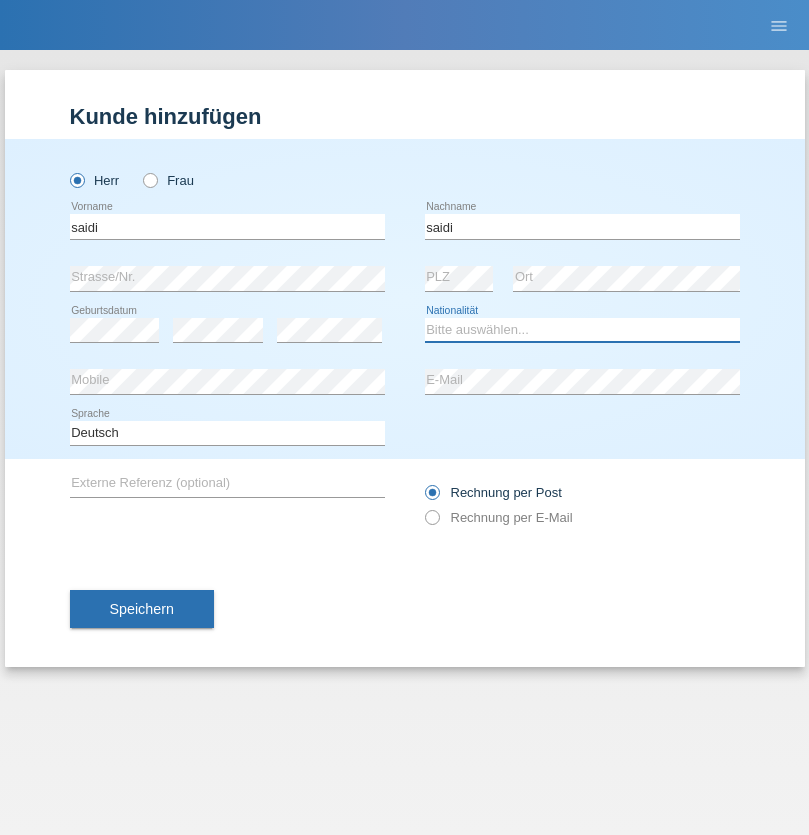 select on "MA" 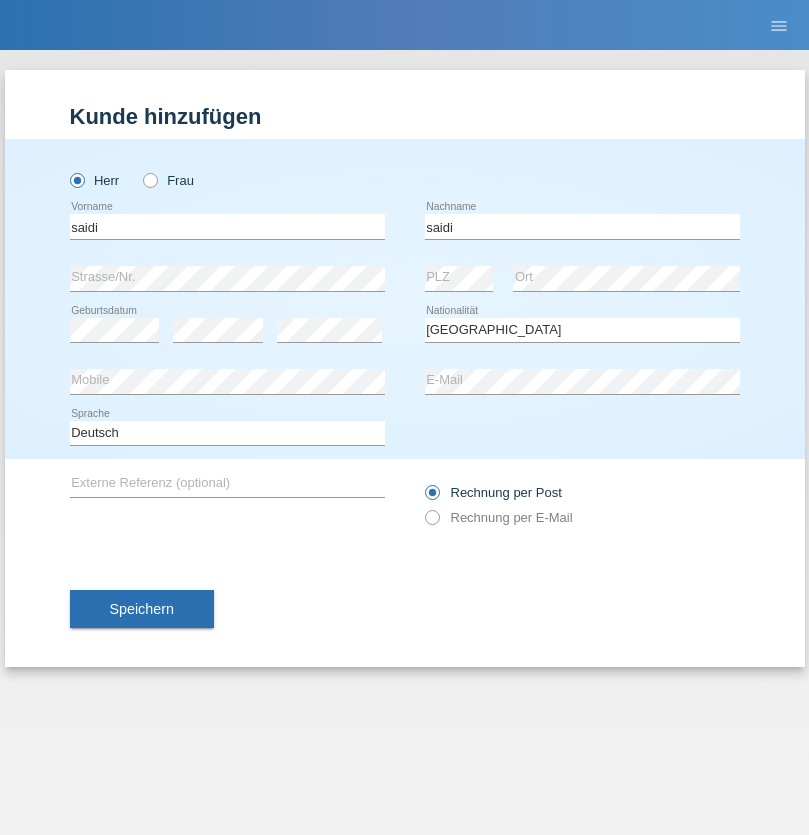 select on "C" 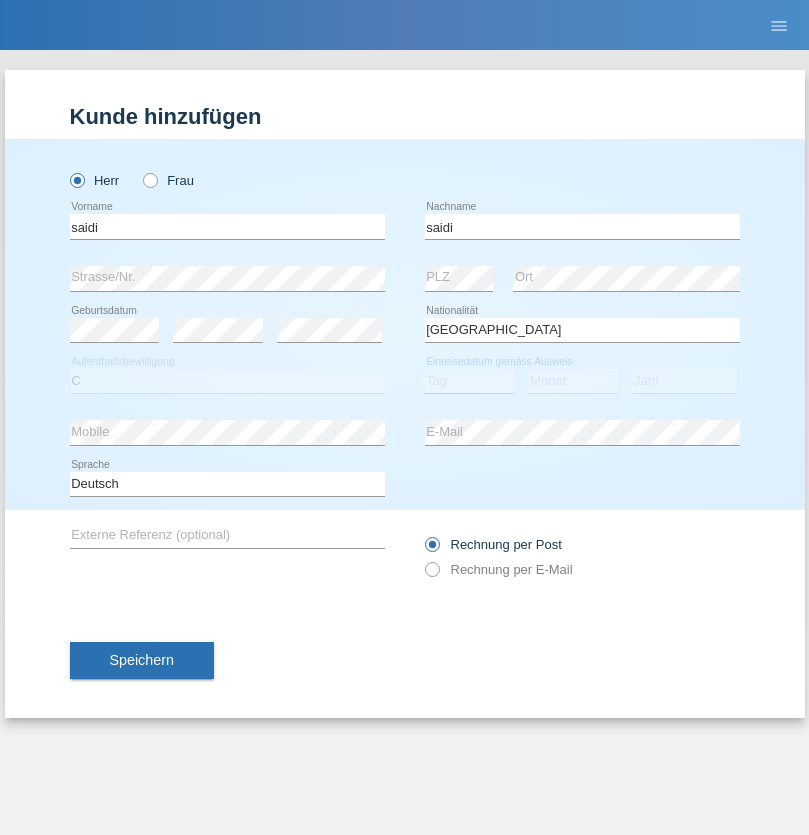 select on "23" 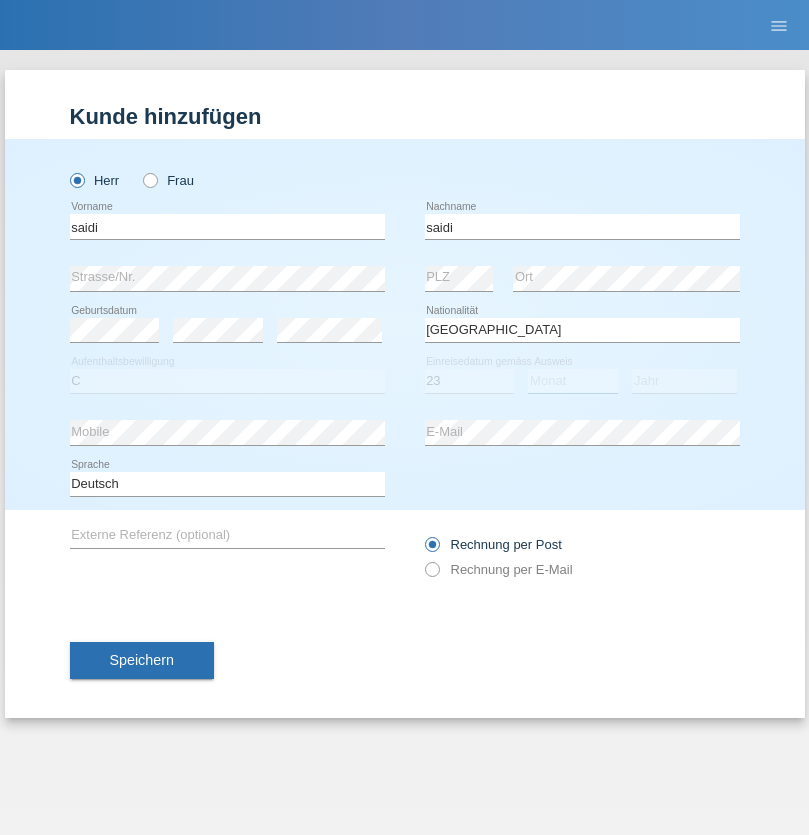 select on "06" 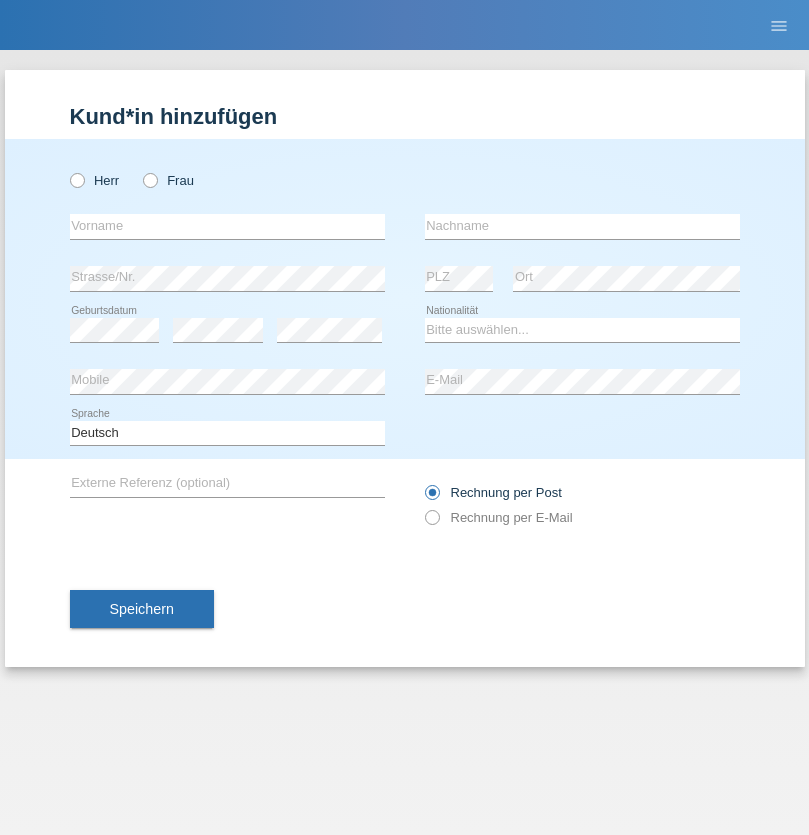 scroll, scrollTop: 0, scrollLeft: 0, axis: both 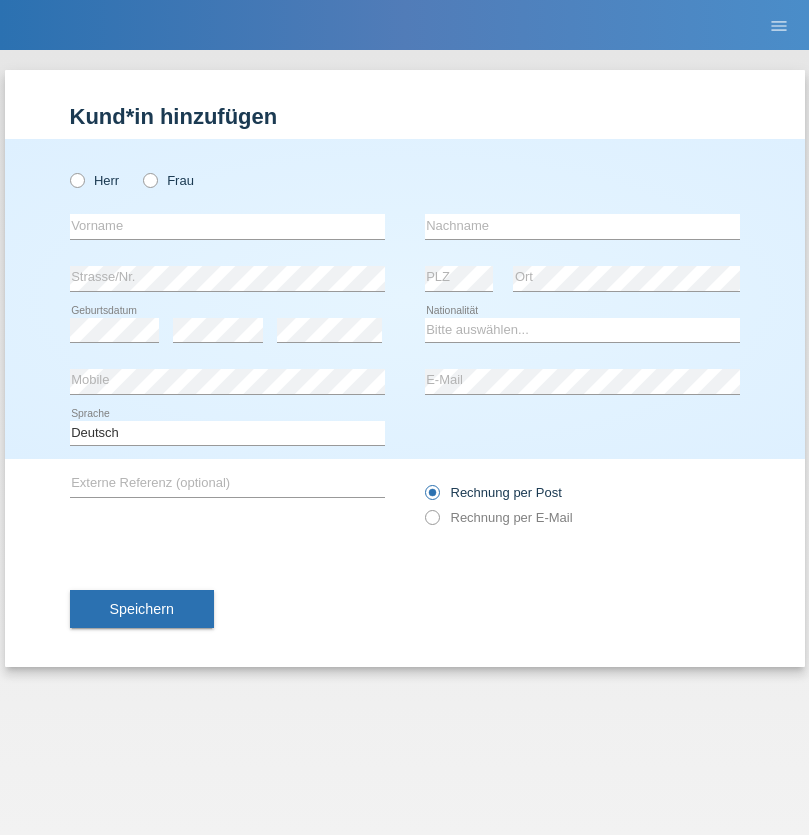 radio on "true" 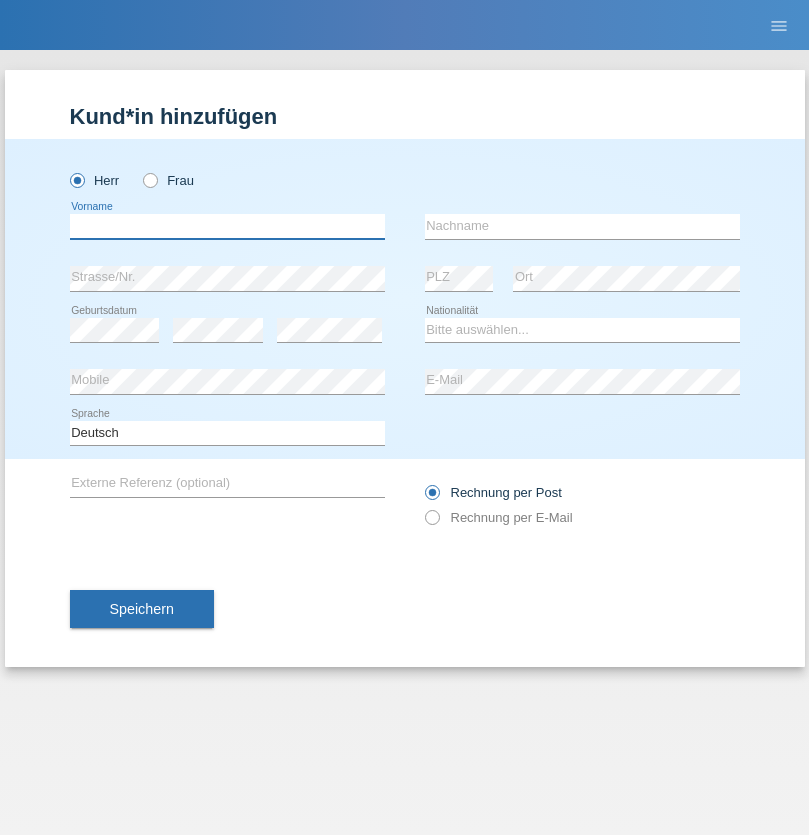 click at bounding box center [227, 226] 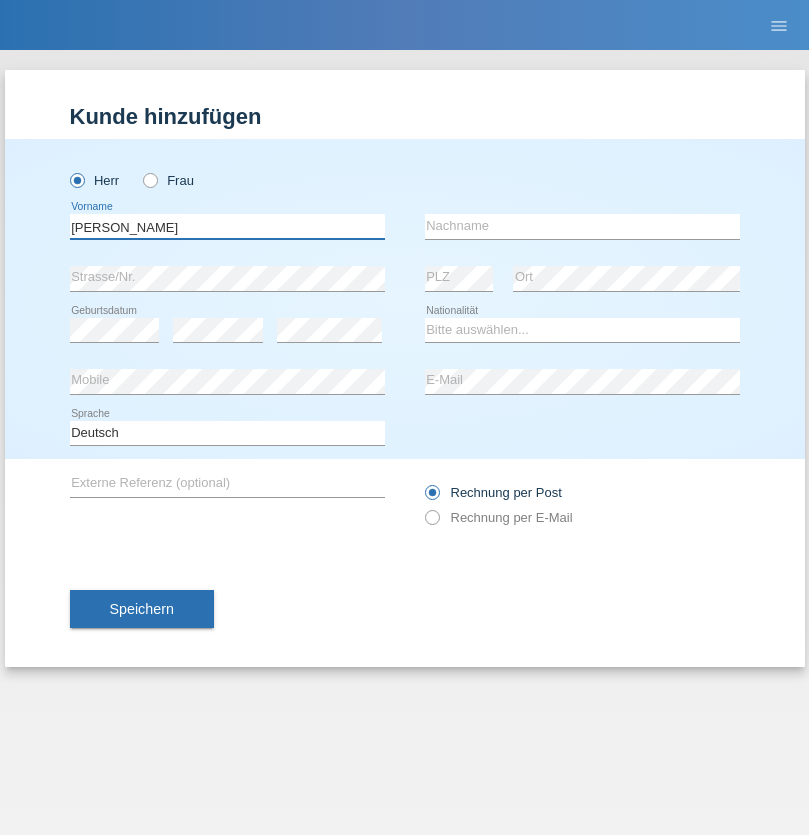 type on "[PERSON_NAME]" 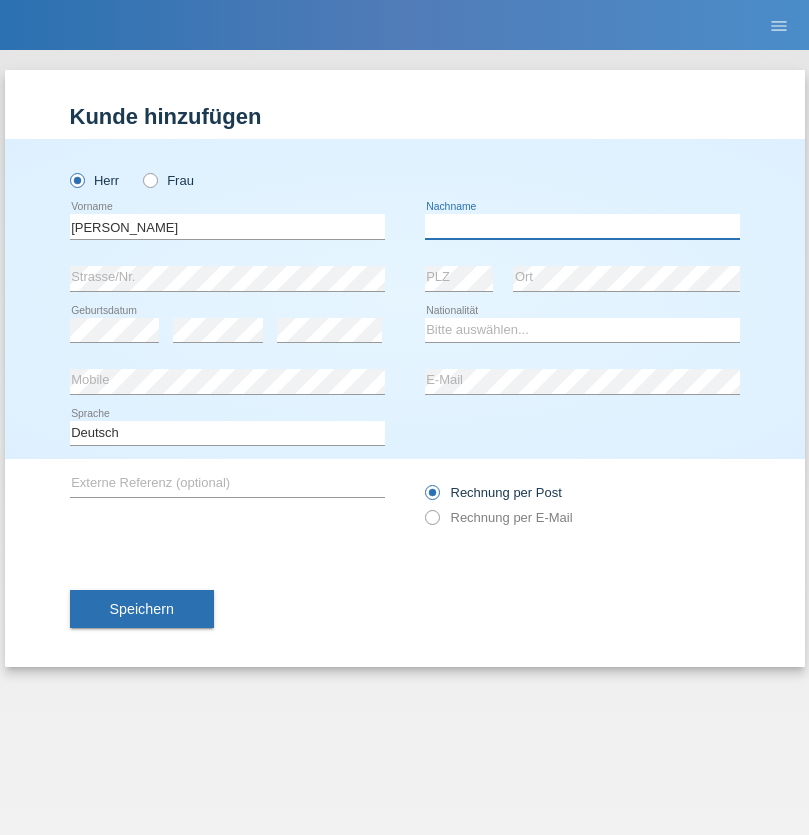 click at bounding box center [582, 226] 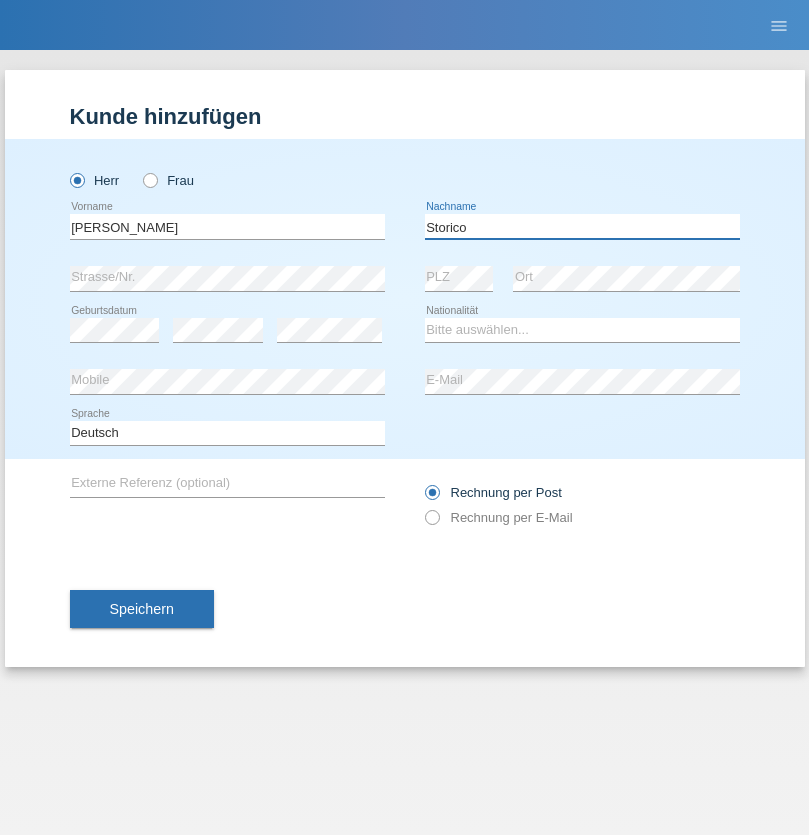 type on "Storico" 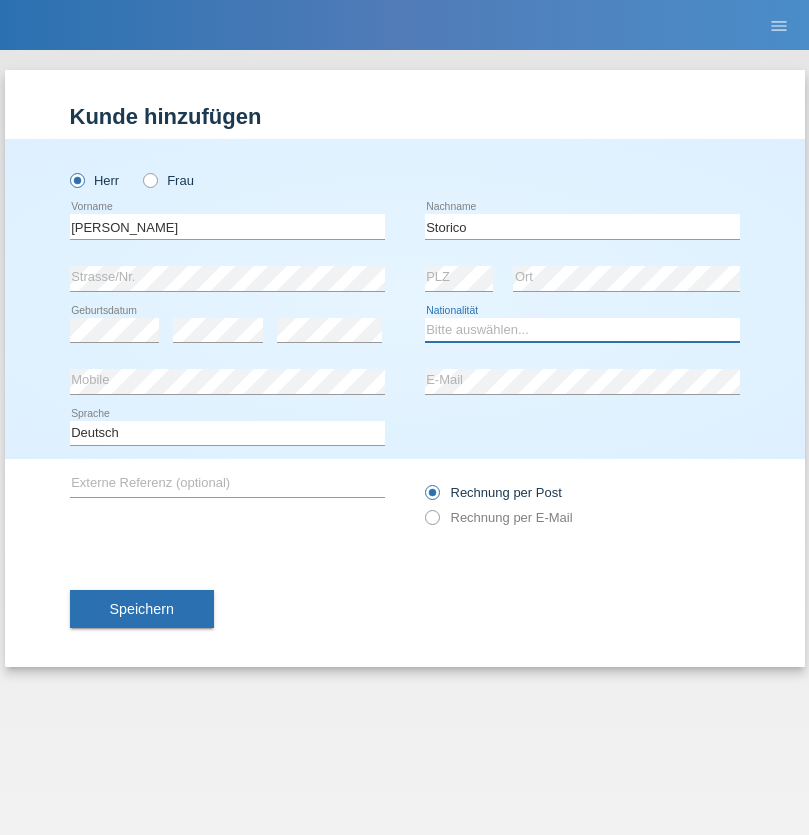 select on "IT" 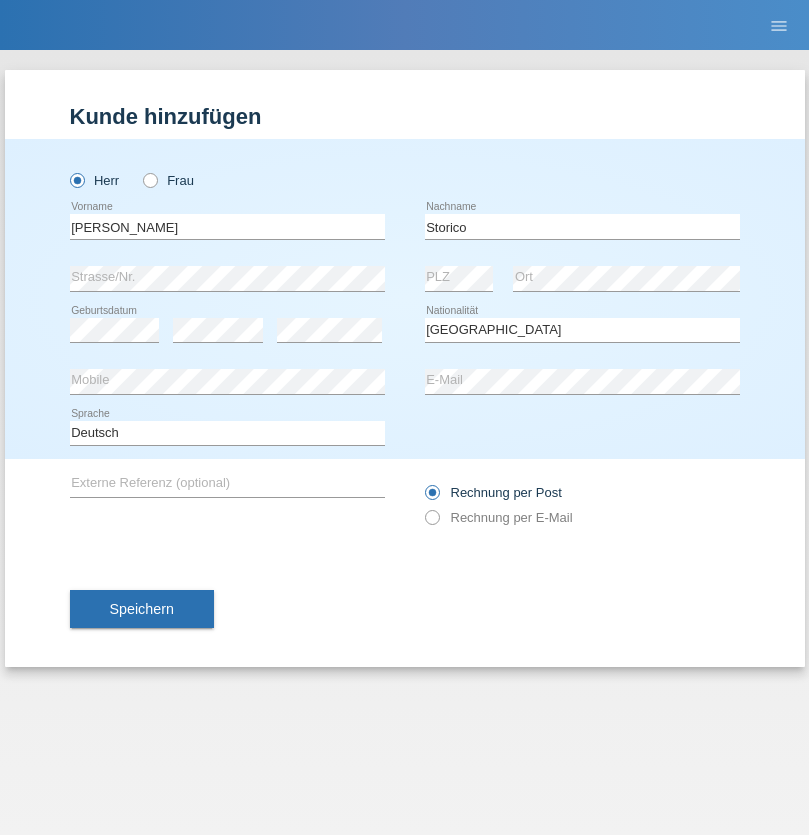 select on "C" 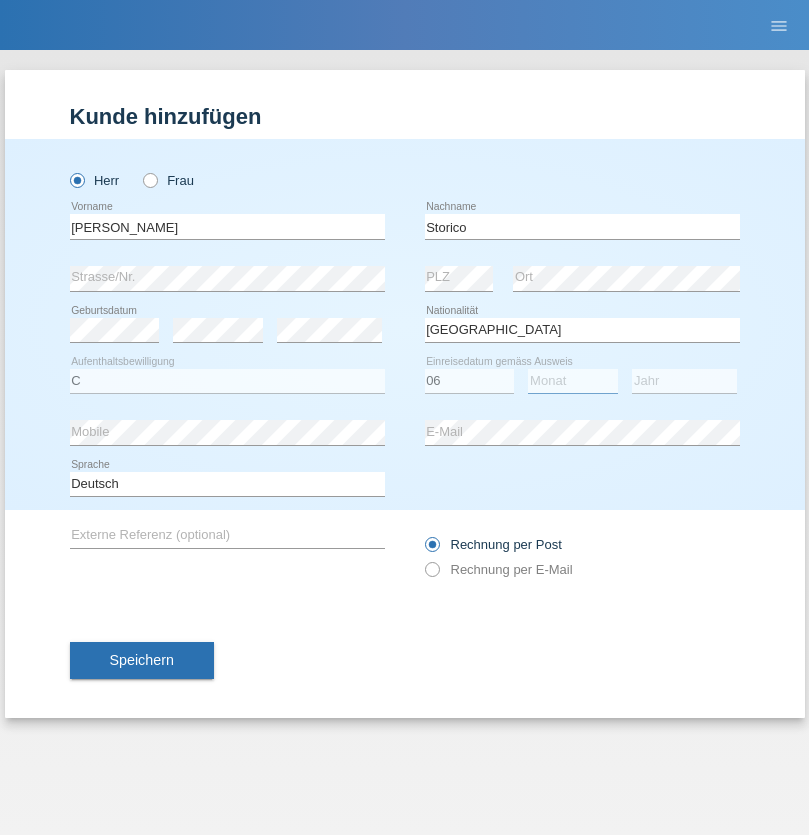 select on "07" 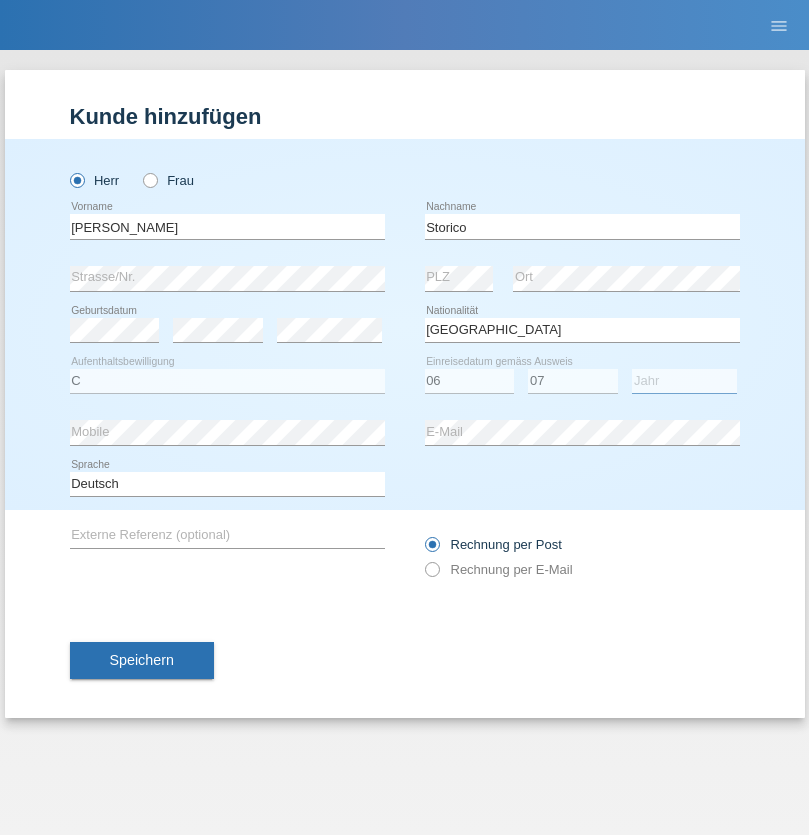 select on "2021" 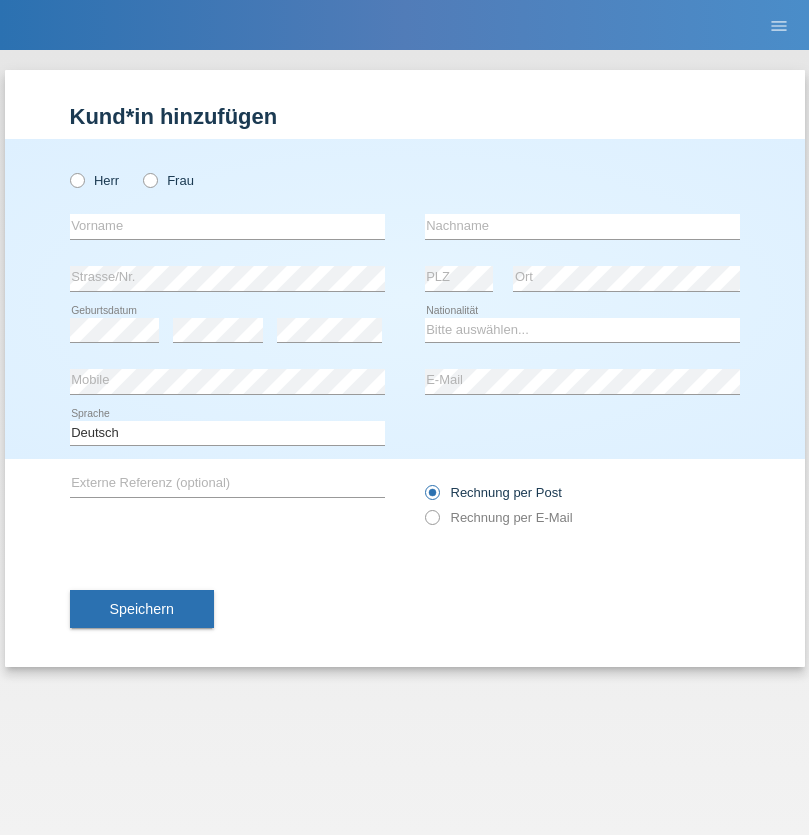 scroll, scrollTop: 0, scrollLeft: 0, axis: both 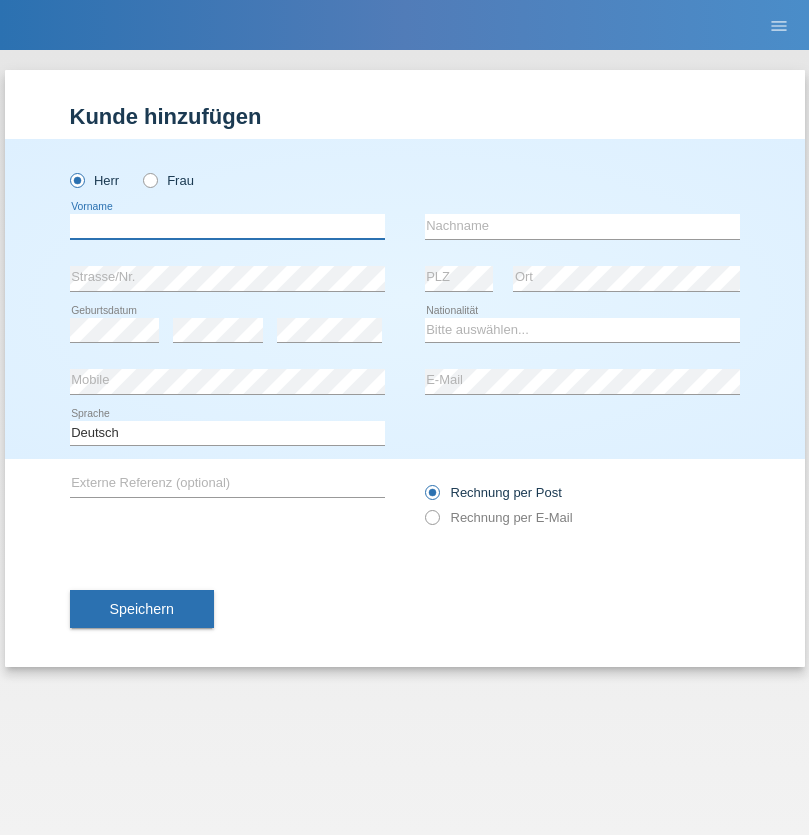 click at bounding box center [227, 226] 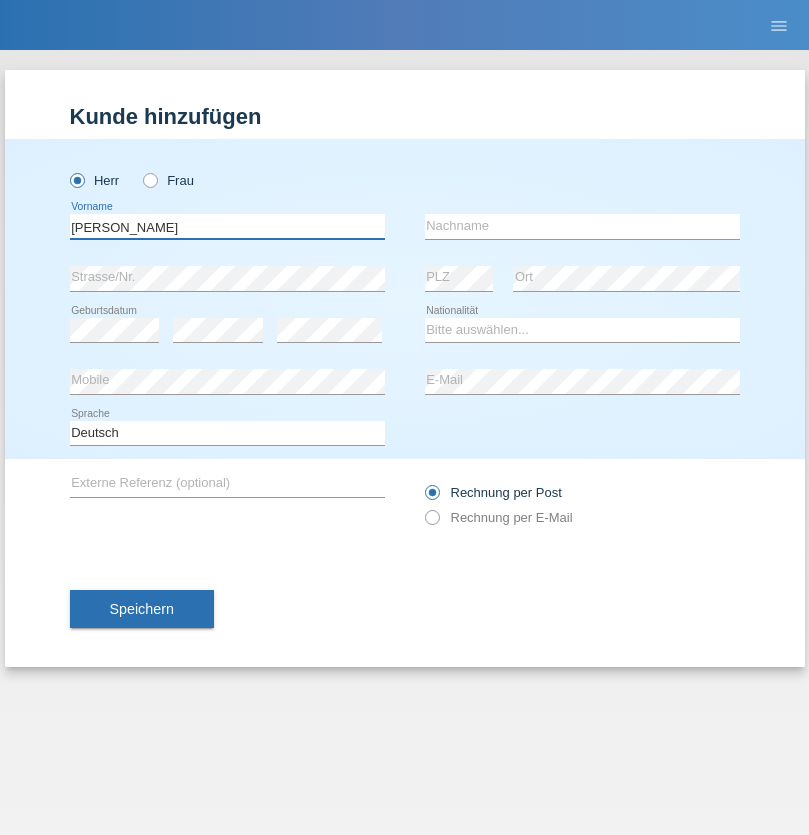 type on "[PERSON_NAME]" 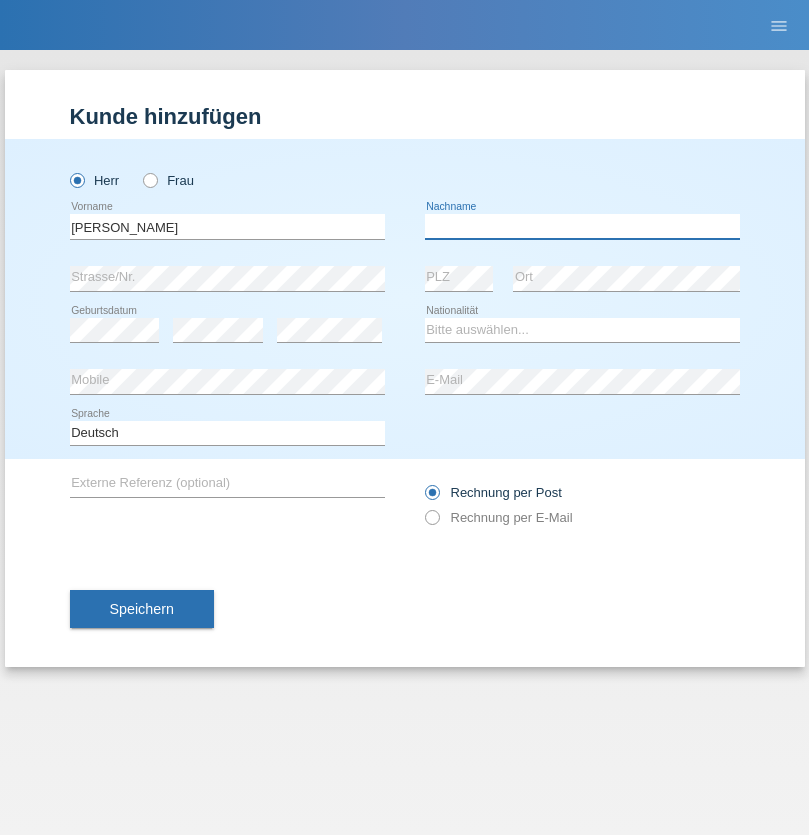 click at bounding box center (582, 226) 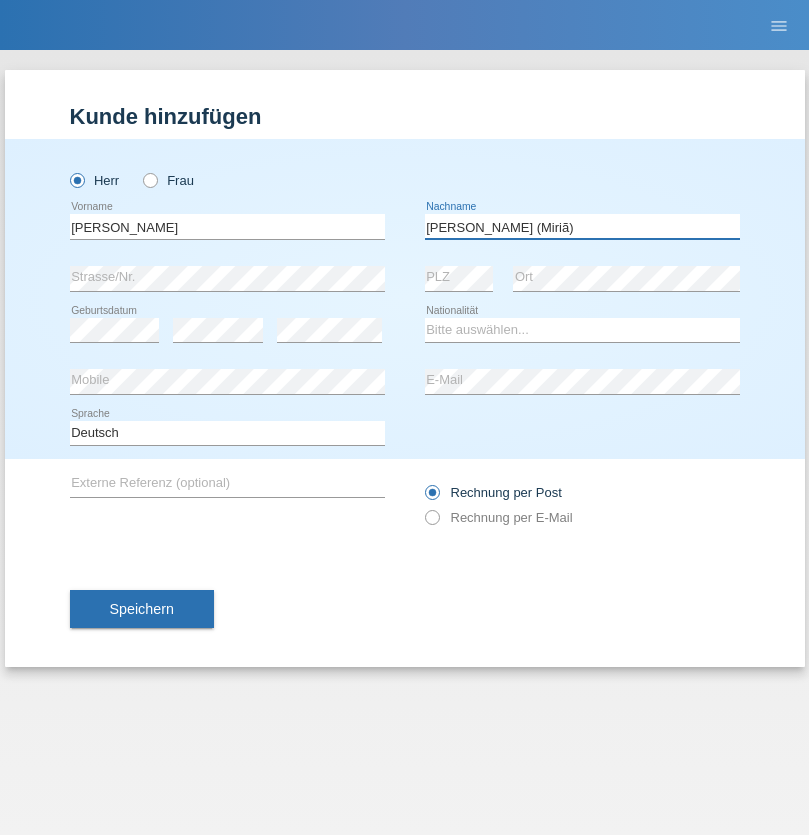 type on "[PERSON_NAME] (Miriã)" 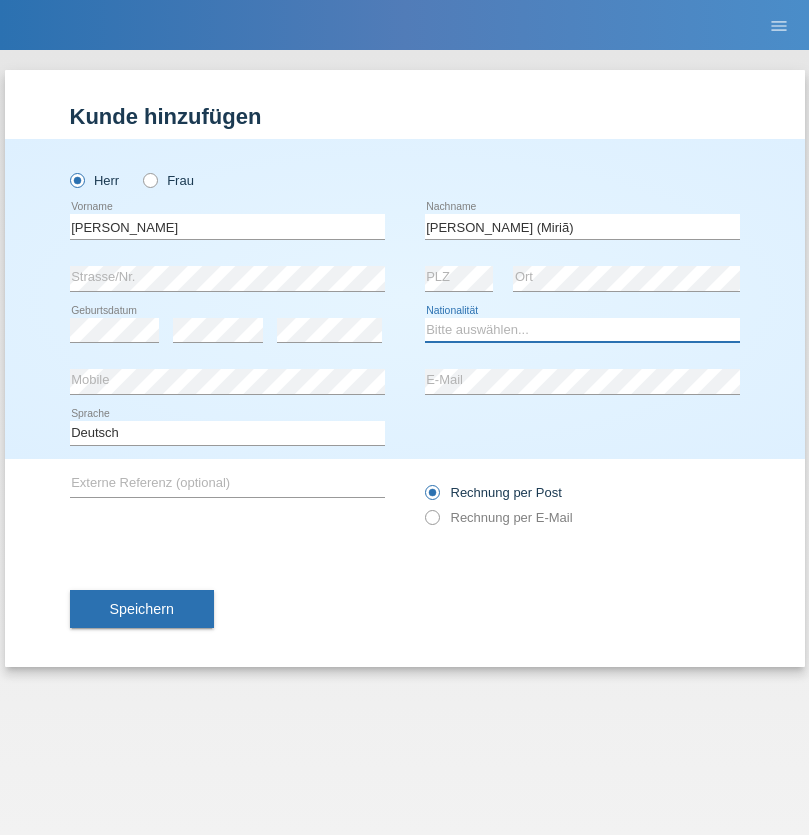 select on "BR" 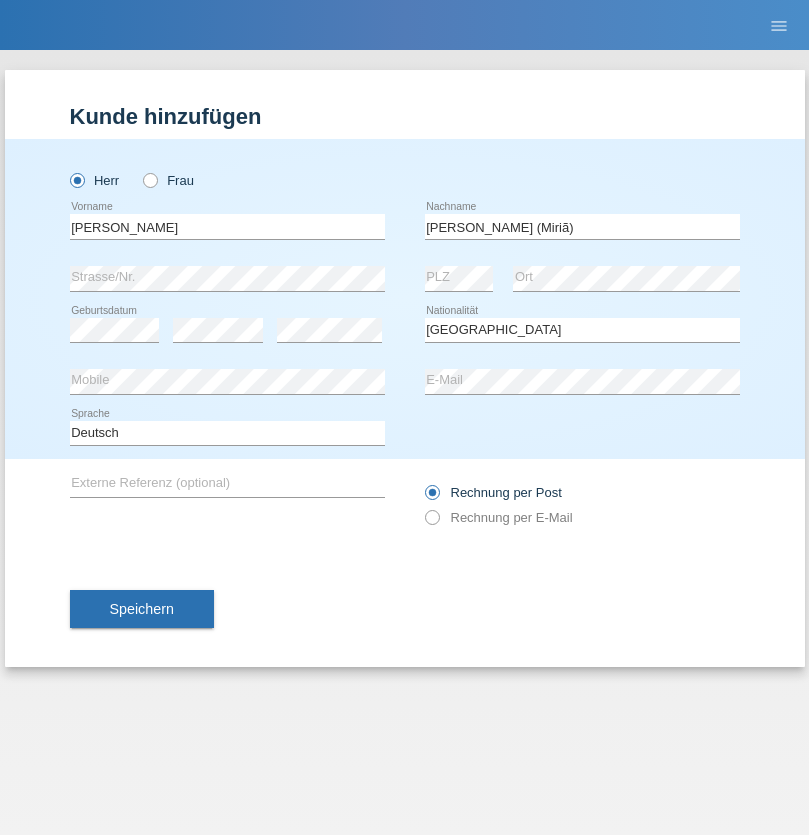 select on "C" 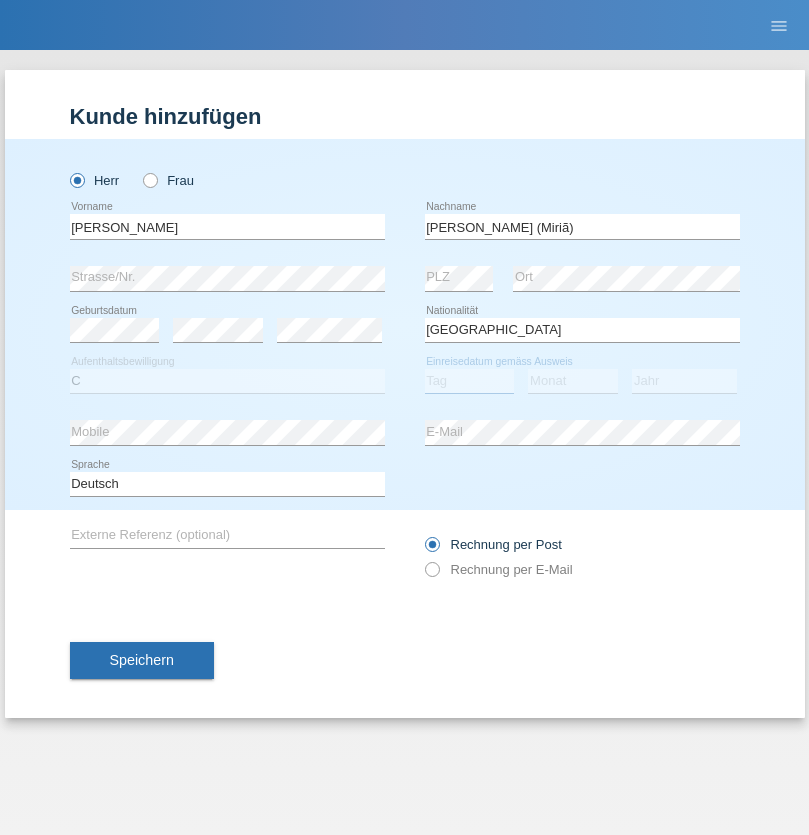 select on "14" 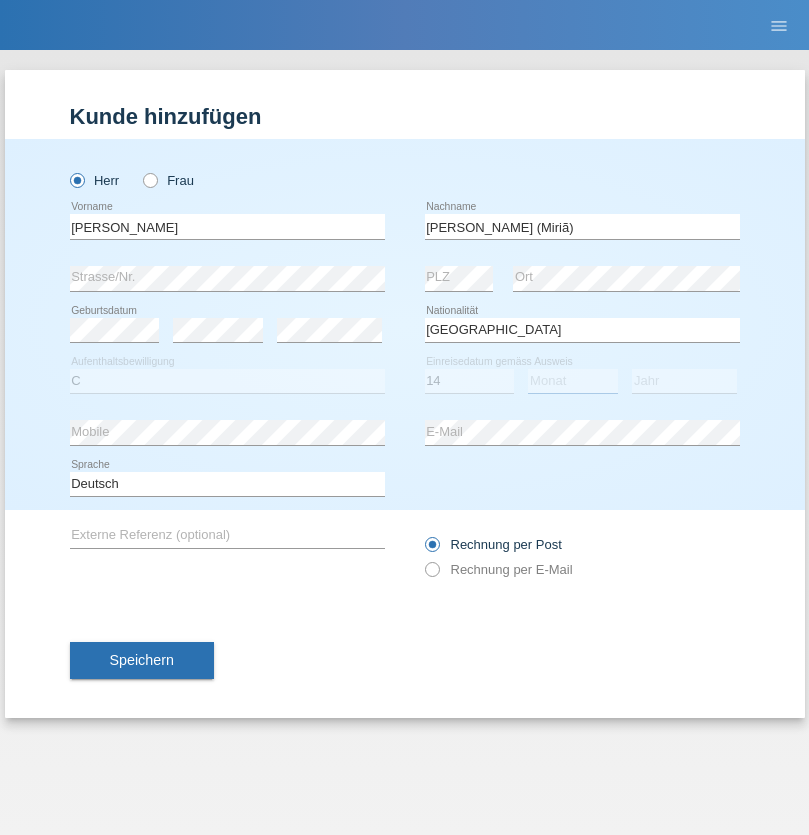 select on "12" 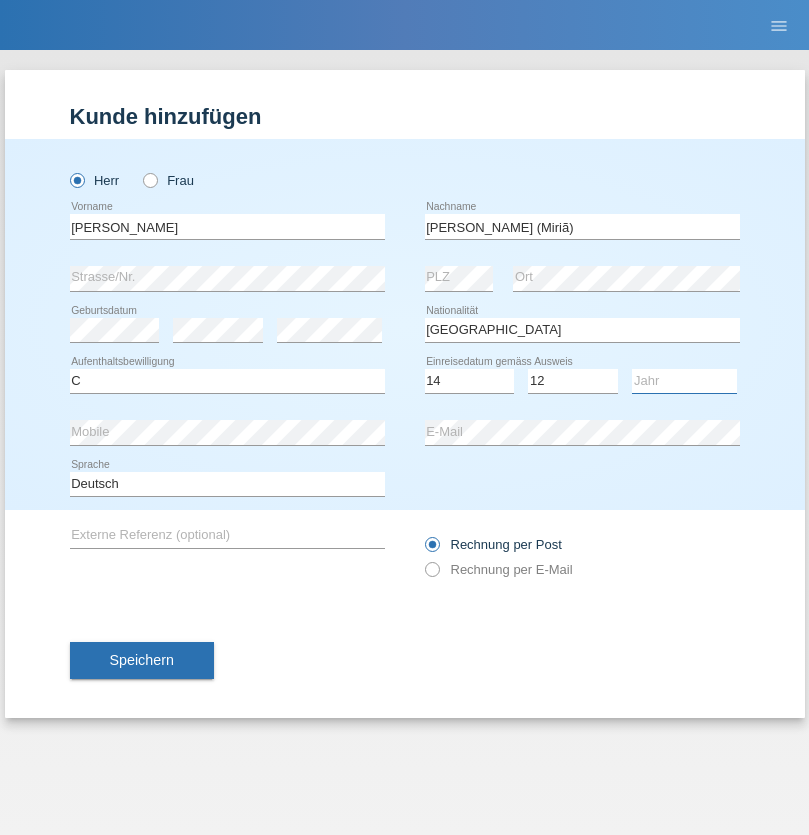 select on "2001" 